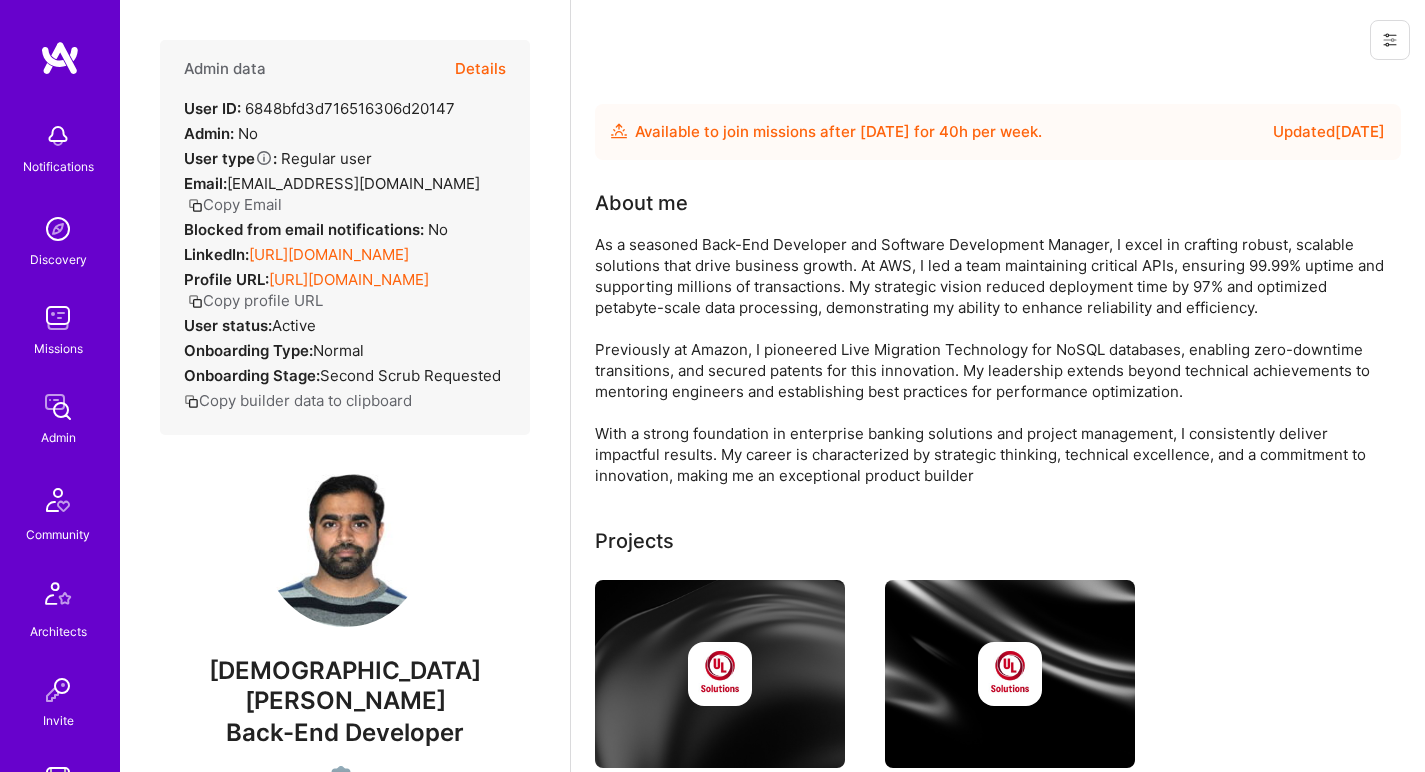 scroll, scrollTop: 0, scrollLeft: 0, axis: both 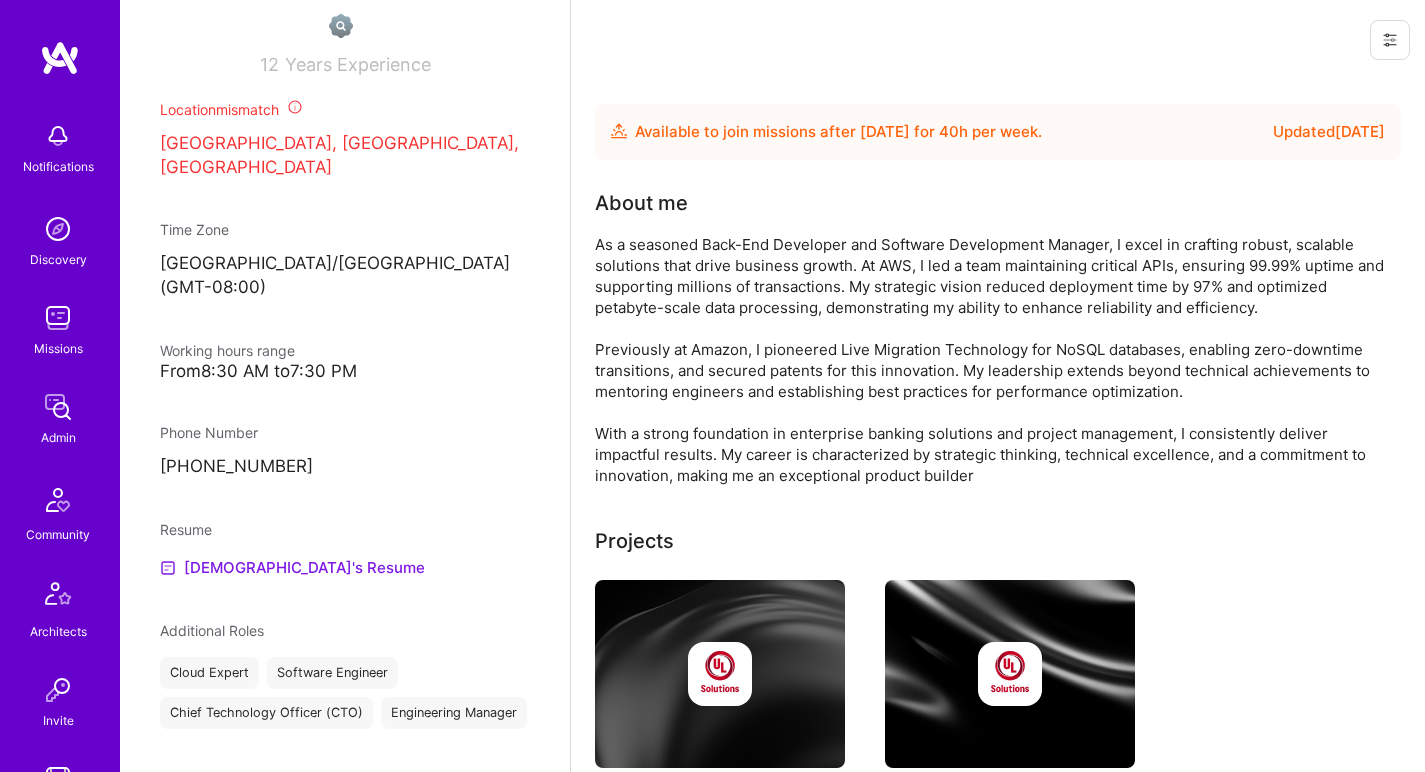 click on "Muhammad's Resume" at bounding box center (292, 568) 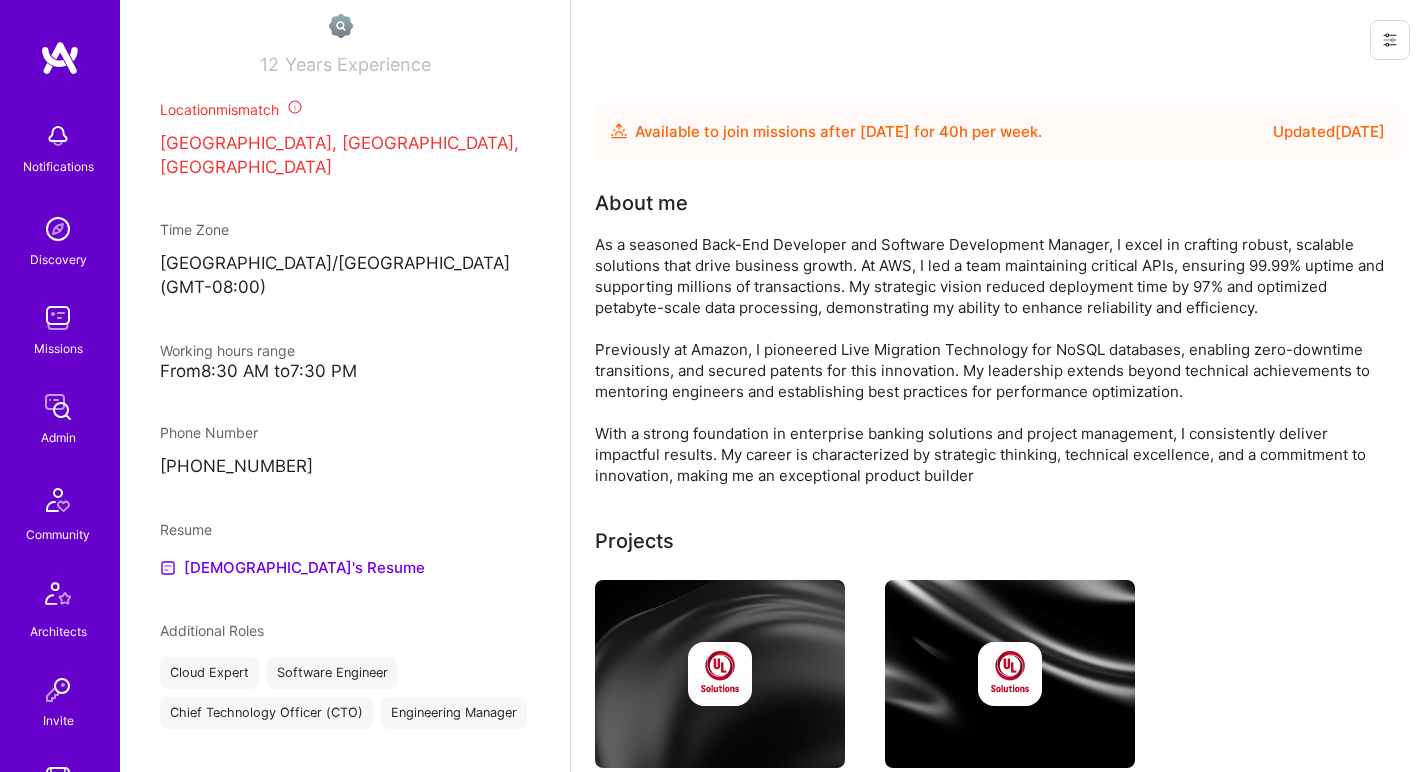click on "As a seasoned Back-End Developer and Software Development Manager, I excel in crafting robust, scalable solutions that drive business growth. At AWS, I led a team maintaining critical APIs, ensuring 99.99% uptime and supporting millions of transactions. My strategic vision reduced deployment time by 97% and optimized petabyte-scale data processing, demonstrating my ability to enhance reliability and efficiency.
Previously at Amazon, I pioneered Live Migration Technology for NoSQL databases, enabling zero-downtime transitions, and secured patents for this innovation. My leadership extends beyond technical achievements to mentoring engineers and establishing best practices for performance optimization.
With a strong foundation in enterprise banking solutions and project management, I consistently deliver impactful results. My career is characterized by strategic thinking, technical excellence, and a commitment to innovation, making me an exceptional product builder" at bounding box center [995, 360] 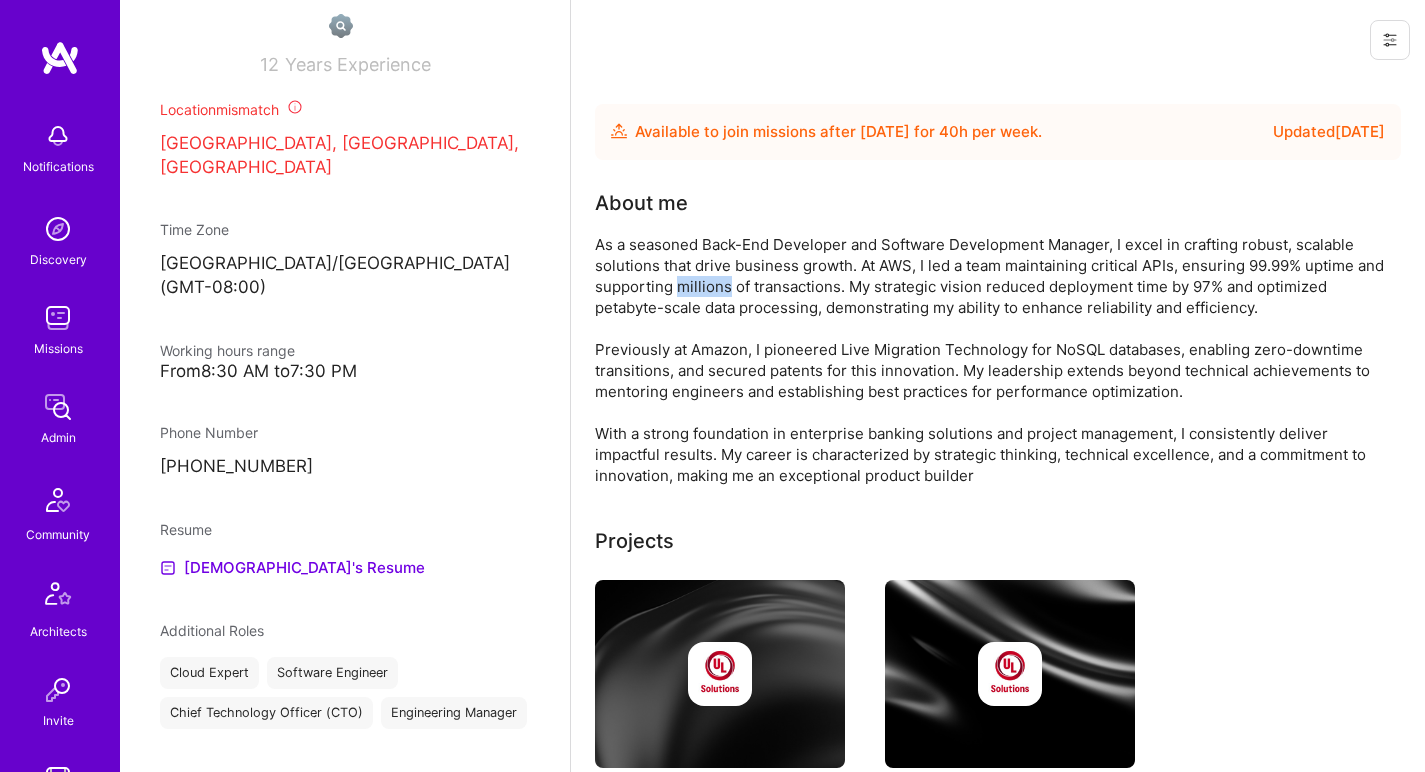 click on "As a seasoned Back-End Developer and Software Development Manager, I excel in crafting robust, scalable solutions that drive business growth. At AWS, I led a team maintaining critical APIs, ensuring 99.99% uptime and supporting millions of transactions. My strategic vision reduced deployment time by 97% and optimized petabyte-scale data processing, demonstrating my ability to enhance reliability and efficiency.
Previously at Amazon, I pioneered Live Migration Technology for NoSQL databases, enabling zero-downtime transitions, and secured patents for this innovation. My leadership extends beyond technical achievements to mentoring engineers and establishing best practices for performance optimization.
With a strong foundation in enterprise banking solutions and project management, I consistently deliver impactful results. My career is characterized by strategic thinking, technical excellence, and a commitment to innovation, making me an exceptional product builder" at bounding box center (995, 360) 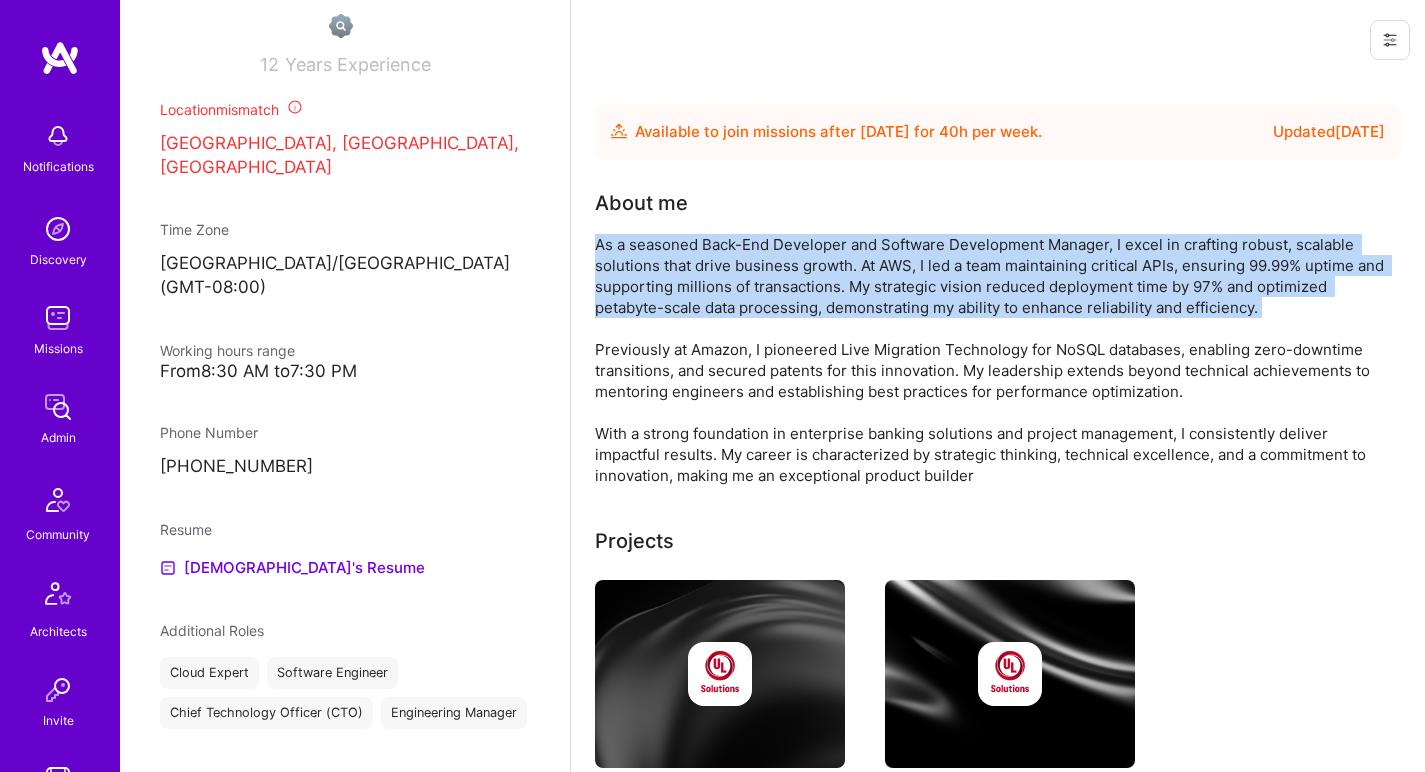 click on "As a seasoned Back-End Developer and Software Development Manager, I excel in crafting robust, scalable solutions that drive business growth. At AWS, I led a team maintaining critical APIs, ensuring 99.99% uptime and supporting millions of transactions. My strategic vision reduced deployment time by 97% and optimized petabyte-scale data processing, demonstrating my ability to enhance reliability and efficiency.
Previously at Amazon, I pioneered Live Migration Technology for NoSQL databases, enabling zero-downtime transitions, and secured patents for this innovation. My leadership extends beyond technical achievements to mentoring engineers and establishing best practices for performance optimization.
With a strong foundation in enterprise banking solutions and project management, I consistently deliver impactful results. My career is characterized by strategic thinking, technical excellence, and a commitment to innovation, making me an exceptional product builder" at bounding box center (995, 360) 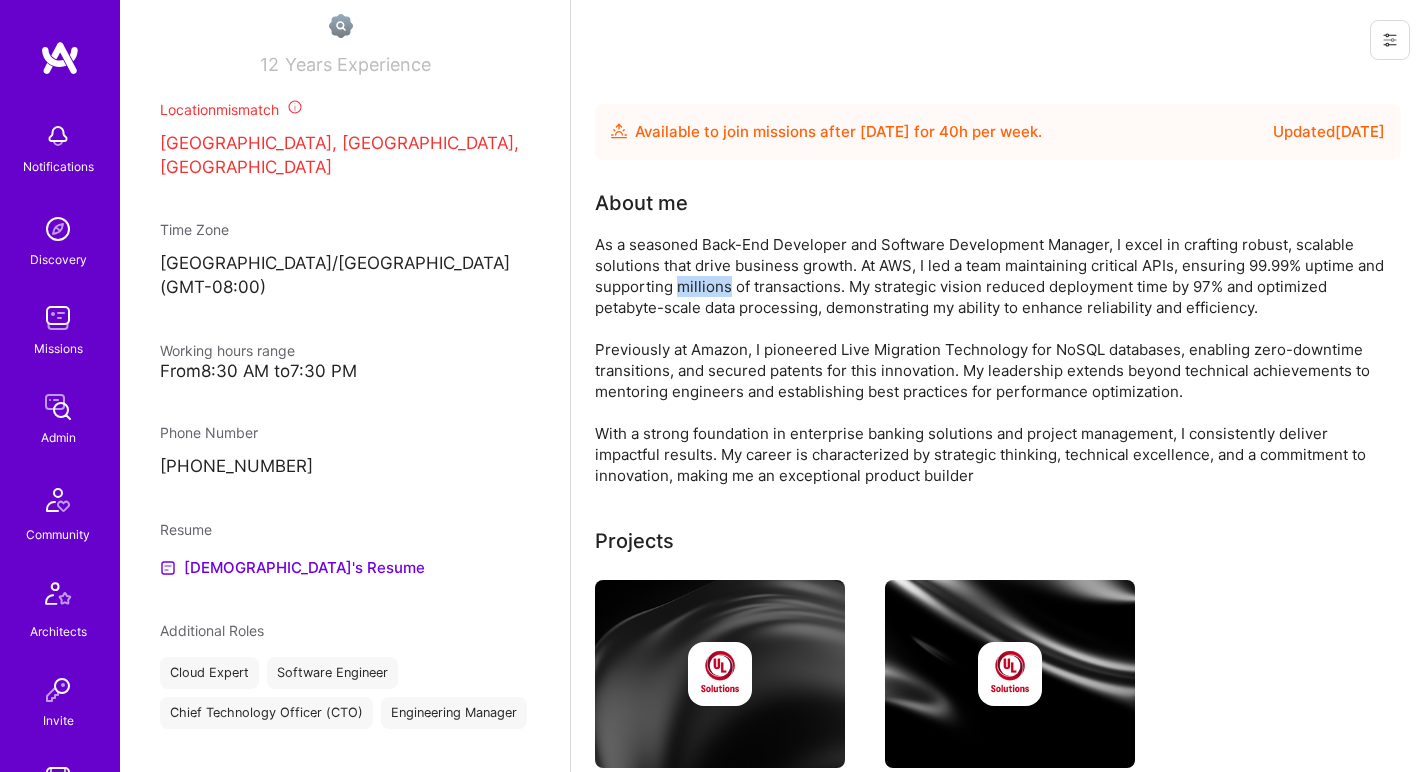click on "As a seasoned Back-End Developer and Software Development Manager, I excel in crafting robust, scalable solutions that drive business growth. At AWS, I led a team maintaining critical APIs, ensuring 99.99% uptime and supporting millions of transactions. My strategic vision reduced deployment time by 97% and optimized petabyte-scale data processing, demonstrating my ability to enhance reliability and efficiency.
Previously at Amazon, I pioneered Live Migration Technology for NoSQL databases, enabling zero-downtime transitions, and secured patents for this innovation. My leadership extends beyond technical achievements to mentoring engineers and establishing best practices for performance optimization.
With a strong foundation in enterprise banking solutions and project management, I consistently deliver impactful results. My career is characterized by strategic thinking, technical excellence, and a commitment to innovation, making me an exceptional product builder" at bounding box center [995, 360] 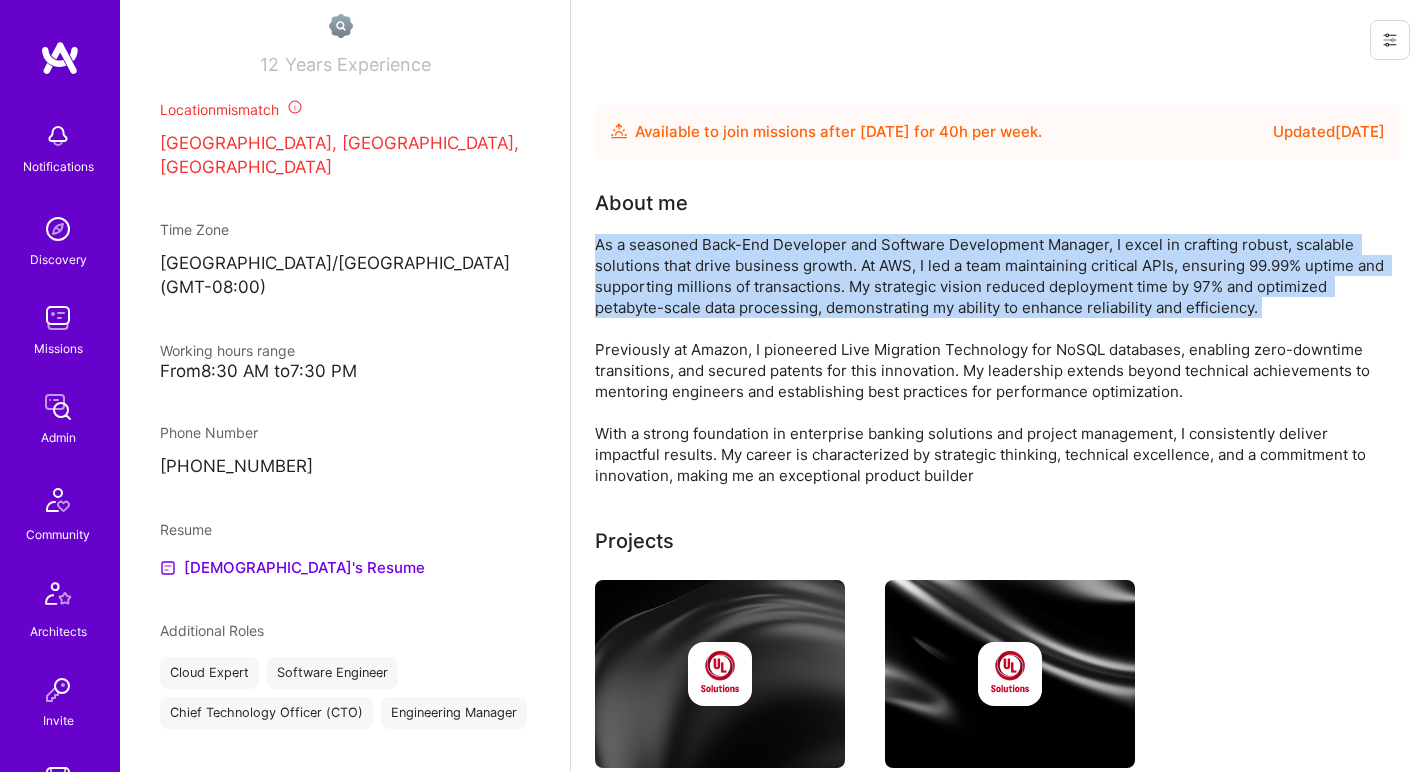 drag, startPoint x: 698, startPoint y: 279, endPoint x: 705, endPoint y: 263, distance: 17.464249 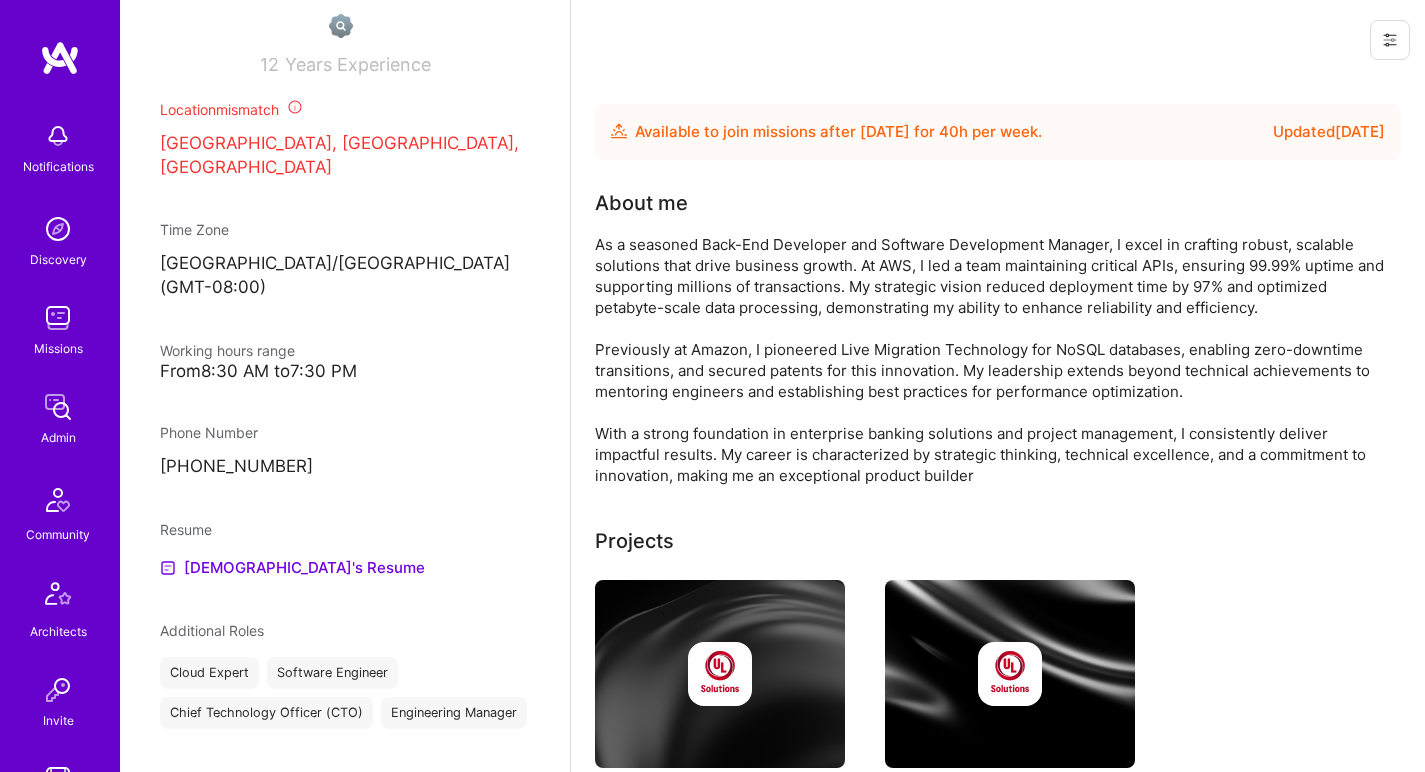 click on "As a seasoned Back-End Developer and Software Development Manager, I excel in crafting robust, scalable solutions that drive business growth. At AWS, I led a team maintaining critical APIs, ensuring 99.99% uptime and supporting millions of transactions. My strategic vision reduced deployment time by 97% and optimized petabyte-scale data processing, demonstrating my ability to enhance reliability and efficiency.
Previously at Amazon, I pioneered Live Migration Technology for NoSQL databases, enabling zero-downtime transitions, and secured patents for this innovation. My leadership extends beyond technical achievements to mentoring engineers and establishing best practices for performance optimization.
With a strong foundation in enterprise banking solutions and project management, I consistently deliver impactful results. My career is characterized by strategic thinking, technical excellence, and a commitment to innovation, making me an exceptional product builder" at bounding box center [995, 360] 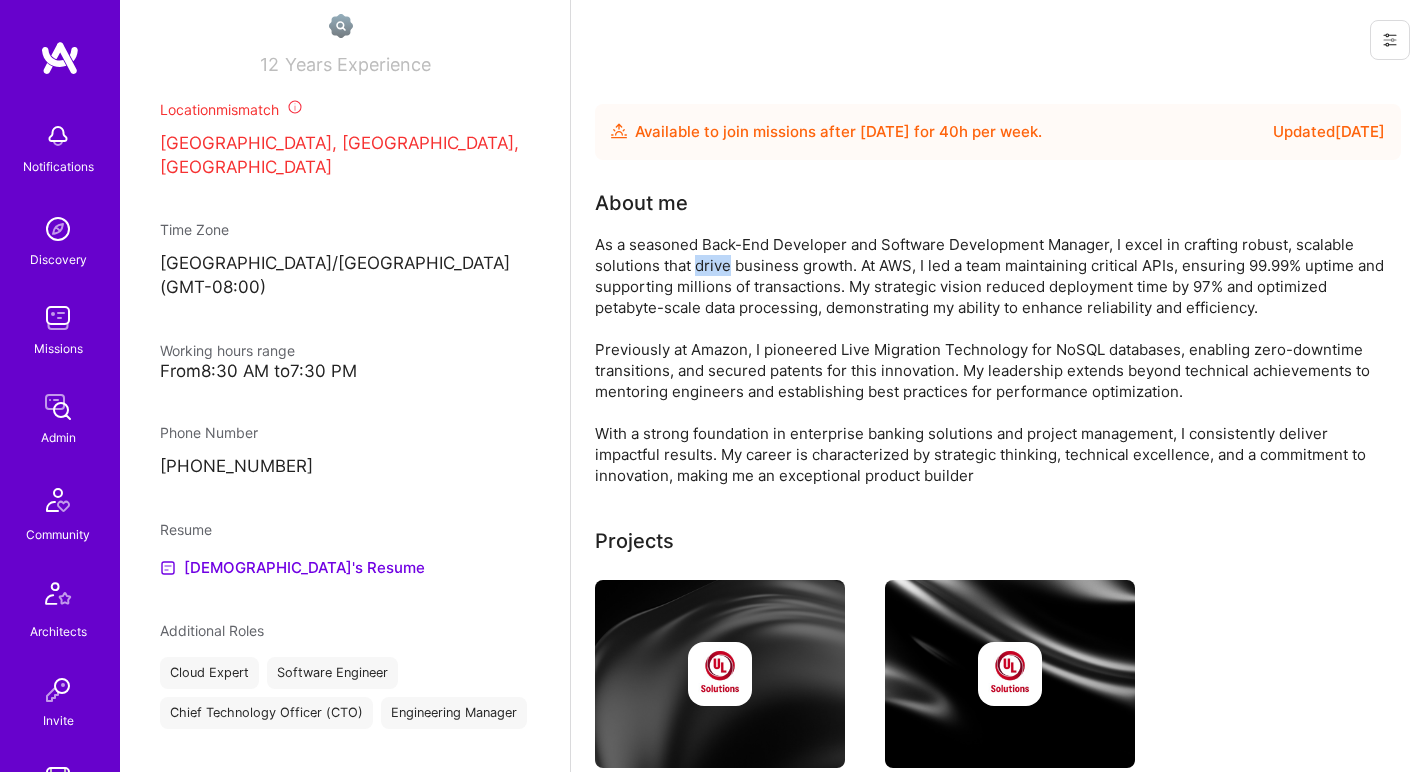 click on "As a seasoned Back-End Developer and Software Development Manager, I excel in crafting robust, scalable solutions that drive business growth. At AWS, I led a team maintaining critical APIs, ensuring 99.99% uptime and supporting millions of transactions. My strategic vision reduced deployment time by 97% and optimized petabyte-scale data processing, demonstrating my ability to enhance reliability and efficiency.
Previously at Amazon, I pioneered Live Migration Technology for NoSQL databases, enabling zero-downtime transitions, and secured patents for this innovation. My leadership extends beyond technical achievements to mentoring engineers and establishing best practices for performance optimization.
With a strong foundation in enterprise banking solutions and project management, I consistently deliver impactful results. My career is characterized by strategic thinking, technical excellence, and a commitment to innovation, making me an exceptional product builder" at bounding box center (995, 360) 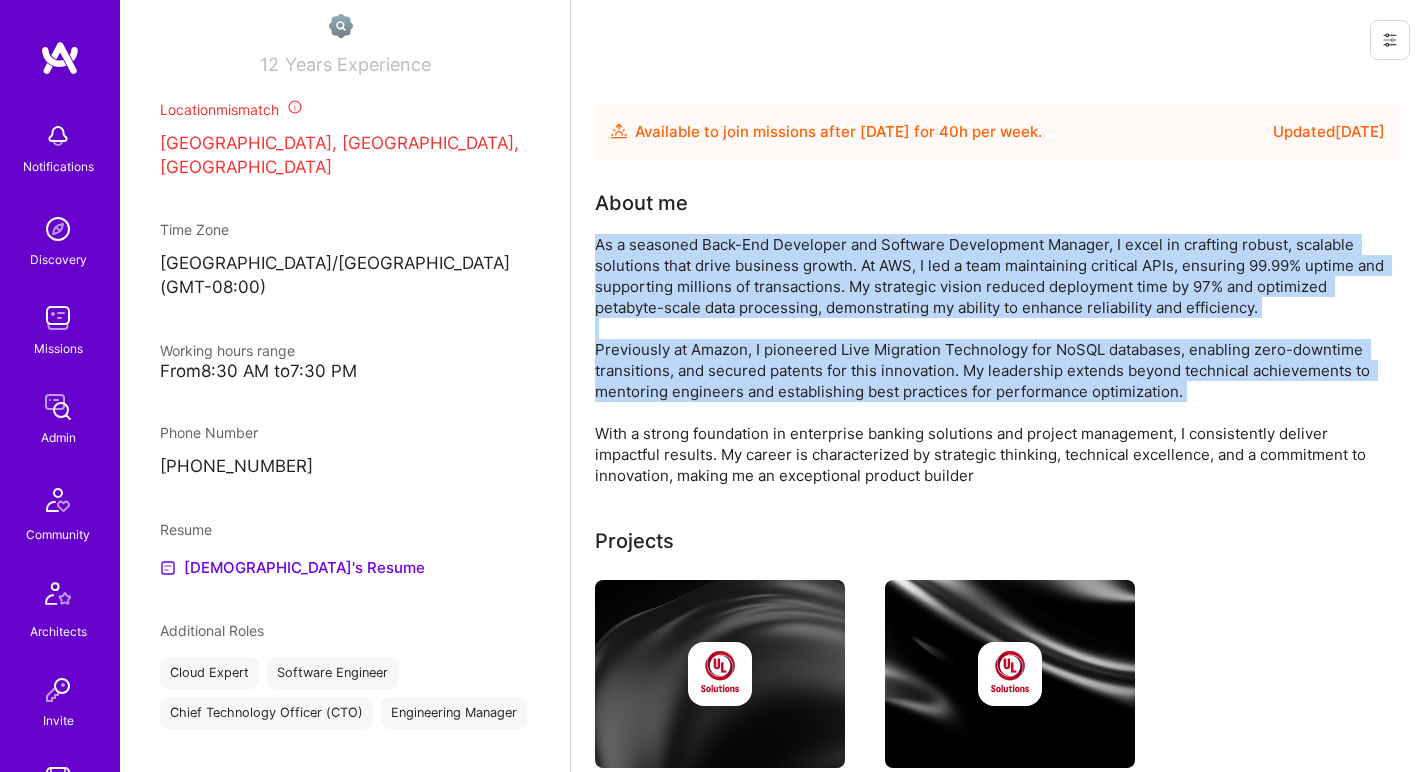 drag, startPoint x: 709, startPoint y: 259, endPoint x: 618, endPoint y: 379, distance: 150.60213 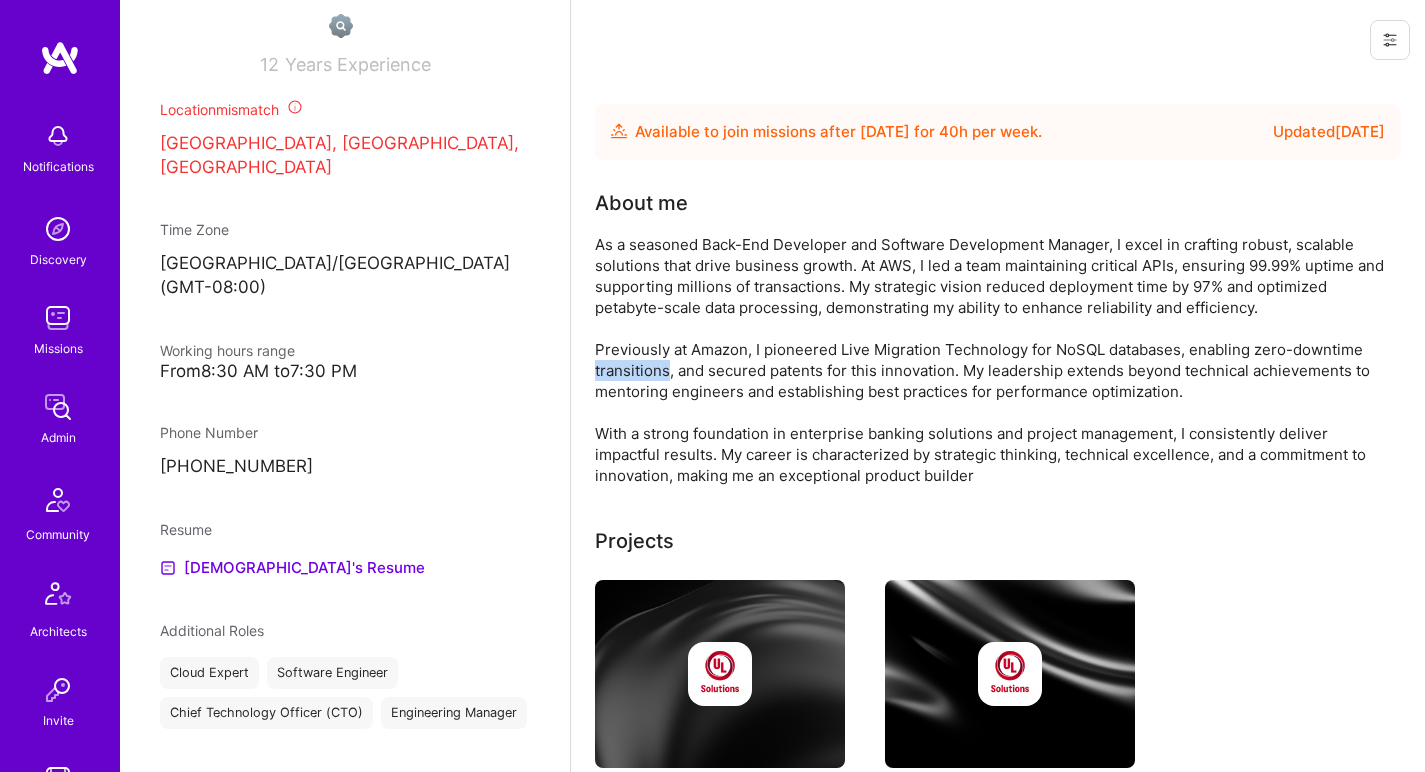 click on "As a seasoned Back-End Developer and Software Development Manager, I excel in crafting robust, scalable solutions that drive business growth. At AWS, I led a team maintaining critical APIs, ensuring 99.99% uptime and supporting millions of transactions. My strategic vision reduced deployment time by 97% and optimized petabyte-scale data processing, demonstrating my ability to enhance reliability and efficiency.
Previously at Amazon, I pioneered Live Migration Technology for NoSQL databases, enabling zero-downtime transitions, and secured patents for this innovation. My leadership extends beyond technical achievements to mentoring engineers and establishing best practices for performance optimization.
With a strong foundation in enterprise banking solutions and project management, I consistently deliver impactful results. My career is characterized by strategic thinking, technical excellence, and a commitment to innovation, making me an exceptional product builder" at bounding box center [995, 360] 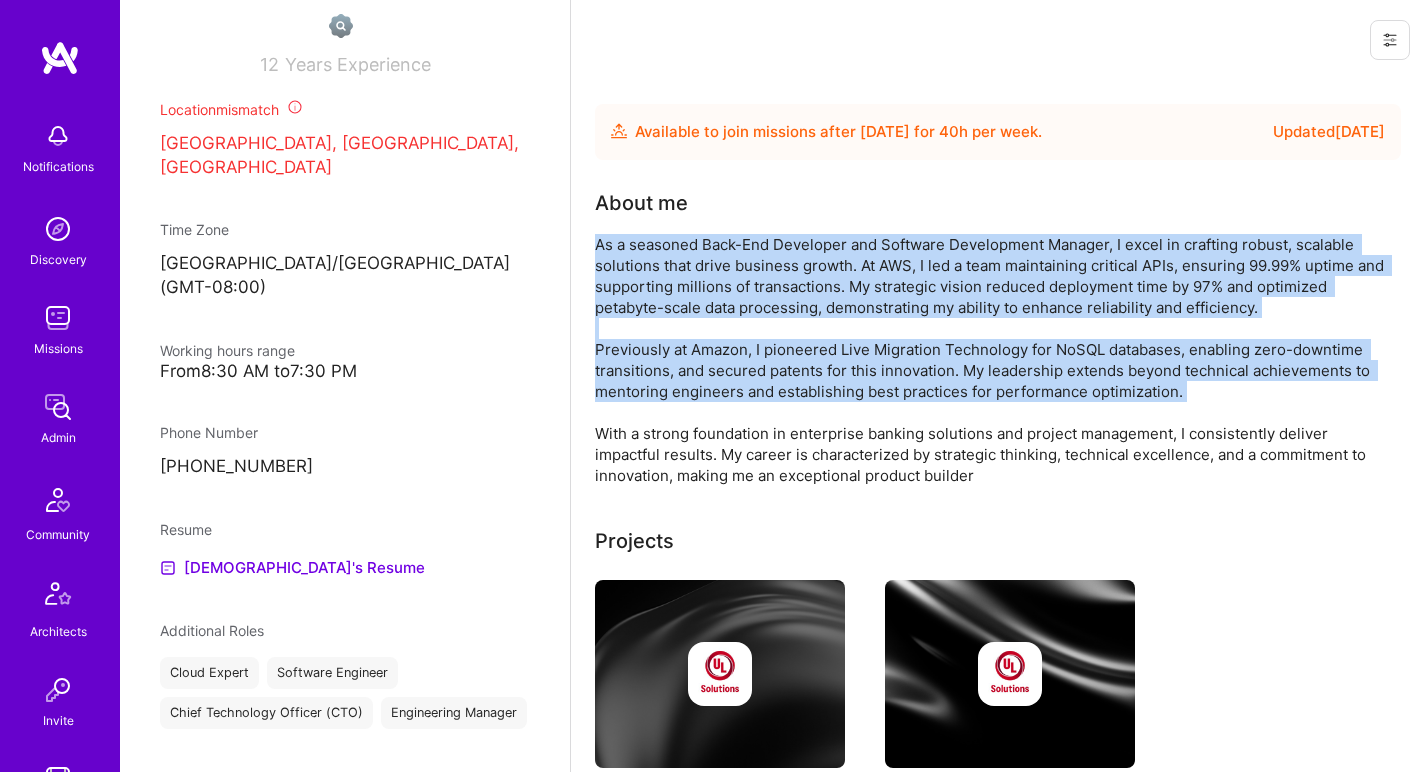 drag, startPoint x: 618, startPoint y: 379, endPoint x: 677, endPoint y: 275, distance: 119.57006 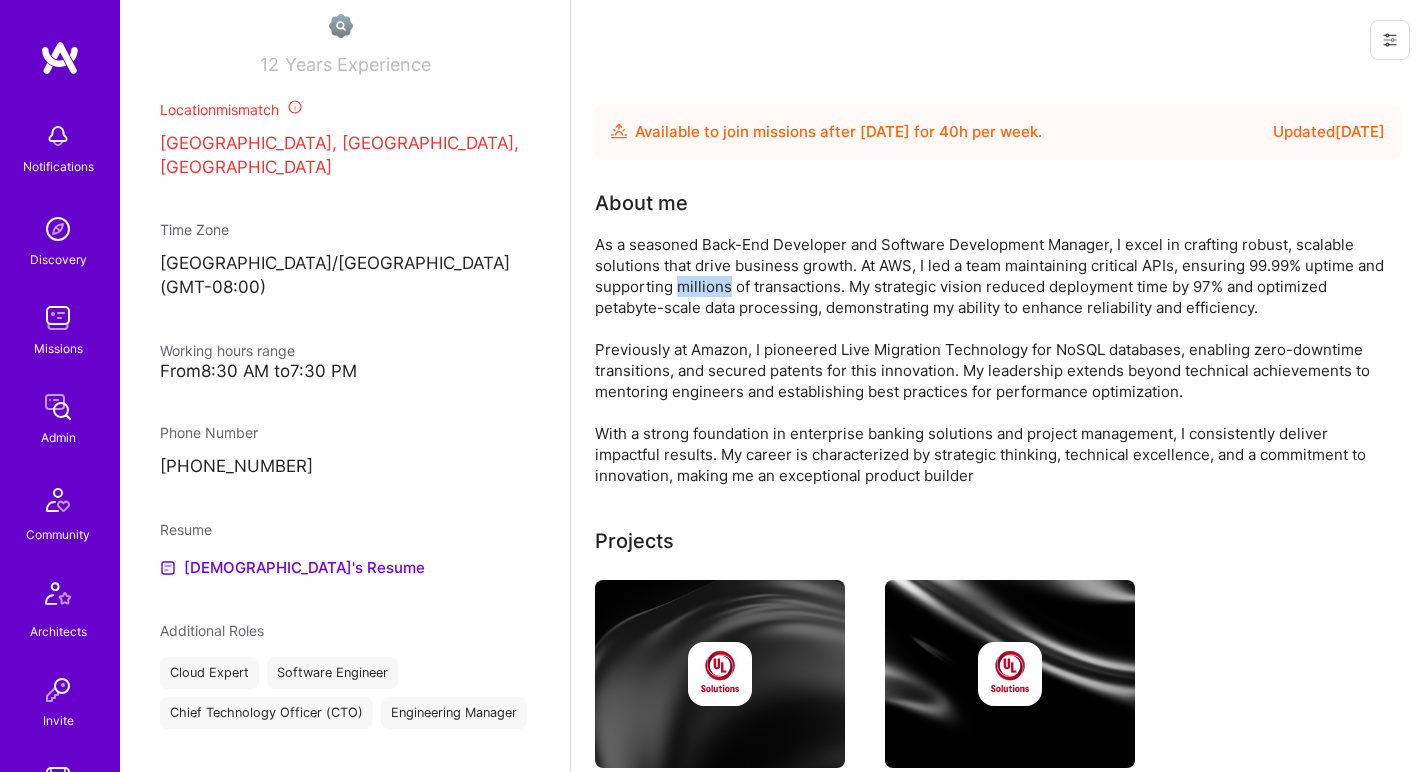 click on "As a seasoned Back-End Developer and Software Development Manager, I excel in crafting robust, scalable solutions that drive business growth. At AWS, I led a team maintaining critical APIs, ensuring 99.99% uptime and supporting millions of transactions. My strategic vision reduced deployment time by 97% and optimized petabyte-scale data processing, demonstrating my ability to enhance reliability and efficiency.
Previously at Amazon, I pioneered Live Migration Technology for NoSQL databases, enabling zero-downtime transitions, and secured patents for this innovation. My leadership extends beyond technical achievements to mentoring engineers and establishing best practices for performance optimization.
With a strong foundation in enterprise banking solutions and project management, I consistently deliver impactful results. My career is characterized by strategic thinking, technical excellence, and a commitment to innovation, making me an exceptional product builder" at bounding box center (995, 360) 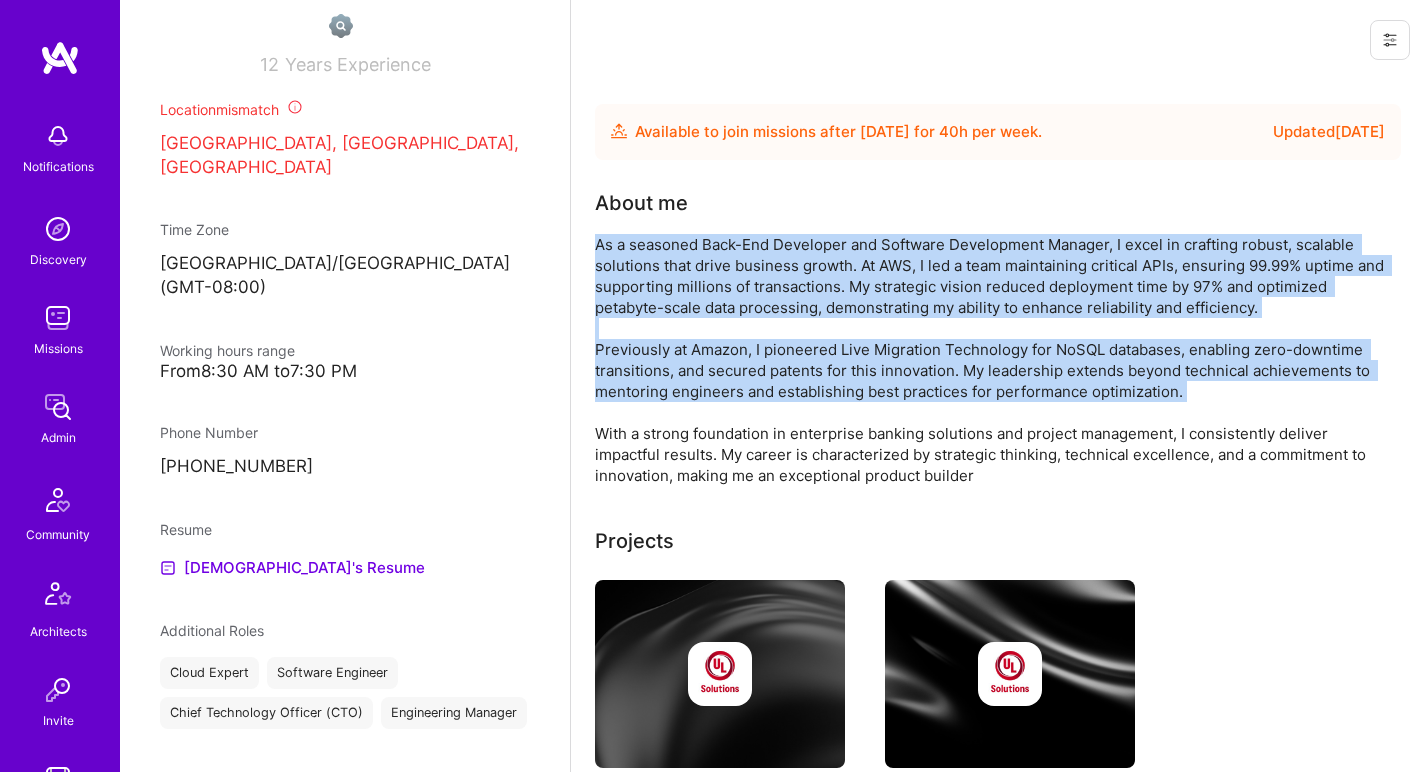 drag, startPoint x: 677, startPoint y: 275, endPoint x: 613, endPoint y: 376, distance: 119.57006 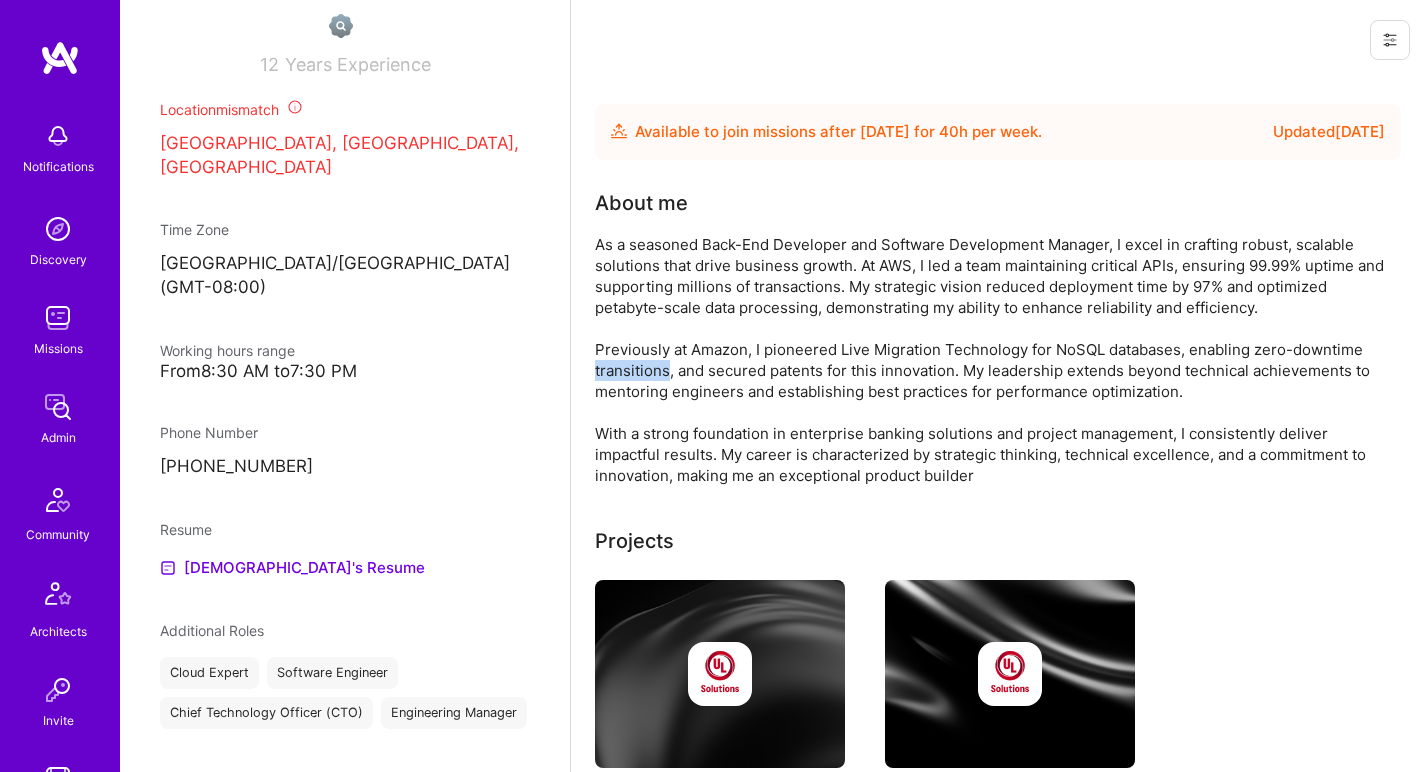 click on "As a seasoned Back-End Developer and Software Development Manager, I excel in crafting robust, scalable solutions that drive business growth. At AWS, I led a team maintaining critical APIs, ensuring 99.99% uptime and supporting millions of transactions. My strategic vision reduced deployment time by 97% and optimized petabyte-scale data processing, demonstrating my ability to enhance reliability and efficiency.
Previously at Amazon, I pioneered Live Migration Technology for NoSQL databases, enabling zero-downtime transitions, and secured patents for this innovation. My leadership extends beyond technical achievements to mentoring engineers and establishing best practices for performance optimization.
With a strong foundation in enterprise banking solutions and project management, I consistently deliver impactful results. My career is characterized by strategic thinking, technical excellence, and a commitment to innovation, making me an exceptional product builder" at bounding box center [995, 360] 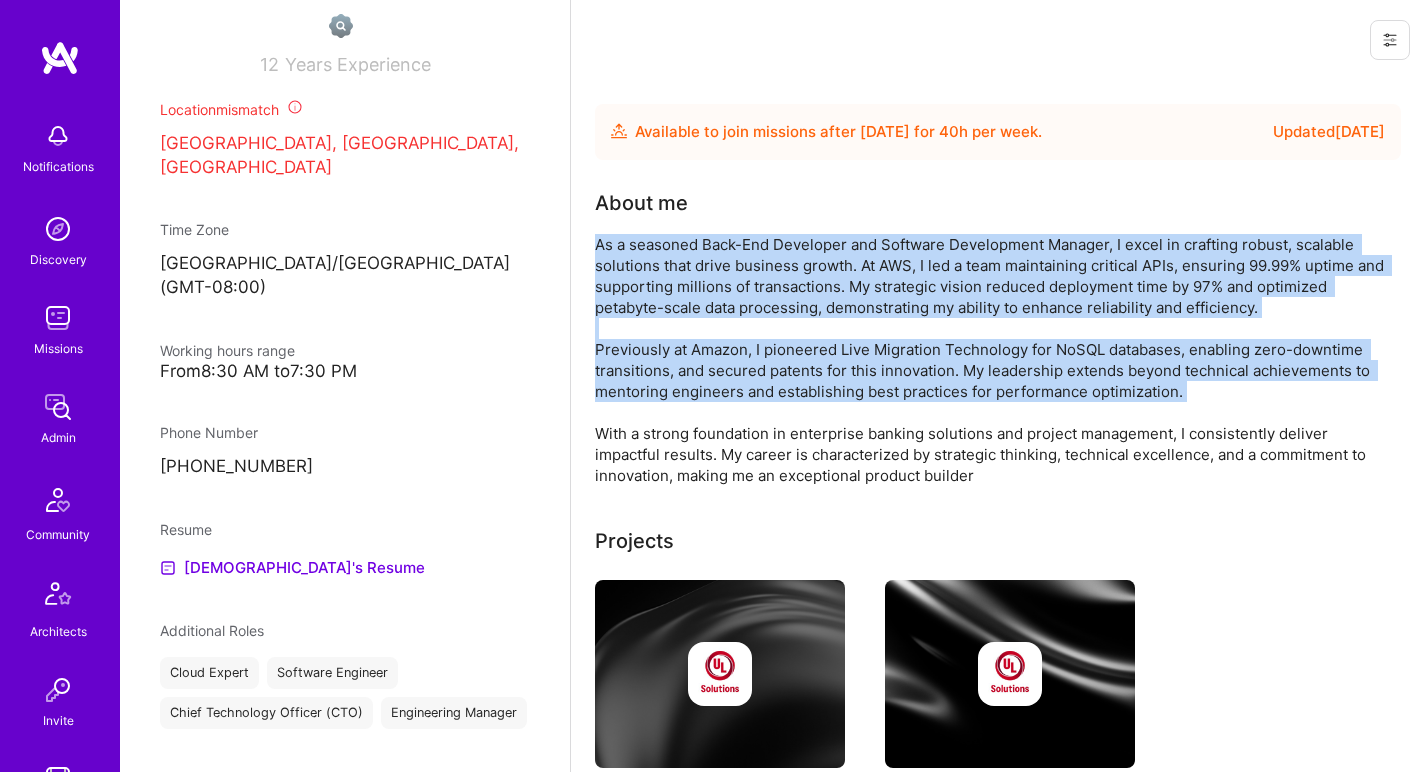 drag, startPoint x: 613, startPoint y: 376, endPoint x: 675, endPoint y: 277, distance: 116.81181 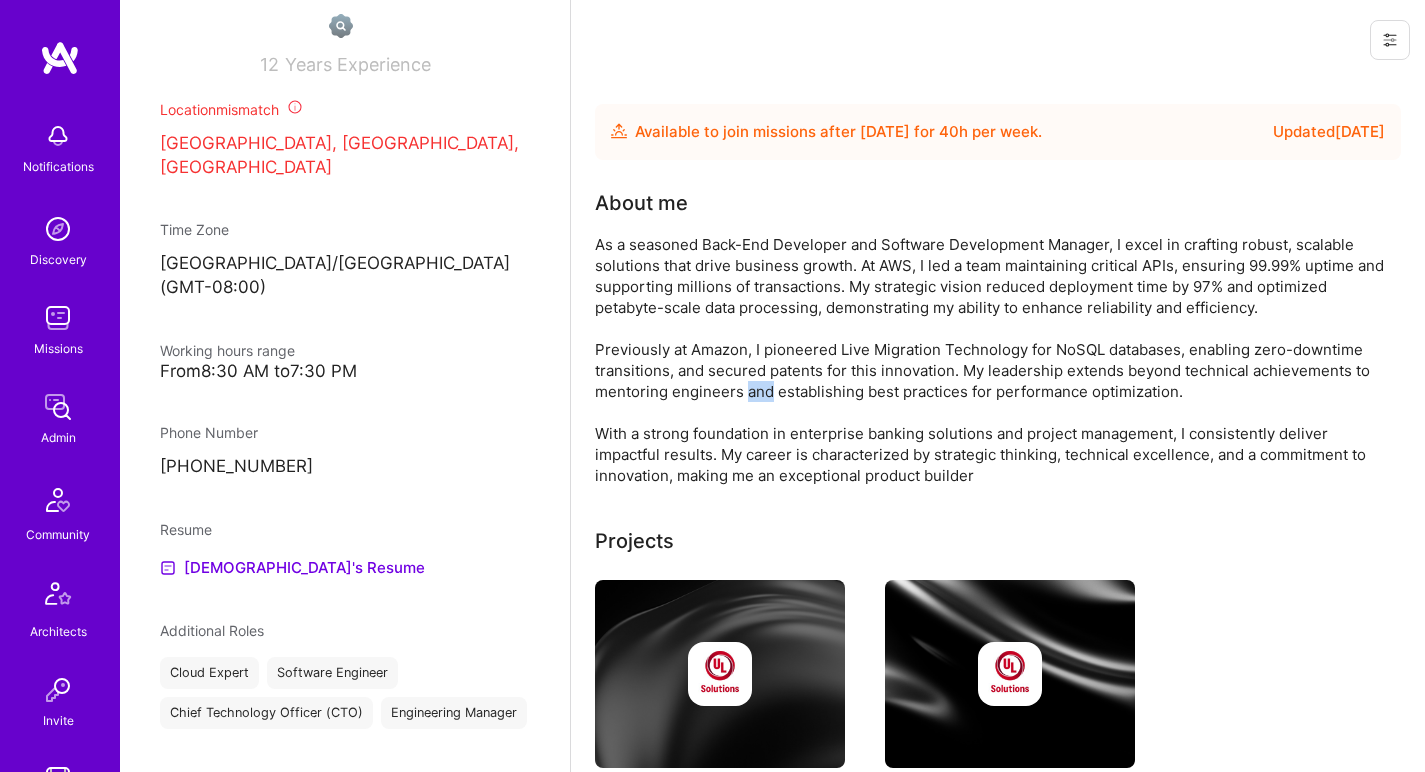 click on "As a seasoned Back-End Developer and Software Development Manager, I excel in crafting robust, scalable solutions that drive business growth. At AWS, I led a team maintaining critical APIs, ensuring 99.99% uptime and supporting millions of transactions. My strategic vision reduced deployment time by 97% and optimized petabyte-scale data processing, demonstrating my ability to enhance reliability and efficiency.
Previously at Amazon, I pioneered Live Migration Technology for NoSQL databases, enabling zero-downtime transitions, and secured patents for this innovation. My leadership extends beyond technical achievements to mentoring engineers and establishing best practices for performance optimization.
With a strong foundation in enterprise banking solutions and project management, I consistently deliver impactful results. My career is characterized by strategic thinking, technical excellence, and a commitment to innovation, making me an exceptional product builder" at bounding box center [995, 360] 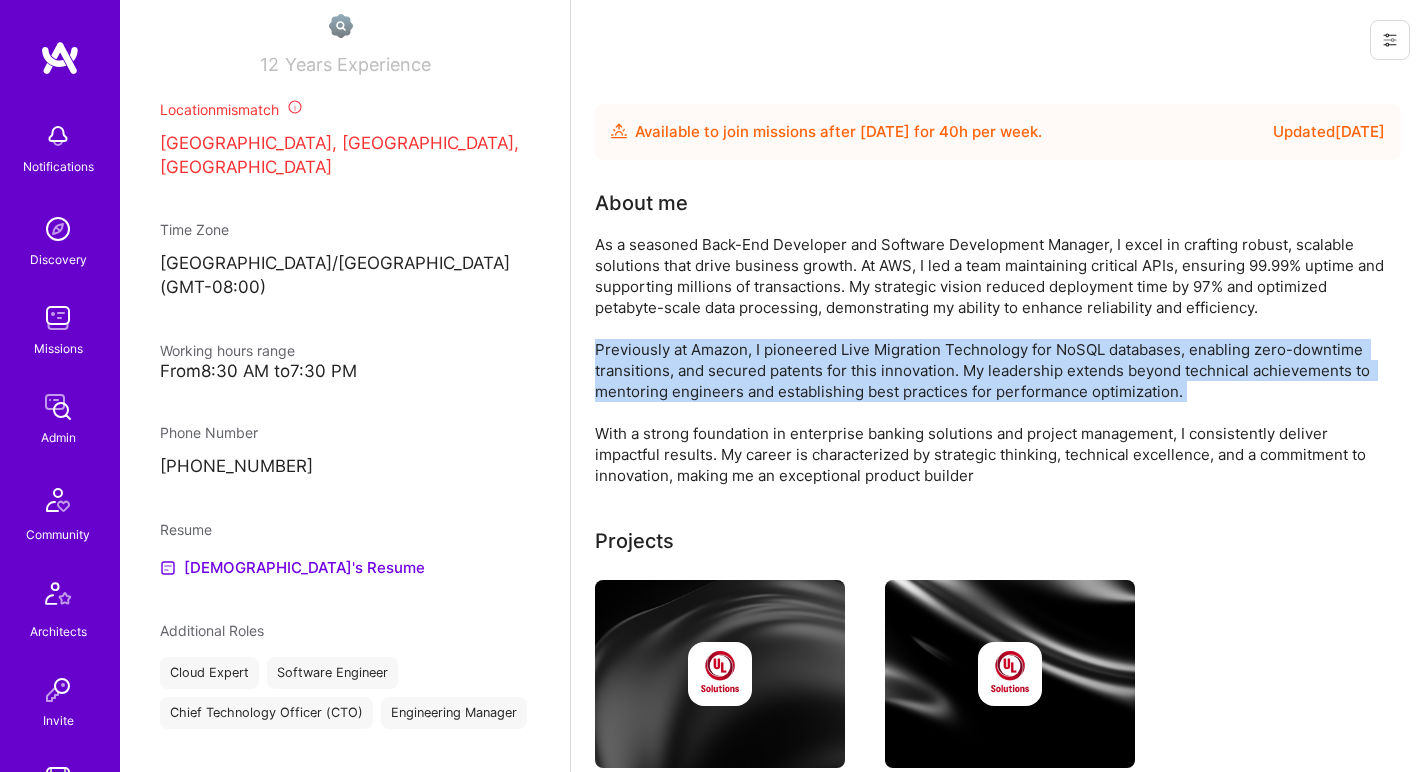 click on "As a seasoned Back-End Developer and Software Development Manager, I excel in crafting robust, scalable solutions that drive business growth. At AWS, I led a team maintaining critical APIs, ensuring 99.99% uptime and supporting millions of transactions. My strategic vision reduced deployment time by 97% and optimized petabyte-scale data processing, demonstrating my ability to enhance reliability and efficiency.
Previously at Amazon, I pioneered Live Migration Technology for NoSQL databases, enabling zero-downtime transitions, and secured patents for this innovation. My leadership extends beyond technical achievements to mentoring engineers and establishing best practices for performance optimization.
With a strong foundation in enterprise banking solutions and project management, I consistently deliver impactful results. My career is characterized by strategic thinking, technical excellence, and a commitment to innovation, making me an exceptional product builder" at bounding box center [995, 360] 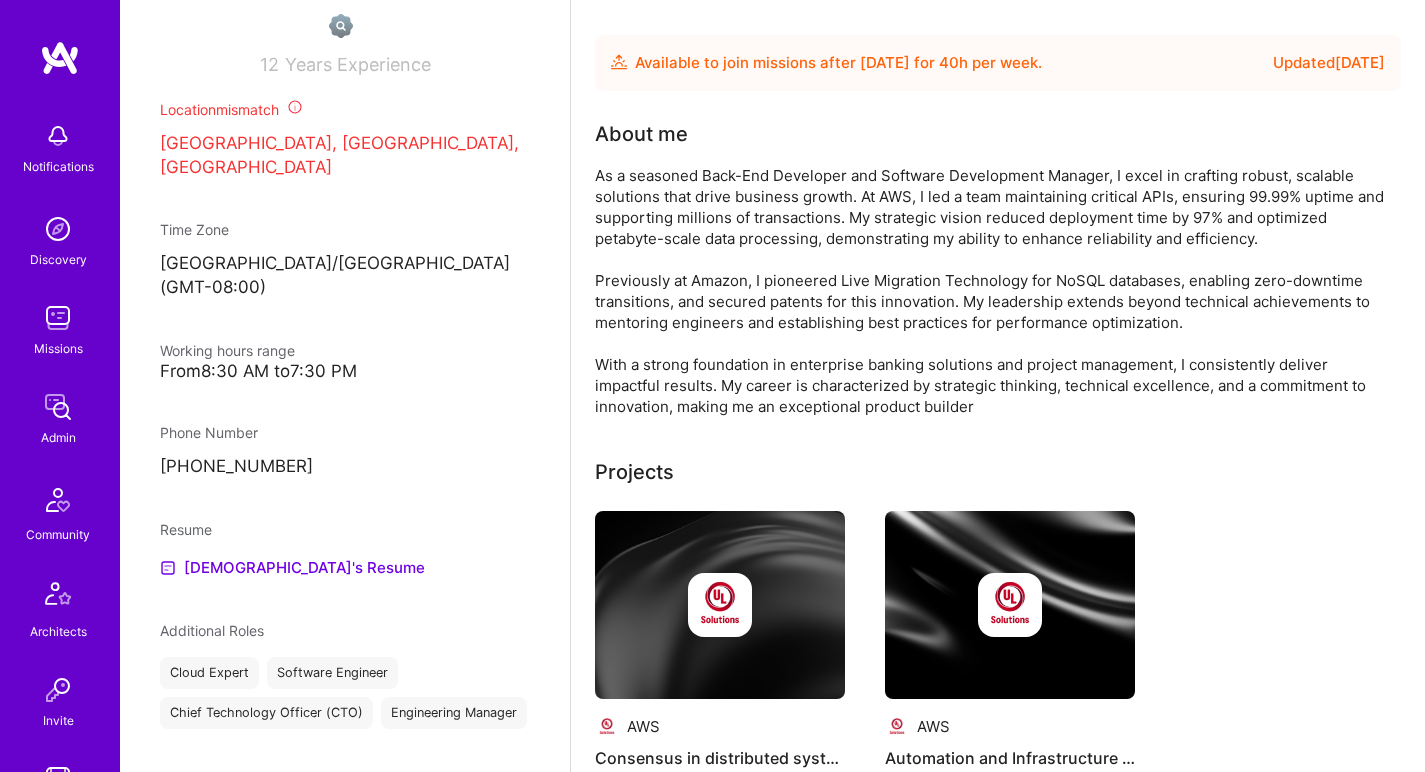 click on "As a seasoned Back-End Developer and Software Development Manager, I excel in crafting robust, scalable solutions that drive business growth. At AWS, I led a team maintaining critical APIs, ensuring 99.99% uptime and supporting millions of transactions. My strategic vision reduced deployment time by 97% and optimized petabyte-scale data processing, demonstrating my ability to enhance reliability and efficiency.
Previously at Amazon, I pioneered Live Migration Technology for NoSQL databases, enabling zero-downtime transitions, and secured patents for this innovation. My leadership extends beyond technical achievements to mentoring engineers and establishing best practices for performance optimization.
With a strong foundation in enterprise banking solutions and project management, I consistently deliver impactful results. My career is characterized by strategic thinking, technical excellence, and a commitment to innovation, making me an exceptional product builder" at bounding box center [995, 291] 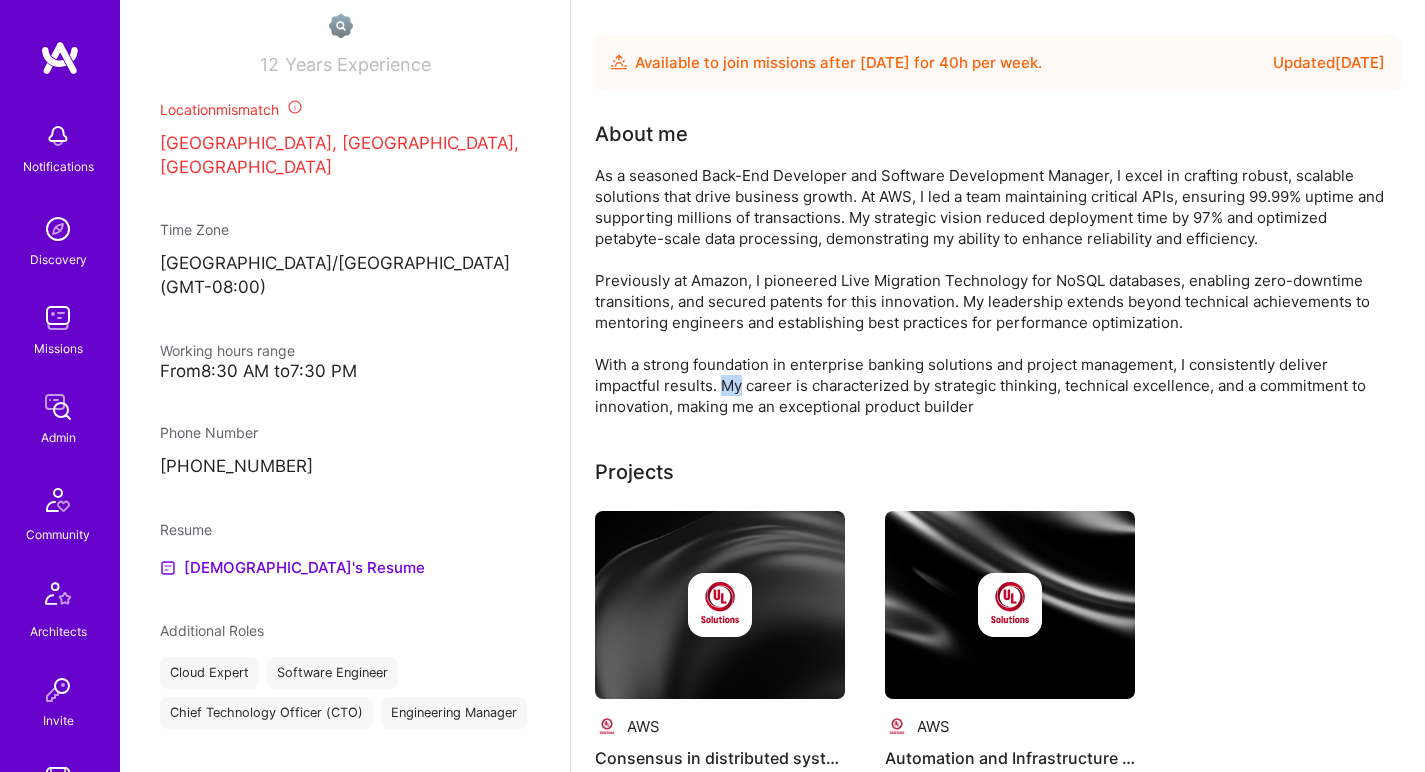 click on "As a seasoned Back-End Developer and Software Development Manager, I excel in crafting robust, scalable solutions that drive business growth. At AWS, I led a team maintaining critical APIs, ensuring 99.99% uptime and supporting millions of transactions. My strategic vision reduced deployment time by 97% and optimized petabyte-scale data processing, demonstrating my ability to enhance reliability and efficiency.
Previously at Amazon, I pioneered Live Migration Technology for NoSQL databases, enabling zero-downtime transitions, and secured patents for this innovation. My leadership extends beyond technical achievements to mentoring engineers and establishing best practices for performance optimization.
With a strong foundation in enterprise banking solutions and project management, I consistently deliver impactful results. My career is characterized by strategic thinking, technical excellence, and a commitment to innovation, making me an exceptional product builder" at bounding box center (995, 291) 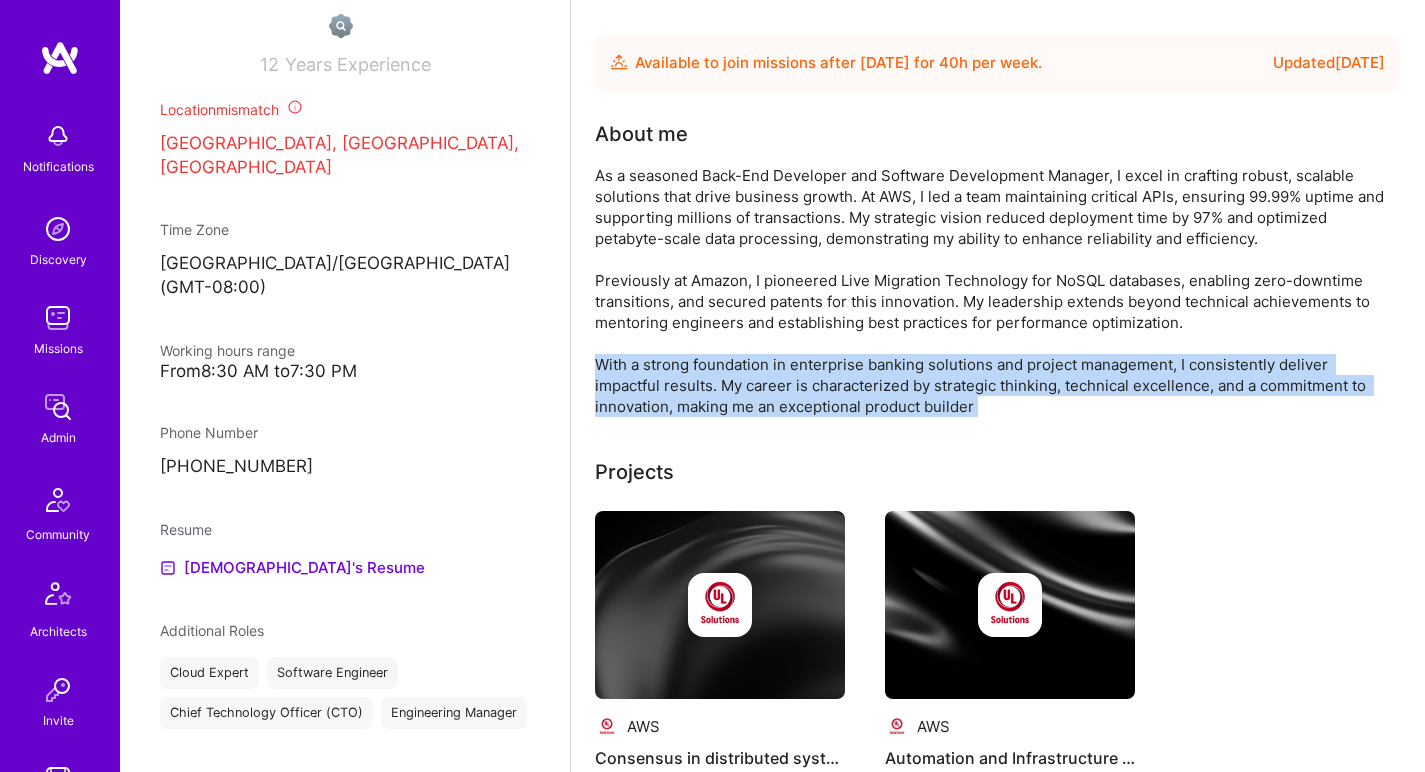 click on "As a seasoned Back-End Developer and Software Development Manager, I excel in crafting robust, scalable solutions that drive business growth. At AWS, I led a team maintaining critical APIs, ensuring 99.99% uptime and supporting millions of transactions. My strategic vision reduced deployment time by 97% and optimized petabyte-scale data processing, demonstrating my ability to enhance reliability and efficiency.
Previously at Amazon, I pioneered Live Migration Technology for NoSQL databases, enabling zero-downtime transitions, and secured patents for this innovation. My leadership extends beyond technical achievements to mentoring engineers and establishing best practices for performance optimization.
With a strong foundation in enterprise banking solutions and project management, I consistently deliver impactful results. My career is characterized by strategic thinking, technical excellence, and a commitment to innovation, making me an exceptional product builder" at bounding box center (995, 291) 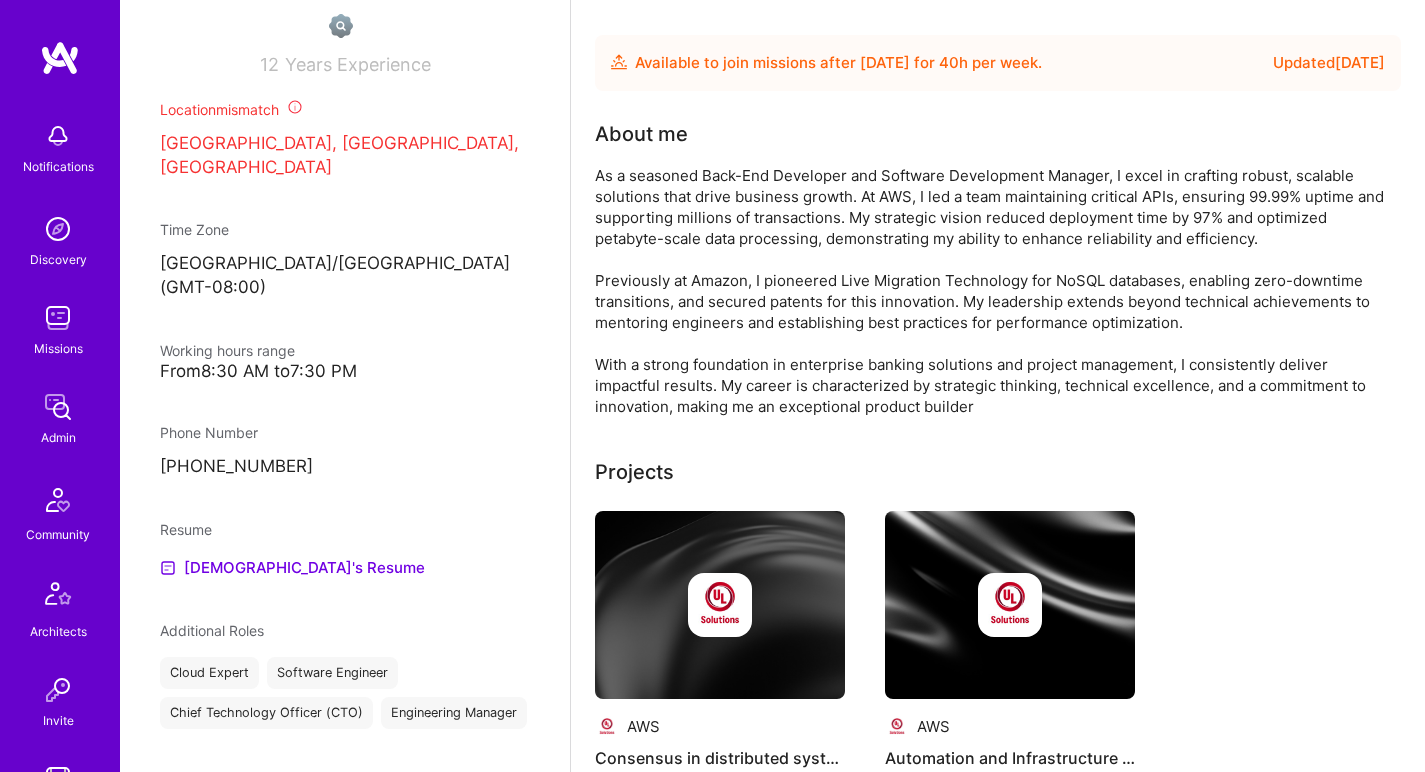 click on "As a seasoned Back-End Developer and Software Development Manager, I excel in crafting robust, scalable solutions that drive business growth. At AWS, I led a team maintaining critical APIs, ensuring 99.99% uptime and supporting millions of transactions. My strategic vision reduced deployment time by 97% and optimized petabyte-scale data processing, demonstrating my ability to enhance reliability and efficiency.
Previously at Amazon, I pioneered Live Migration Technology for NoSQL databases, enabling zero-downtime transitions, and secured patents for this innovation. My leadership extends beyond technical achievements to mentoring engineers and establishing best practices for performance optimization.
With a strong foundation in enterprise banking solutions and project management, I consistently deliver impactful results. My career is characterized by strategic thinking, technical excellence, and a commitment to innovation, making me an exceptional product builder" at bounding box center [995, 291] 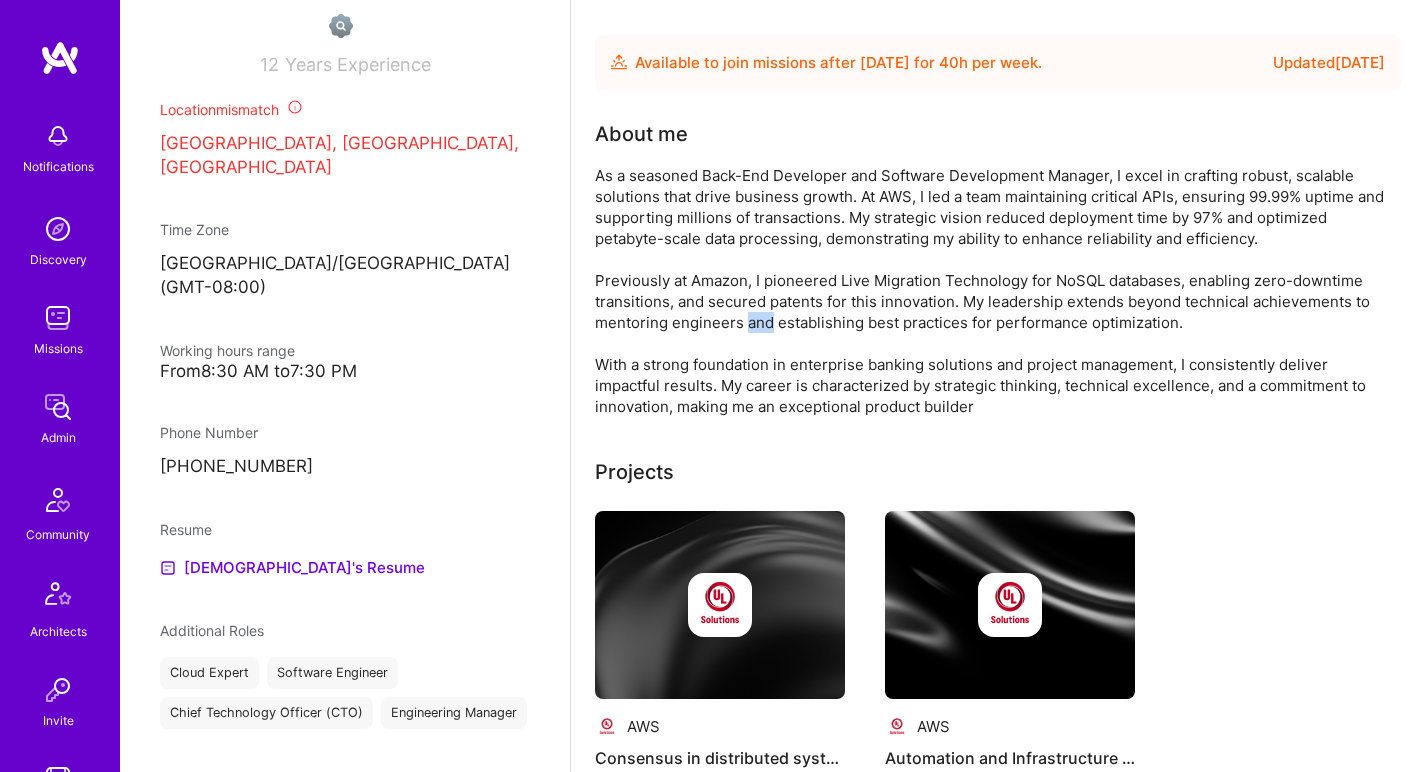 click on "As a seasoned Back-End Developer and Software Development Manager, I excel in crafting robust, scalable solutions that drive business growth. At AWS, I led a team maintaining critical APIs, ensuring 99.99% uptime and supporting millions of transactions. My strategic vision reduced deployment time by 97% and optimized petabyte-scale data processing, demonstrating my ability to enhance reliability and efficiency.
Previously at Amazon, I pioneered Live Migration Technology for NoSQL databases, enabling zero-downtime transitions, and secured patents for this innovation. My leadership extends beyond technical achievements to mentoring engineers and establishing best practices for performance optimization.
With a strong foundation in enterprise banking solutions and project management, I consistently deliver impactful results. My career is characterized by strategic thinking, technical excellence, and a commitment to innovation, making me an exceptional product builder" at bounding box center (995, 291) 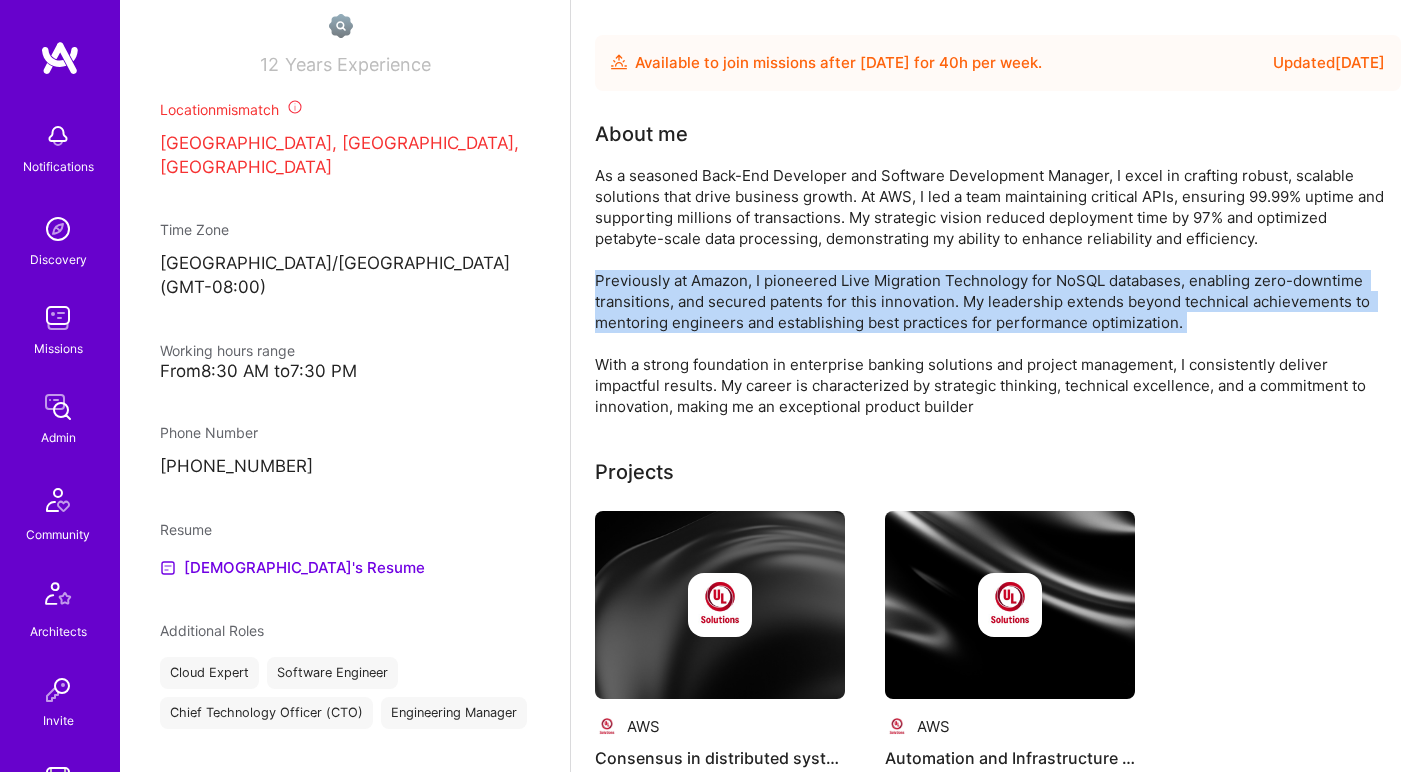 click on "As a seasoned Back-End Developer and Software Development Manager, I excel in crafting robust, scalable solutions that drive business growth. At AWS, I led a team maintaining critical APIs, ensuring 99.99% uptime and supporting millions of transactions. My strategic vision reduced deployment time by 97% and optimized petabyte-scale data processing, demonstrating my ability to enhance reliability and efficiency.
Previously at Amazon, I pioneered Live Migration Technology for NoSQL databases, enabling zero-downtime transitions, and secured patents for this innovation. My leadership extends beyond technical achievements to mentoring engineers and establishing best practices for performance optimization.
With a strong foundation in enterprise banking solutions and project management, I consistently deliver impactful results. My career is characterized by strategic thinking, technical excellence, and a commitment to innovation, making me an exceptional product builder" at bounding box center [995, 291] 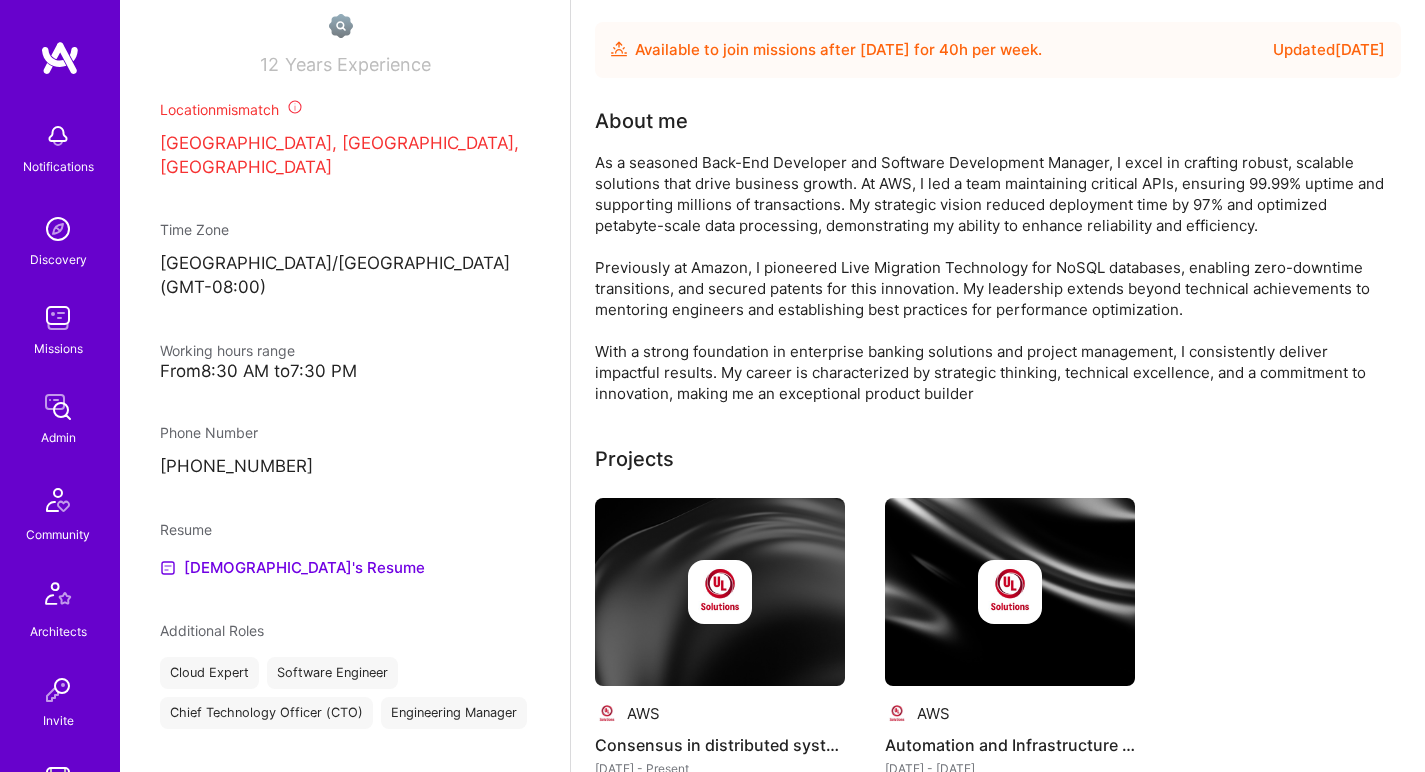 click on "As a seasoned Back-End Developer and Software Development Manager, I excel in crafting robust, scalable solutions that drive business growth. At AWS, I led a team maintaining critical APIs, ensuring 99.99% uptime and supporting millions of transactions. My strategic vision reduced deployment time by 97% and optimized petabyte-scale data processing, demonstrating my ability to enhance reliability and efficiency.
Previously at Amazon, I pioneered Live Migration Technology for NoSQL databases, enabling zero-downtime transitions, and secured patents for this innovation. My leadership extends beyond technical achievements to mentoring engineers and establishing best practices for performance optimization.
With a strong foundation in enterprise banking solutions and project management, I consistently deliver impactful results. My career is characterized by strategic thinking, technical excellence, and a commitment to innovation, making me an exceptional product builder" at bounding box center (995, 278) 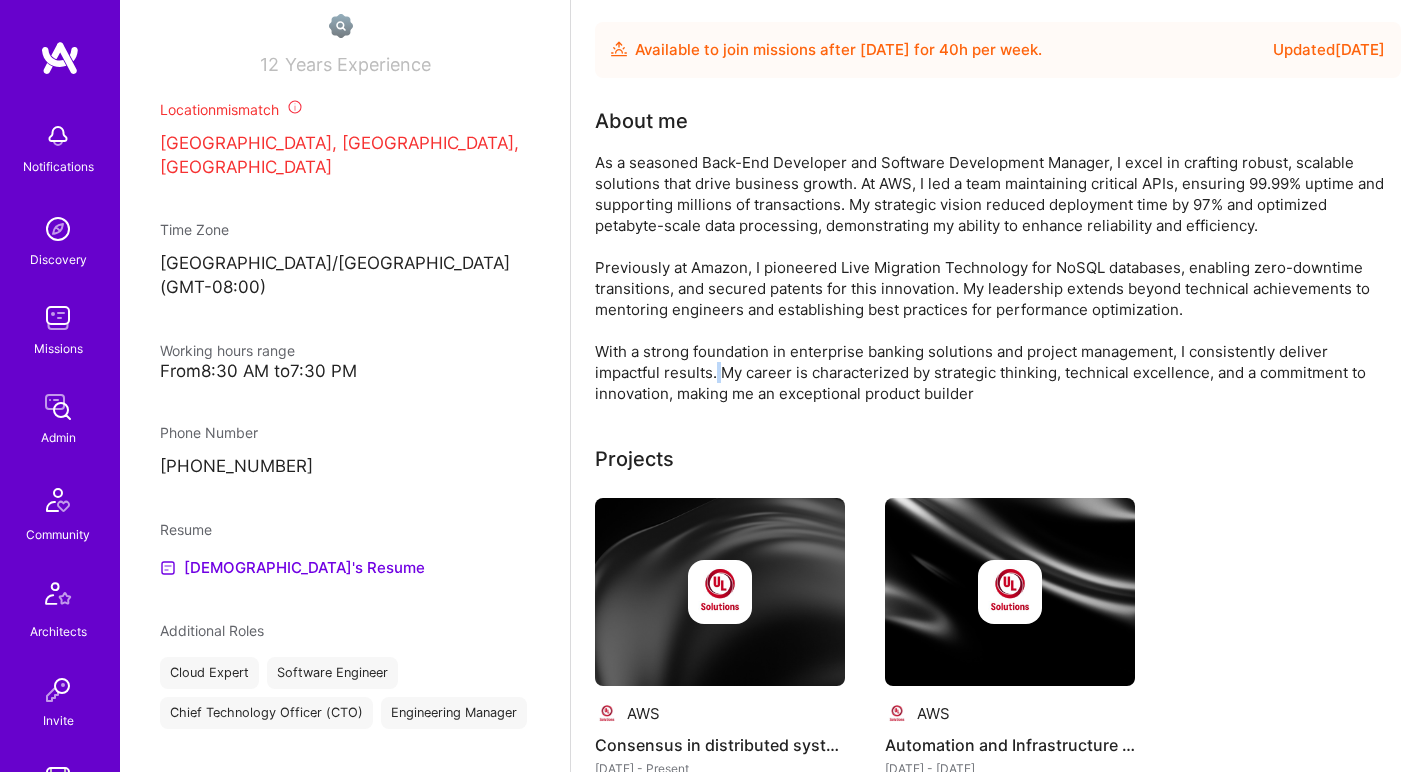 click on "As a seasoned Back-End Developer and Software Development Manager, I excel in crafting robust, scalable solutions that drive business growth. At AWS, I led a team maintaining critical APIs, ensuring 99.99% uptime and supporting millions of transactions. My strategic vision reduced deployment time by 97% and optimized petabyte-scale data processing, demonstrating my ability to enhance reliability and efficiency.
Previously at Amazon, I pioneered Live Migration Technology for NoSQL databases, enabling zero-downtime transitions, and secured patents for this innovation. My leadership extends beyond technical achievements to mentoring engineers and establishing best practices for performance optimization.
With a strong foundation in enterprise banking solutions and project management, I consistently deliver impactful results. My career is characterized by strategic thinking, technical excellence, and a commitment to innovation, making me an exceptional product builder" at bounding box center [995, 278] 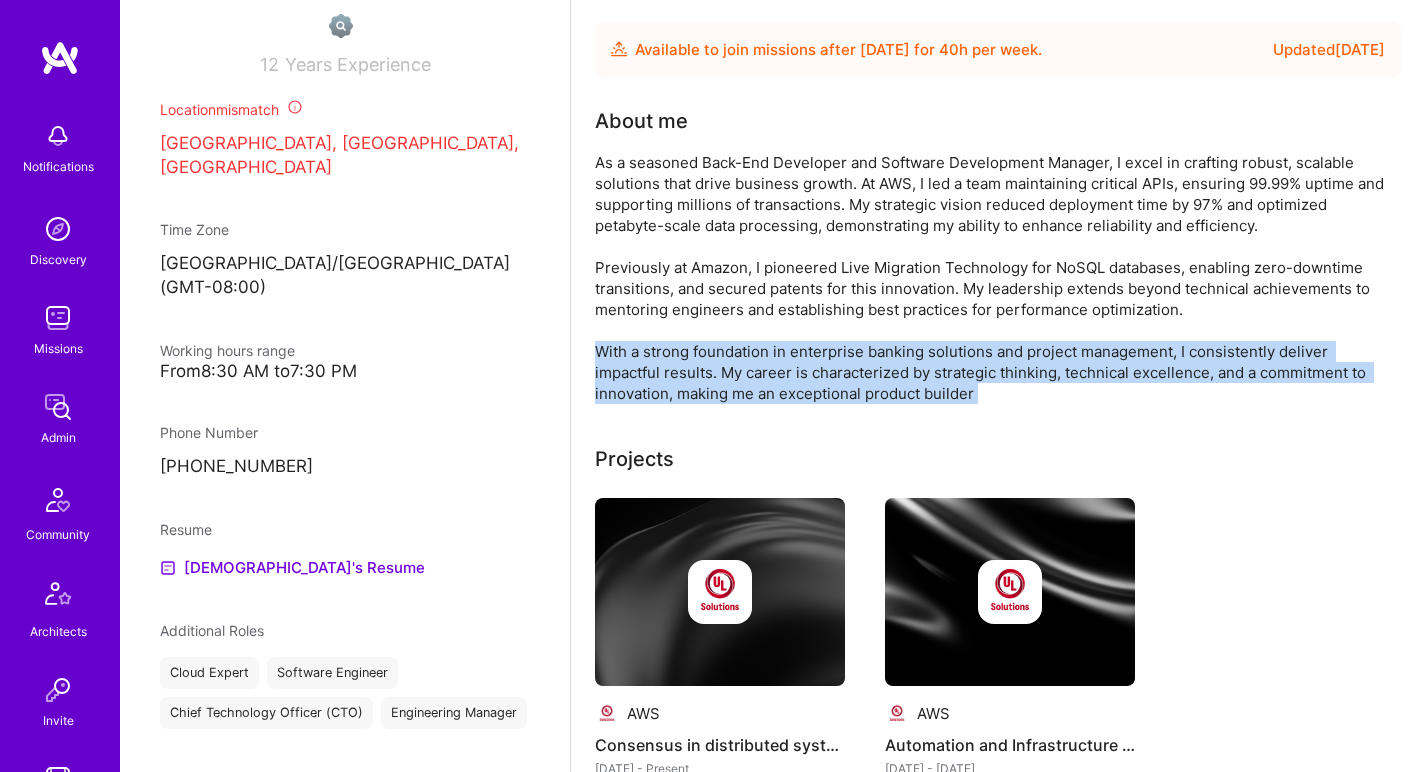 click on "As a seasoned Back-End Developer and Software Development Manager, I excel in crafting robust, scalable solutions that drive business growth. At AWS, I led a team maintaining critical APIs, ensuring 99.99% uptime and supporting millions of transactions. My strategic vision reduced deployment time by 97% and optimized petabyte-scale data processing, demonstrating my ability to enhance reliability and efficiency.
Previously at Amazon, I pioneered Live Migration Technology for NoSQL databases, enabling zero-downtime transitions, and secured patents for this innovation. My leadership extends beyond technical achievements to mentoring engineers and establishing best practices for performance optimization.
With a strong foundation in enterprise banking solutions and project management, I consistently deliver impactful results. My career is characterized by strategic thinking, technical excellence, and a commitment to innovation, making me an exceptional product builder" at bounding box center (995, 278) 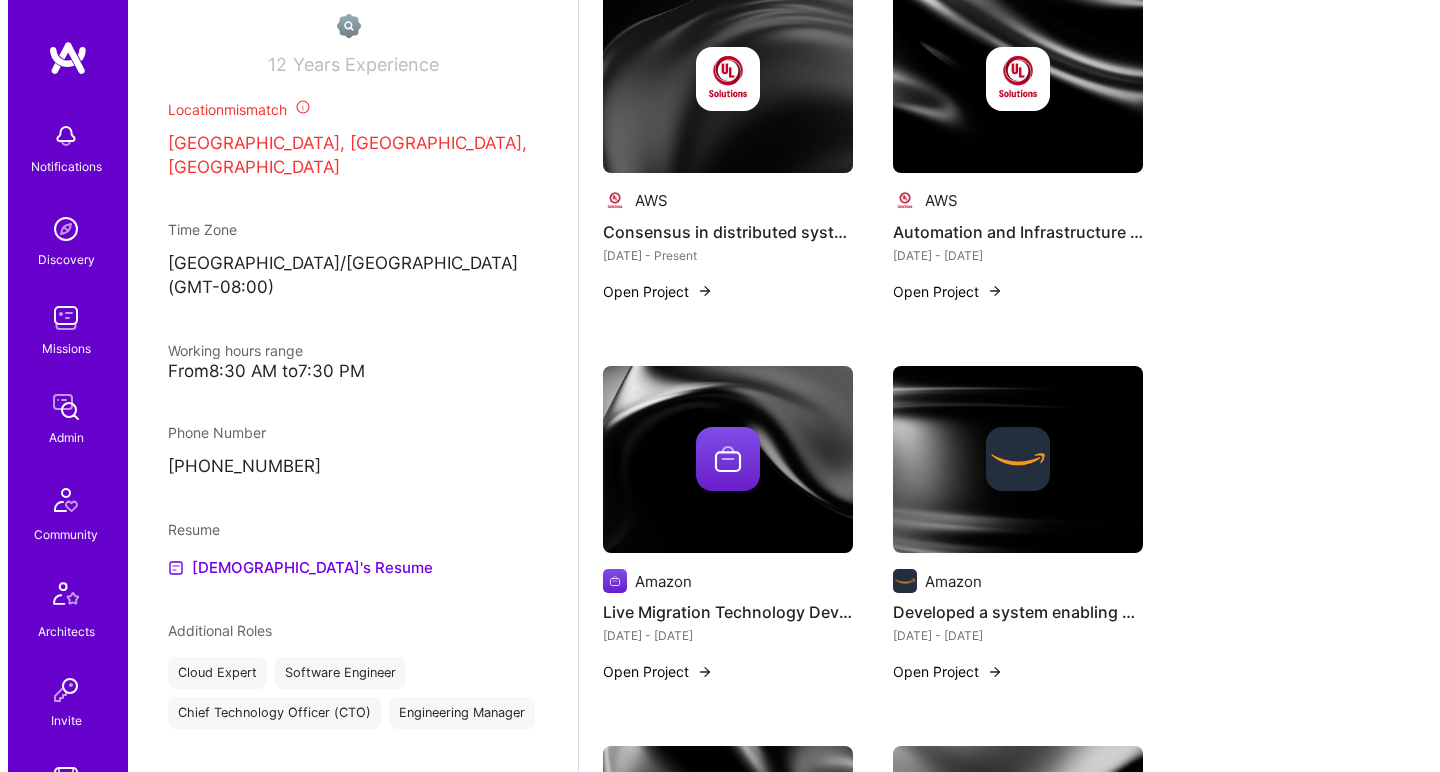 scroll, scrollTop: 481, scrollLeft: 0, axis: vertical 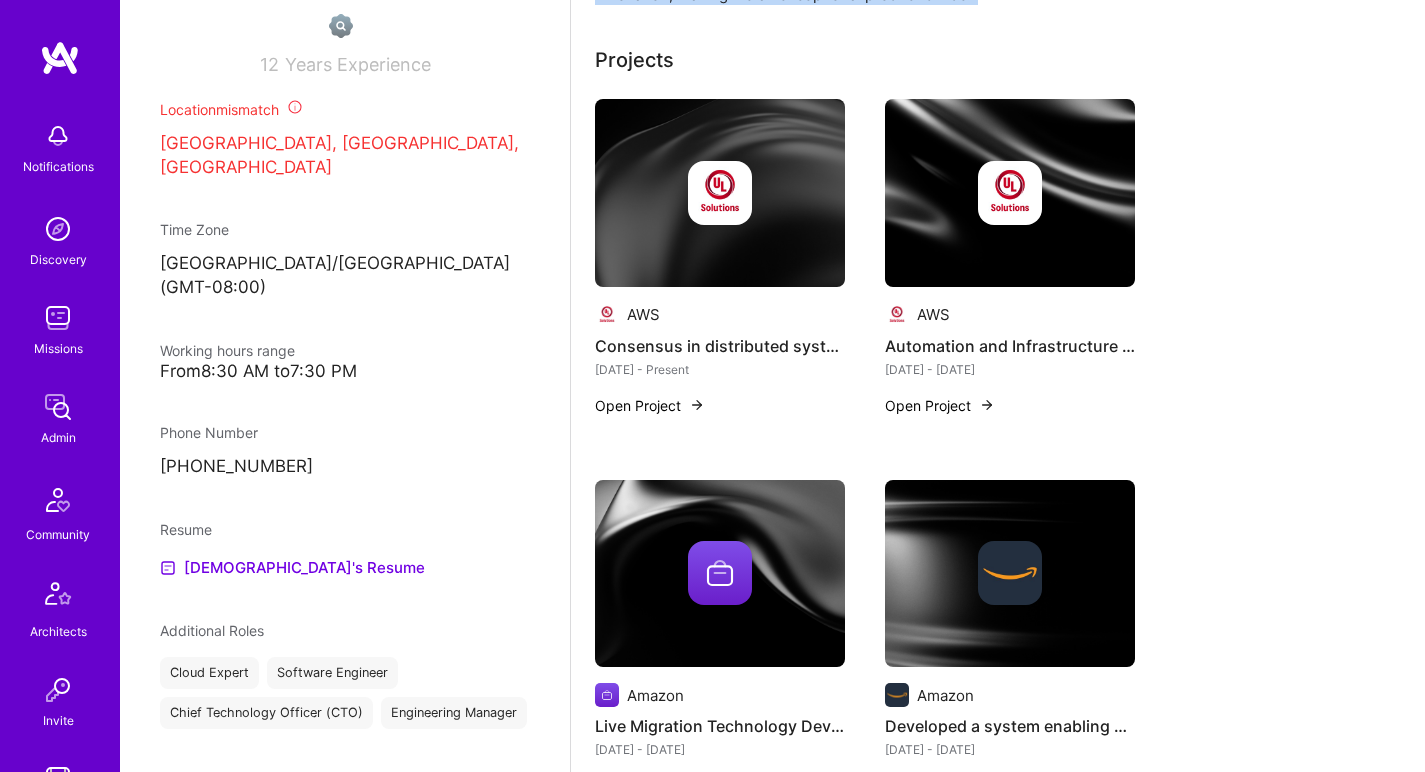 click at bounding box center [720, 193] 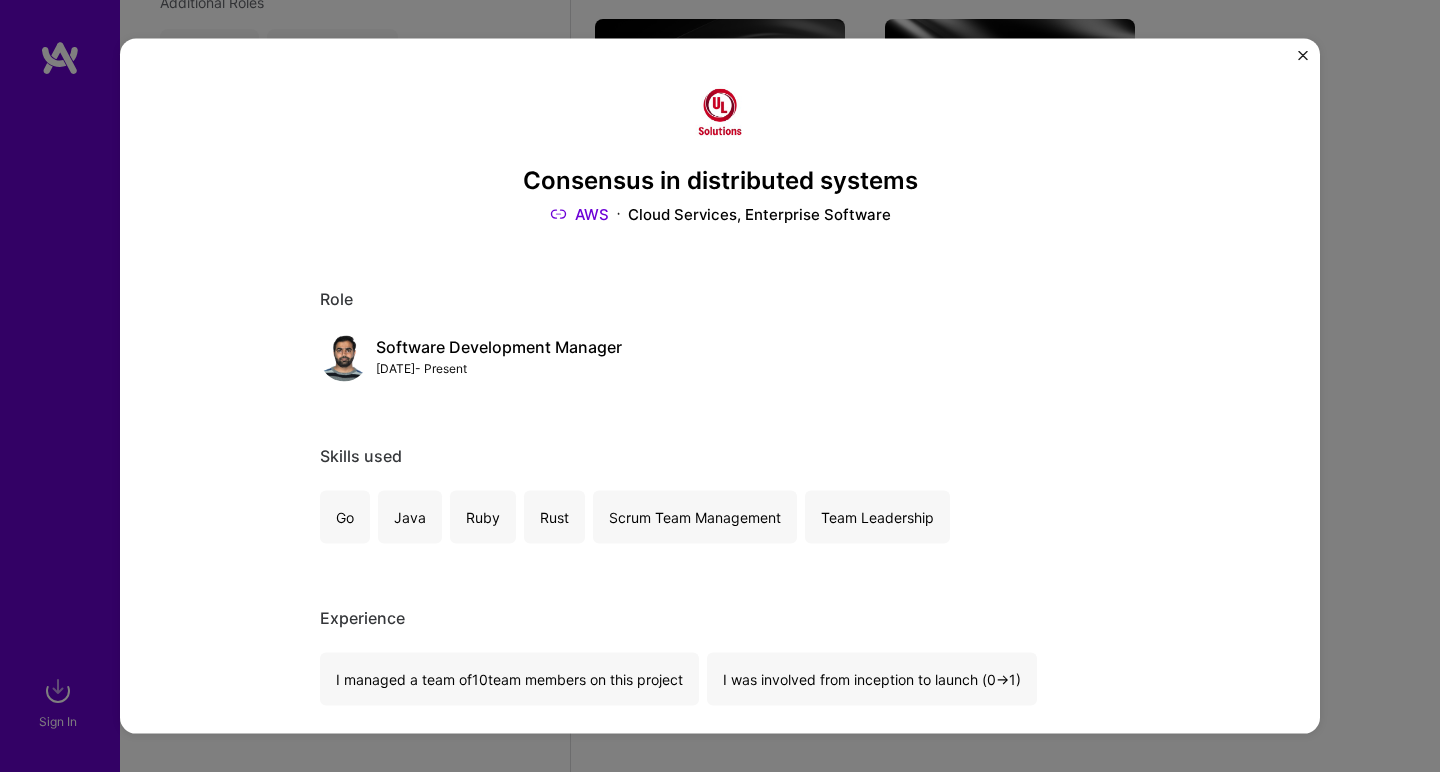 scroll, scrollTop: 538, scrollLeft: 0, axis: vertical 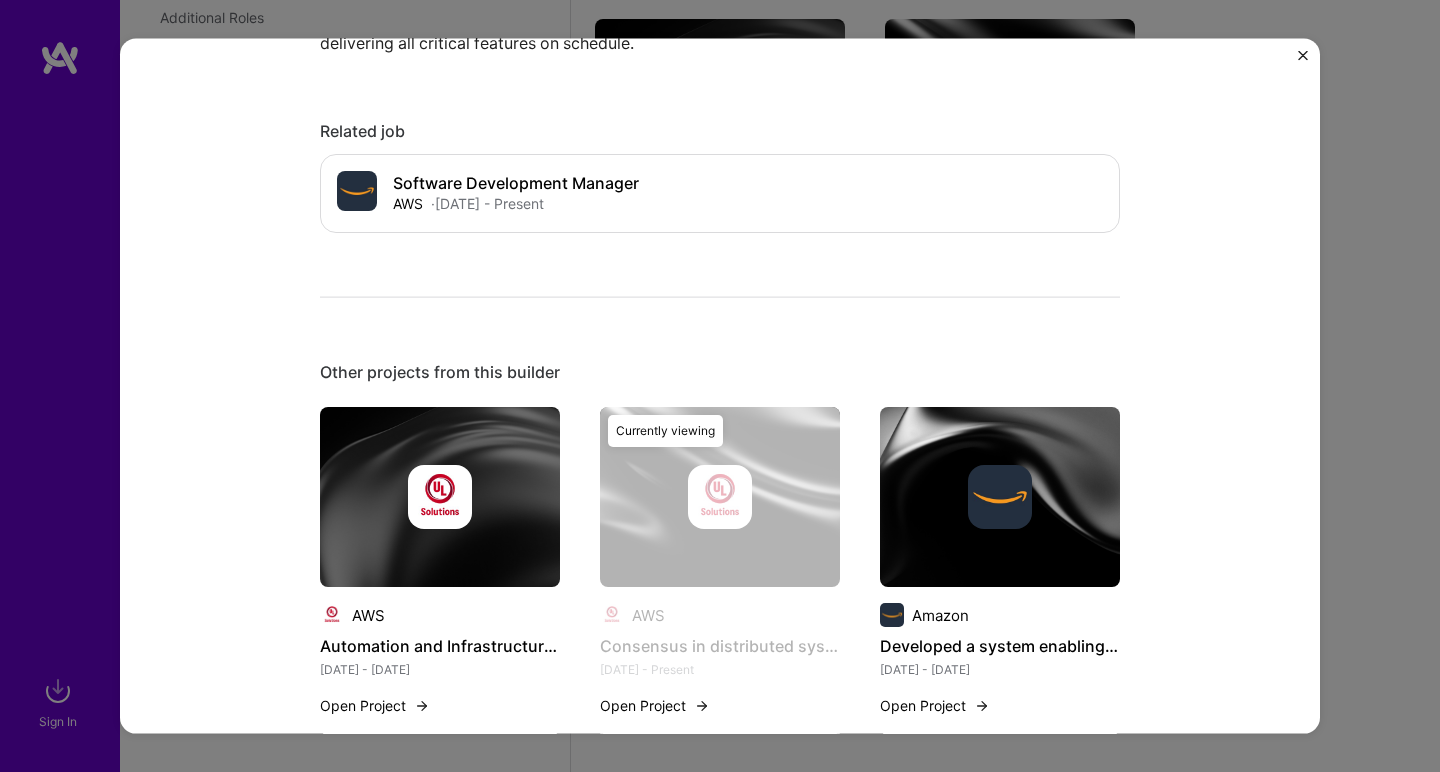 click at bounding box center (440, 497) 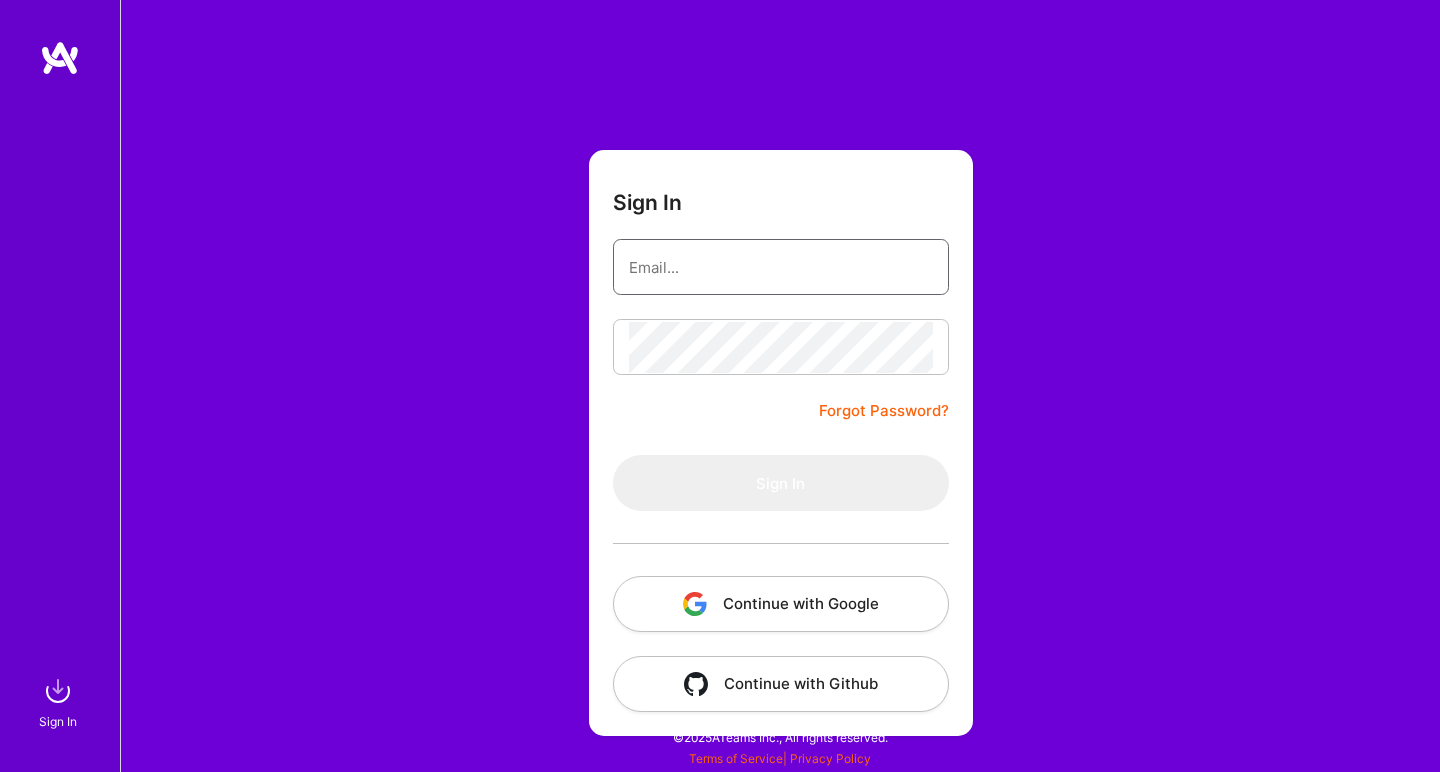 scroll, scrollTop: 0, scrollLeft: 0, axis: both 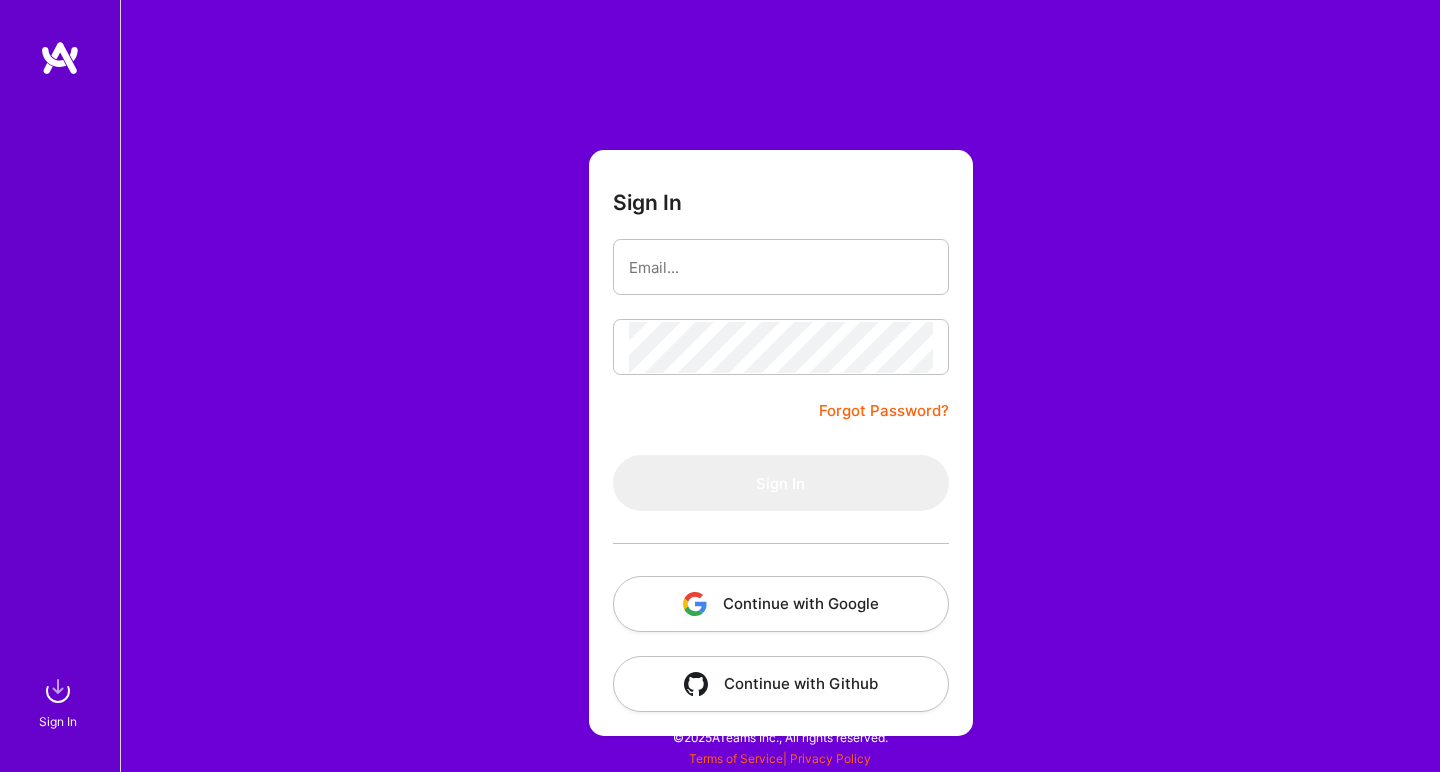 click on "Continue with Google" at bounding box center [781, 604] 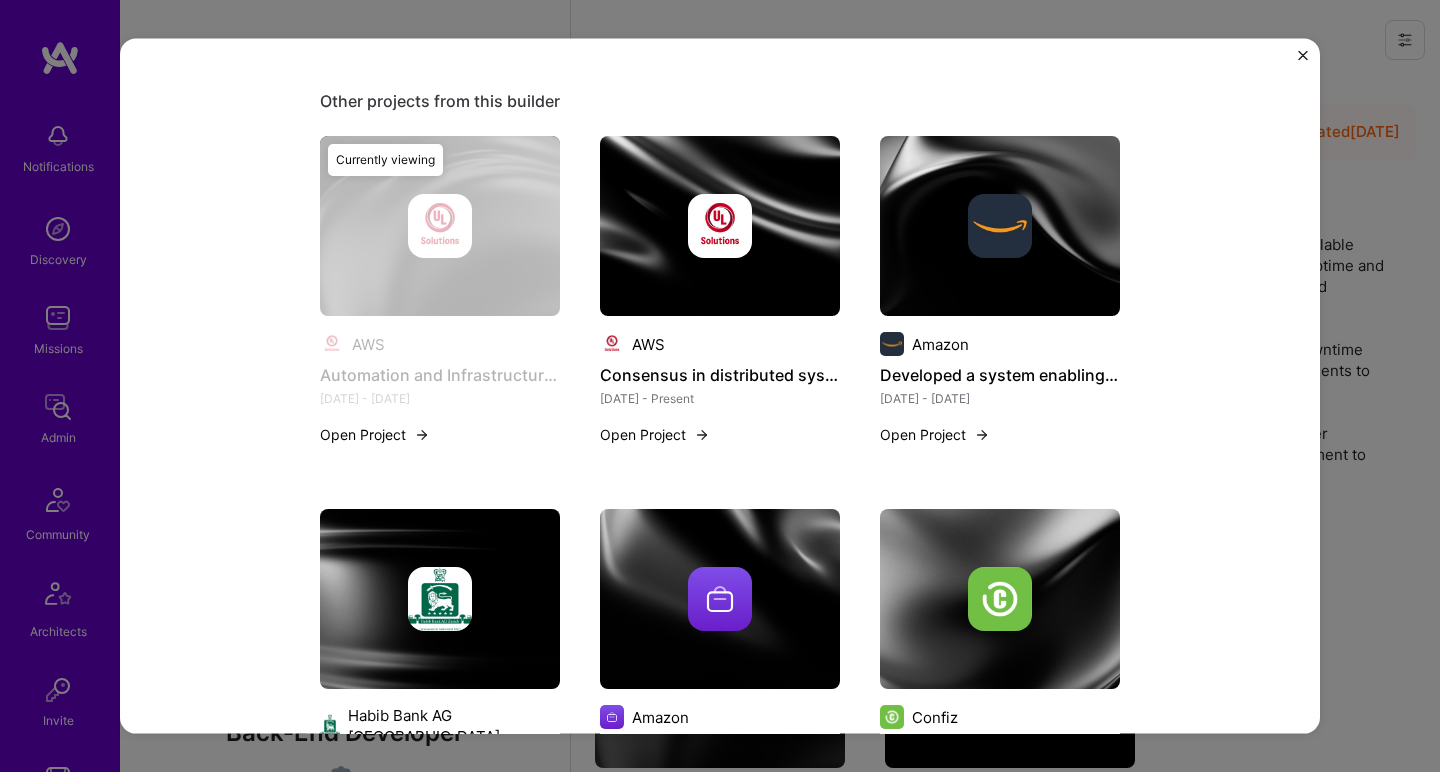 scroll, scrollTop: 1511, scrollLeft: 0, axis: vertical 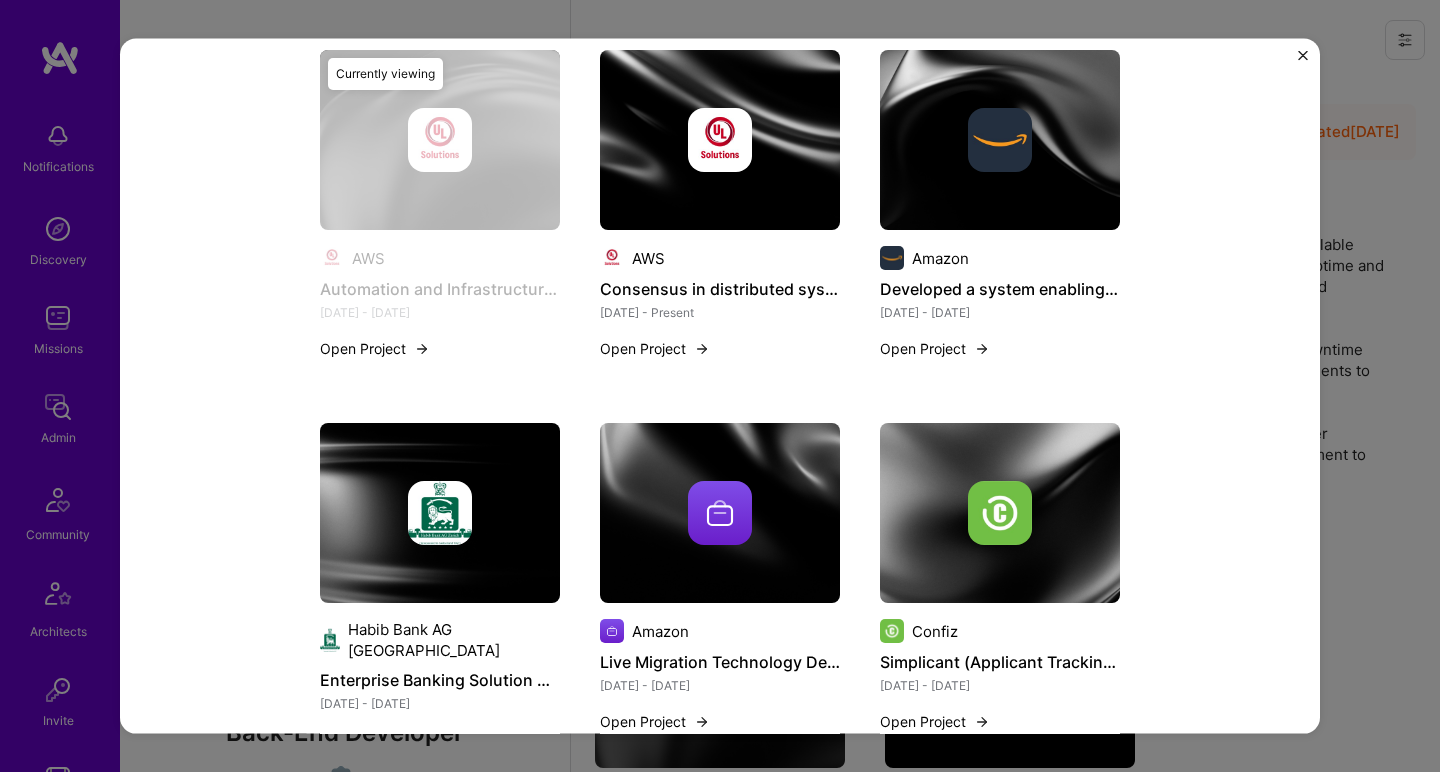 click at bounding box center [1000, 140] 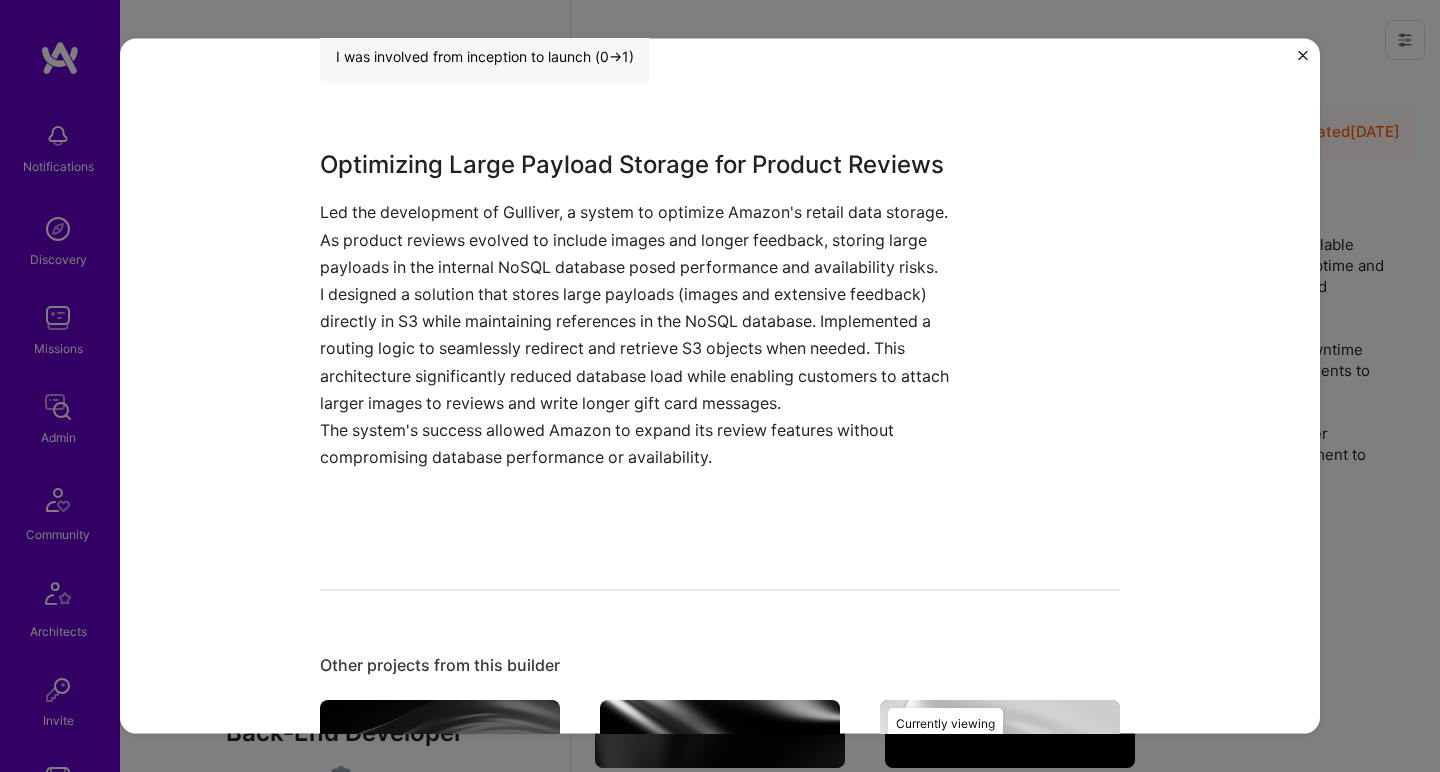 scroll, scrollTop: 1387, scrollLeft: 0, axis: vertical 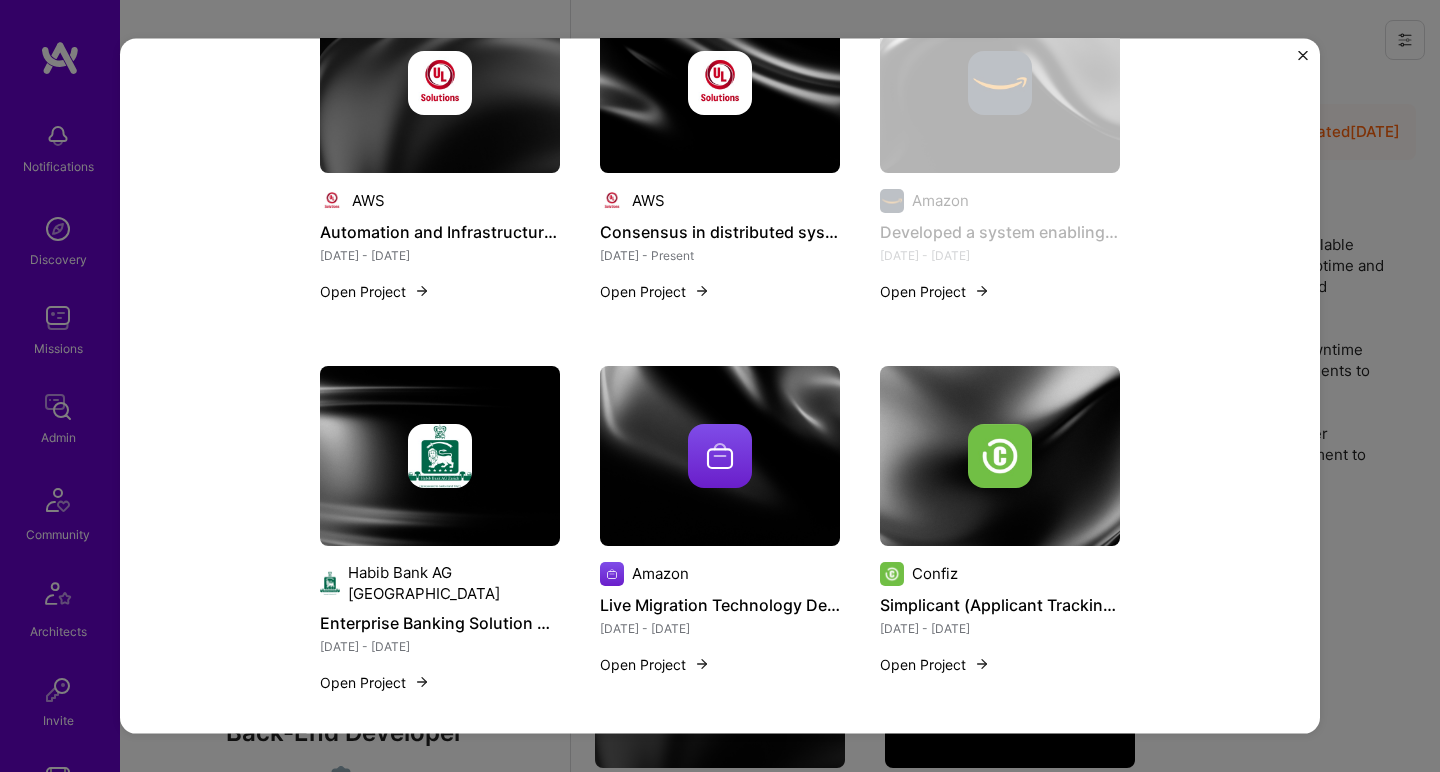 click at bounding box center (720, 455) 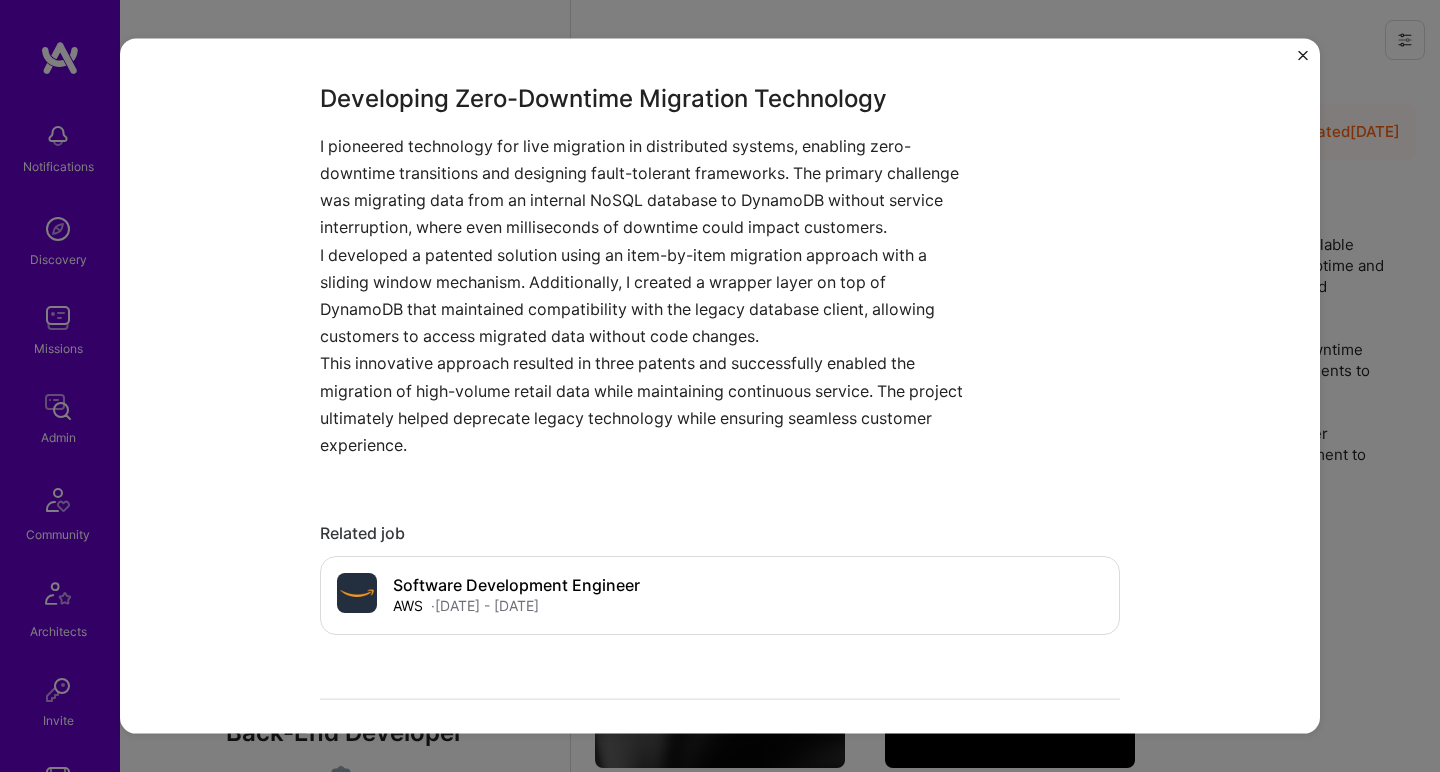 scroll, scrollTop: 677, scrollLeft: 0, axis: vertical 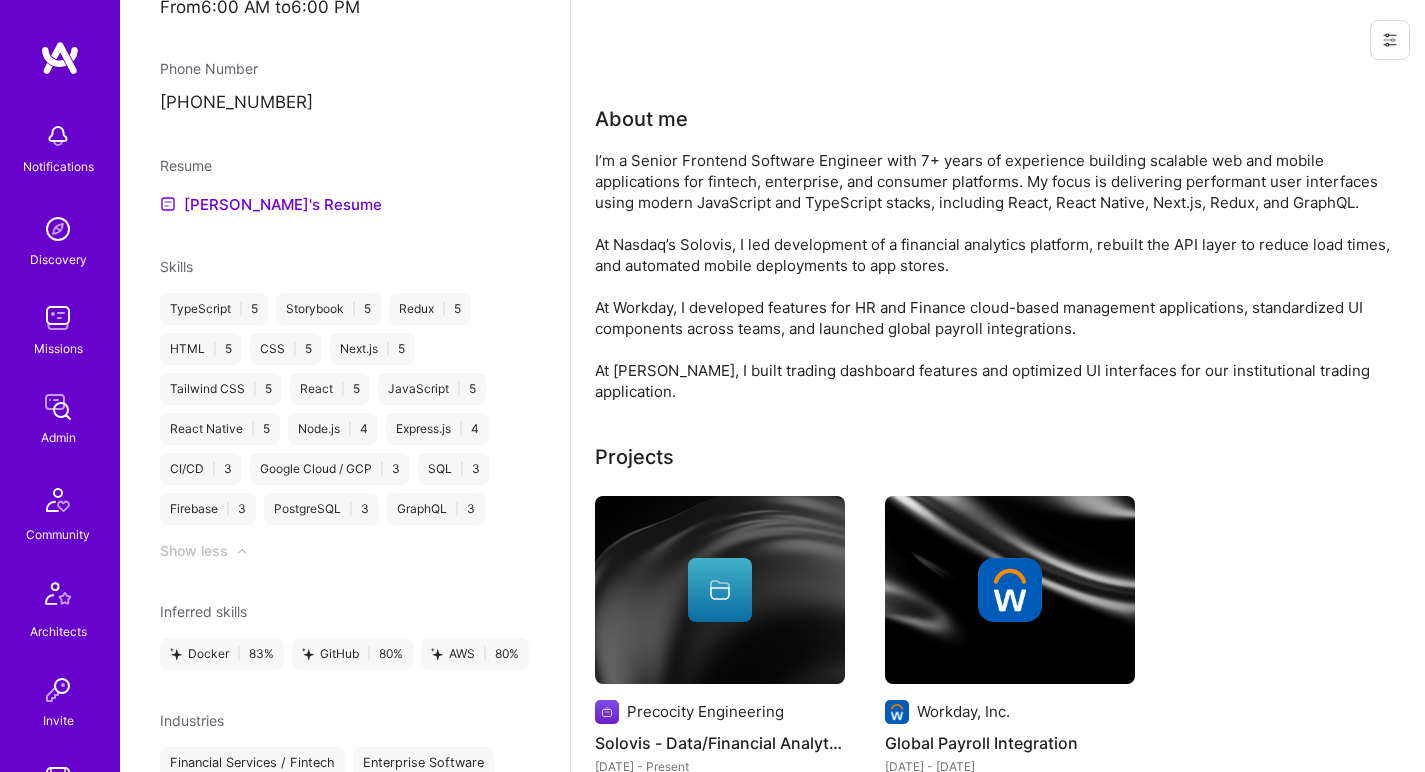click on "I’m a Senior Frontend Software Engineer with 7+ years of experience building scalable web and mobile applications for fintech, enterprise, and consumer platforms. My focus is delivering performant user interfaces using modern JavaScript and TypeScript stacks, including React, React Native, Next.js, Redux, and GraphQL.
At Nasdaq’s Solovis, I led development of a financial analytics platform, rebuilt the API layer to reduce load times, and automated mobile deployments to app stores.
At Workday, I developed features for HR and Finance cloud-based management applications, standardized UI components across teams, and launched global payroll integrations.
At J.P. Morgan, I built trading dashboard features and optimized UI interfaces for our institutional trading application." at bounding box center [995, 276] 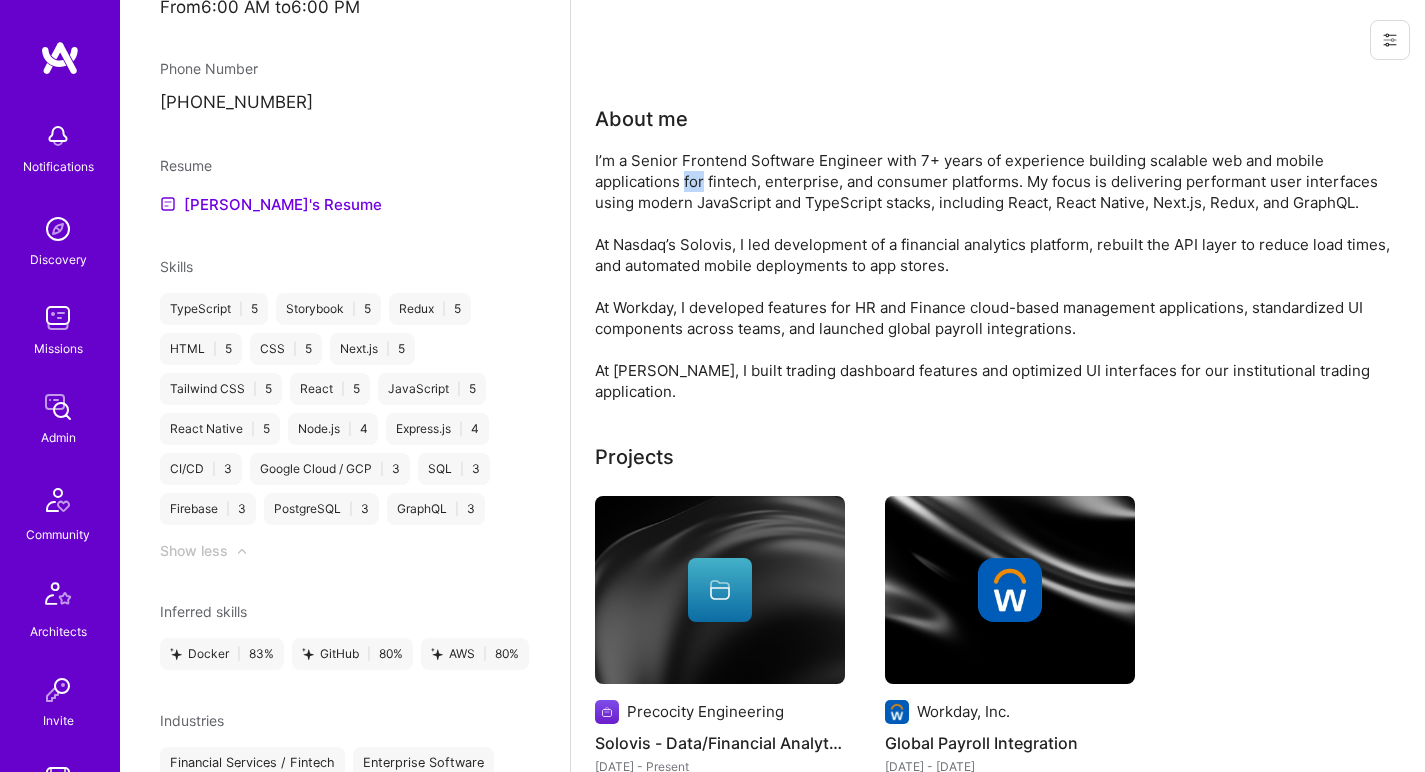 click on "I’m a Senior Frontend Software Engineer with 7+ years of experience building scalable web and mobile applications for fintech, enterprise, and consumer platforms. My focus is delivering performant user interfaces using modern JavaScript and TypeScript stacks, including React, React Native, Next.js, Redux, and GraphQL.
At Nasdaq’s Solovis, I led development of a financial analytics platform, rebuilt the API layer to reduce load times, and automated mobile deployments to app stores.
At Workday, I developed features for HR and Finance cloud-based management applications, standardized UI components across teams, and launched global payroll integrations.
At J.P. Morgan, I built trading dashboard features and optimized UI interfaces for our institutional trading application." at bounding box center [995, 276] 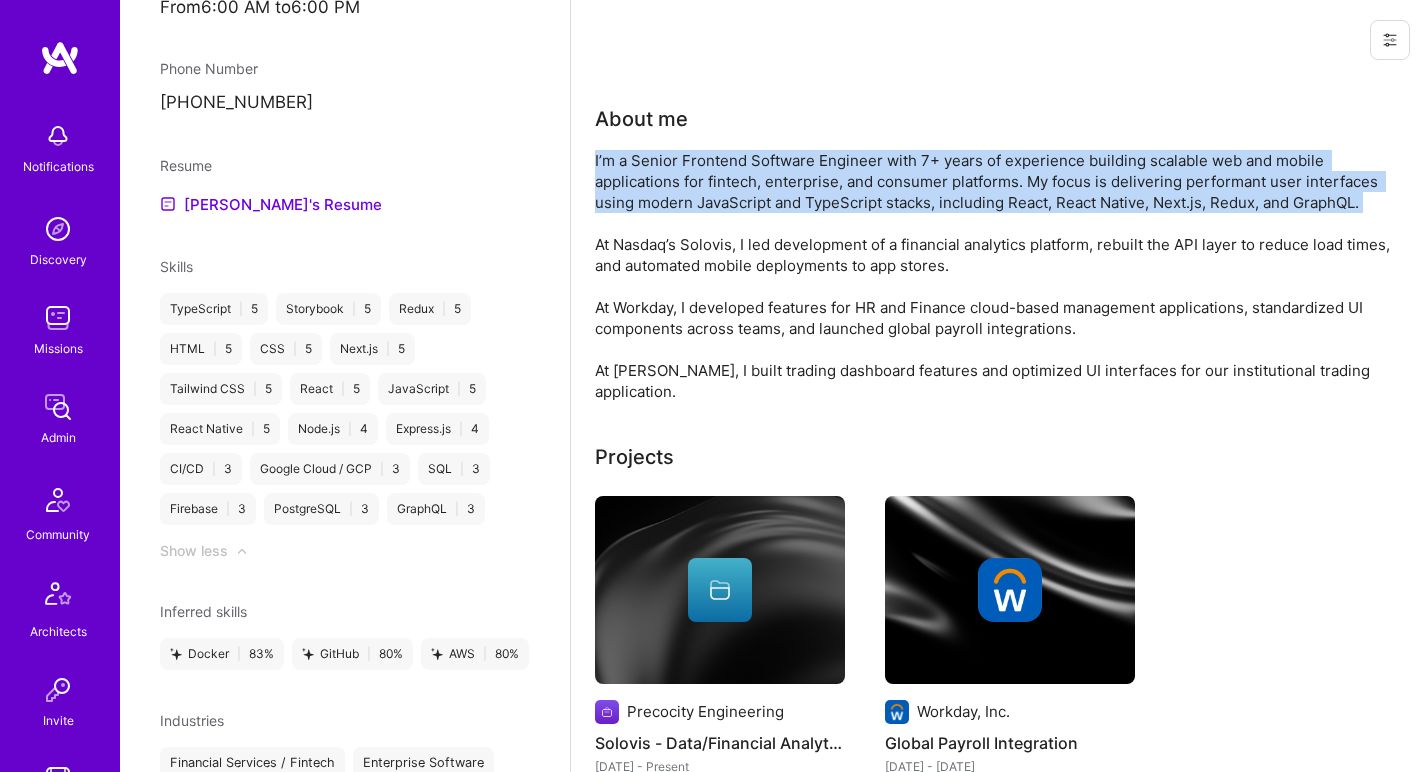 click on "I’m a Senior Frontend Software Engineer with 7+ years of experience building scalable web and mobile applications for fintech, enterprise, and consumer platforms. My focus is delivering performant user interfaces using modern JavaScript and TypeScript stacks, including React, React Native, Next.js, Redux, and GraphQL.
At Nasdaq’s Solovis, I led development of a financial analytics platform, rebuilt the API layer to reduce load times, and automated mobile deployments to app stores.
At Workday, I developed features for HR and Finance cloud-based management applications, standardized UI components across teams, and launched global payroll integrations.
At J.P. Morgan, I built trading dashboard features and optimized UI interfaces for our institutional trading application." at bounding box center [995, 276] 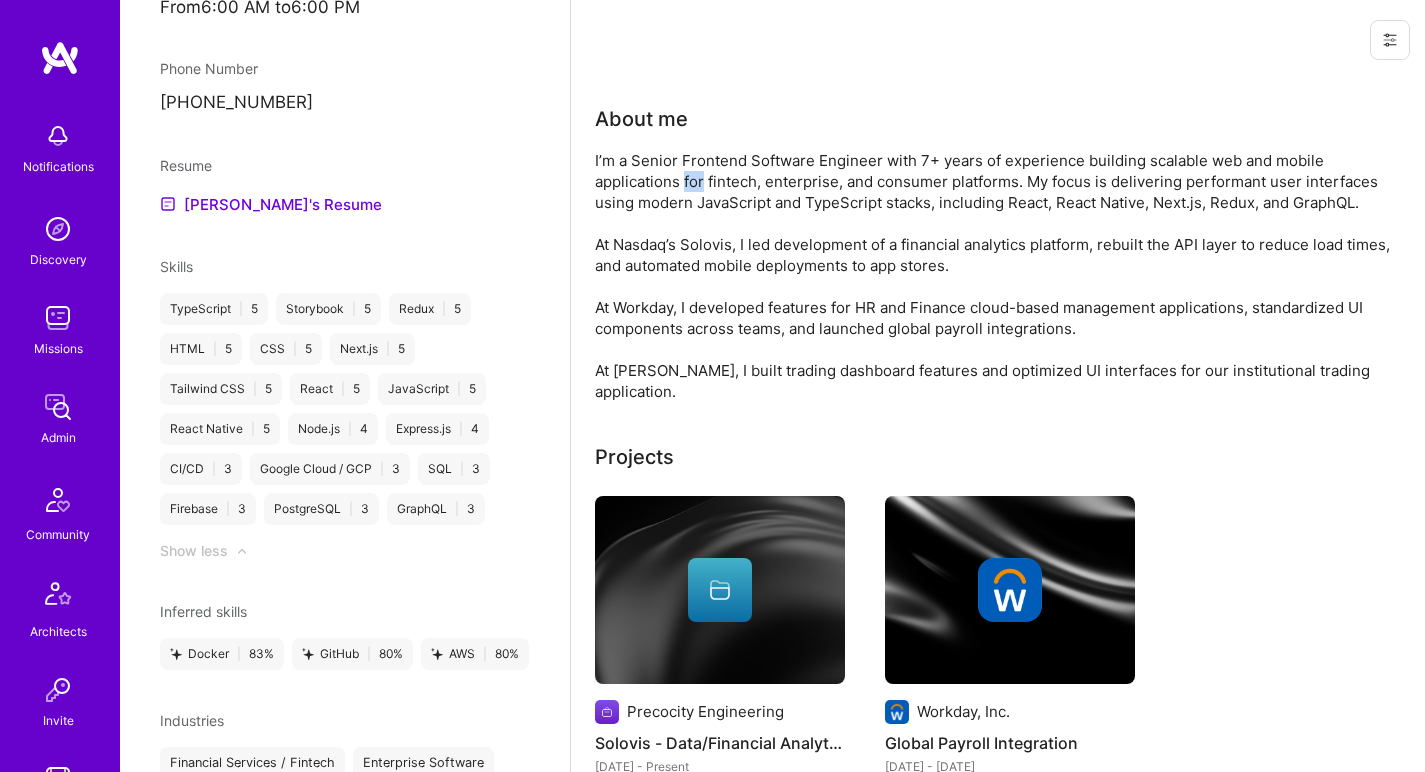 click on "I’m a Senior Frontend Software Engineer with 7+ years of experience building scalable web and mobile applications for fintech, enterprise, and consumer platforms. My focus is delivering performant user interfaces using modern JavaScript and TypeScript stacks, including React, React Native, Next.js, Redux, and GraphQL.
At Nasdaq’s Solovis, I led development of a financial analytics platform, rebuilt the API layer to reduce load times, and automated mobile deployments to app stores.
At Workday, I developed features for HR and Finance cloud-based management applications, standardized UI components across teams, and launched global payroll integrations.
At J.P. Morgan, I built trading dashboard features and optimized UI interfaces for our institutional trading application." at bounding box center (995, 276) 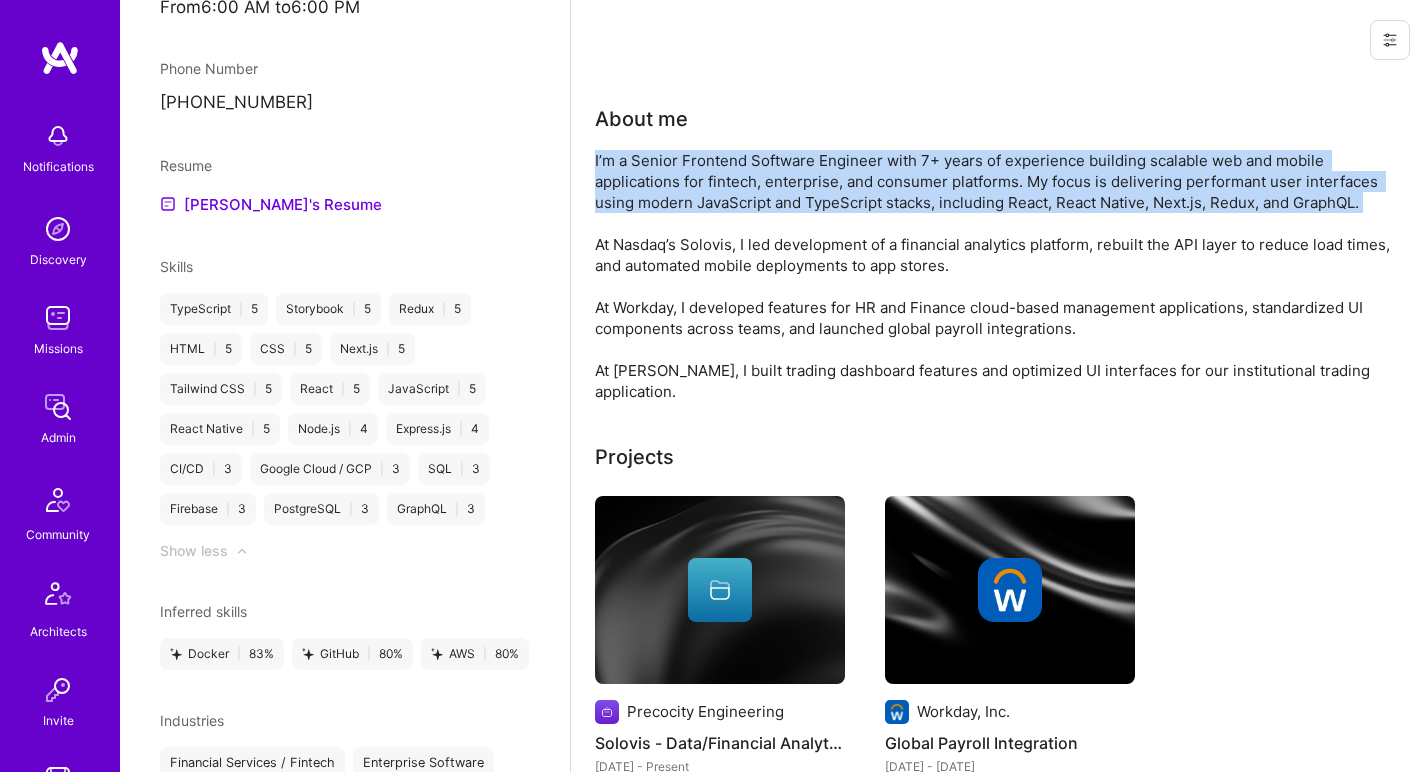 click on "I’m a Senior Frontend Software Engineer with 7+ years of experience building scalable web and mobile applications for fintech, enterprise, and consumer platforms. My focus is delivering performant user interfaces using modern JavaScript and TypeScript stacks, including React, React Native, Next.js, Redux, and GraphQL.
At Nasdaq’s Solovis, I led development of a financial analytics platform, rebuilt the API layer to reduce load times, and automated mobile deployments to app stores.
At Workday, I developed features for HR and Finance cloud-based management applications, standardized UI components across teams, and launched global payroll integrations.
At J.P. Morgan, I built trading dashboard features and optimized UI interfaces for our institutional trading application." at bounding box center [995, 276] 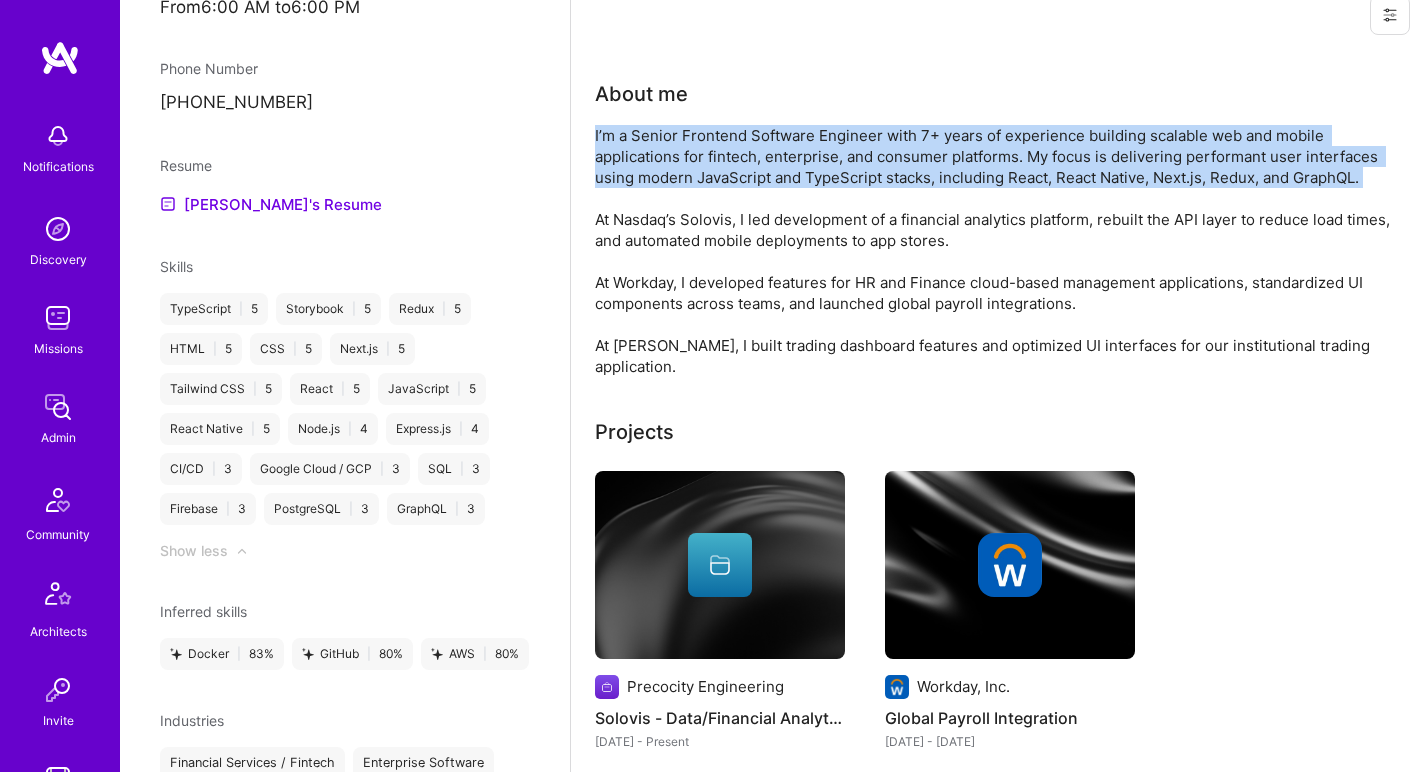 scroll, scrollTop: 38, scrollLeft: 0, axis: vertical 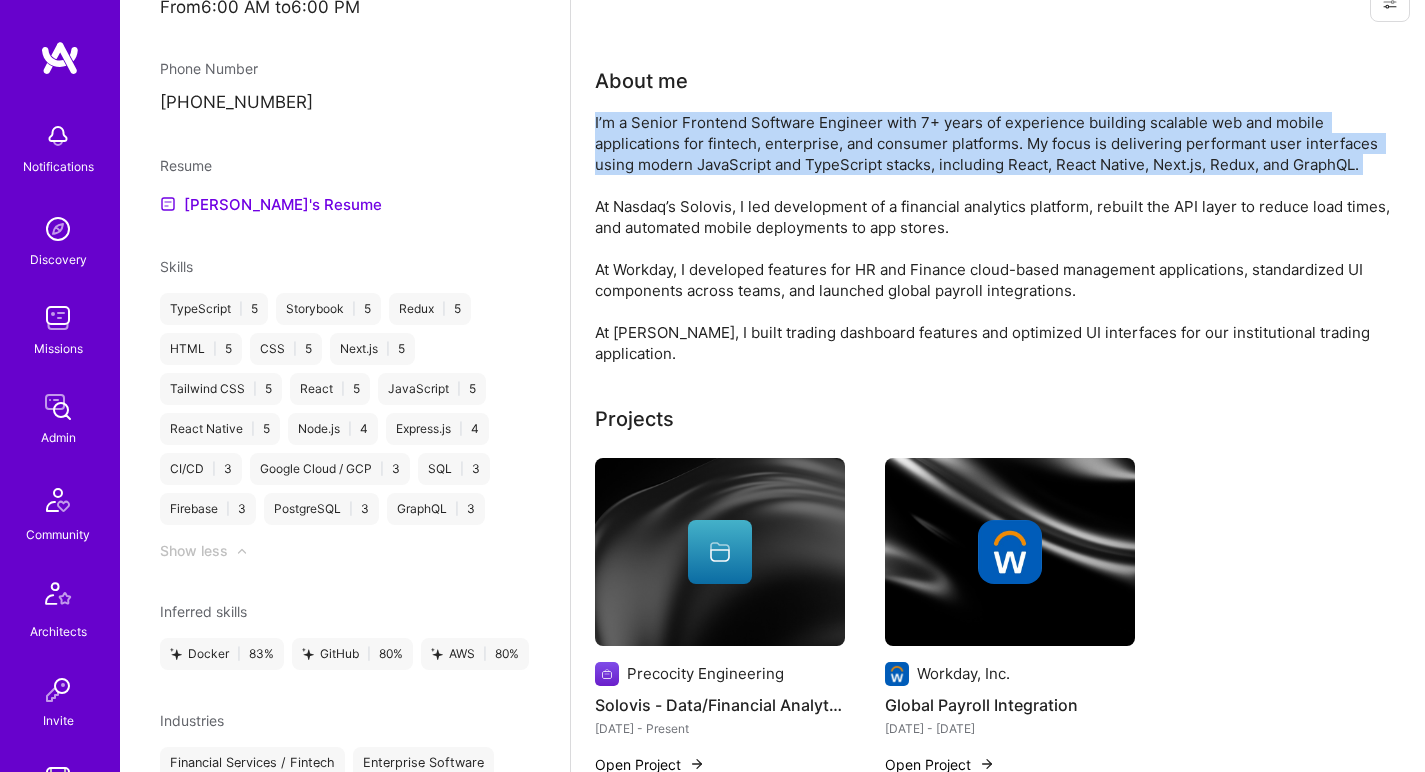click on "I’m a Senior Frontend Software Engineer with 7+ years of experience building scalable web and mobile applications for fintech, enterprise, and consumer platforms. My focus is delivering performant user interfaces using modern JavaScript and TypeScript stacks, including React, React Native, Next.js, Redux, and GraphQL.
At Nasdaq’s Solovis, I led development of a financial analytics platform, rebuilt the API layer to reduce load times, and automated mobile deployments to app stores.
At Workday, I developed features for HR and Finance cloud-based management applications, standardized UI components across teams, and launched global payroll integrations.
At J.P. Morgan, I built trading dashboard features and optimized UI interfaces for our institutional trading application." at bounding box center [995, 238] 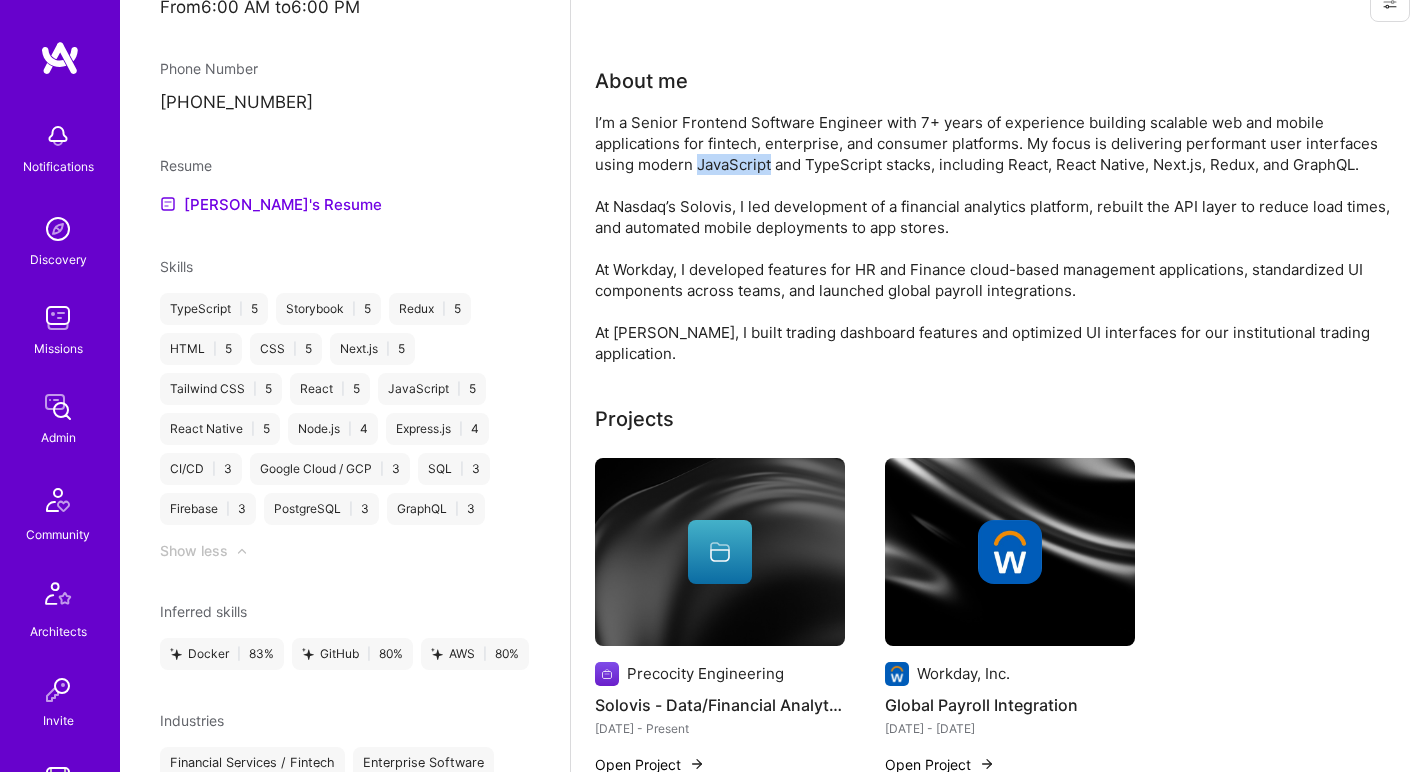 click on "I’m a Senior Frontend Software Engineer with 7+ years of experience building scalable web and mobile applications for fintech, enterprise, and consumer platforms. My focus is delivering performant user interfaces using modern JavaScript and TypeScript stacks, including React, React Native, Next.js, Redux, and GraphQL.
At Nasdaq’s Solovis, I led development of a financial analytics platform, rebuilt the API layer to reduce load times, and automated mobile deployments to app stores.
At Workday, I developed features for HR and Finance cloud-based management applications, standardized UI components across teams, and launched global payroll integrations.
At J.P. Morgan, I built trading dashboard features and optimized UI interfaces for our institutional trading application." at bounding box center (995, 238) 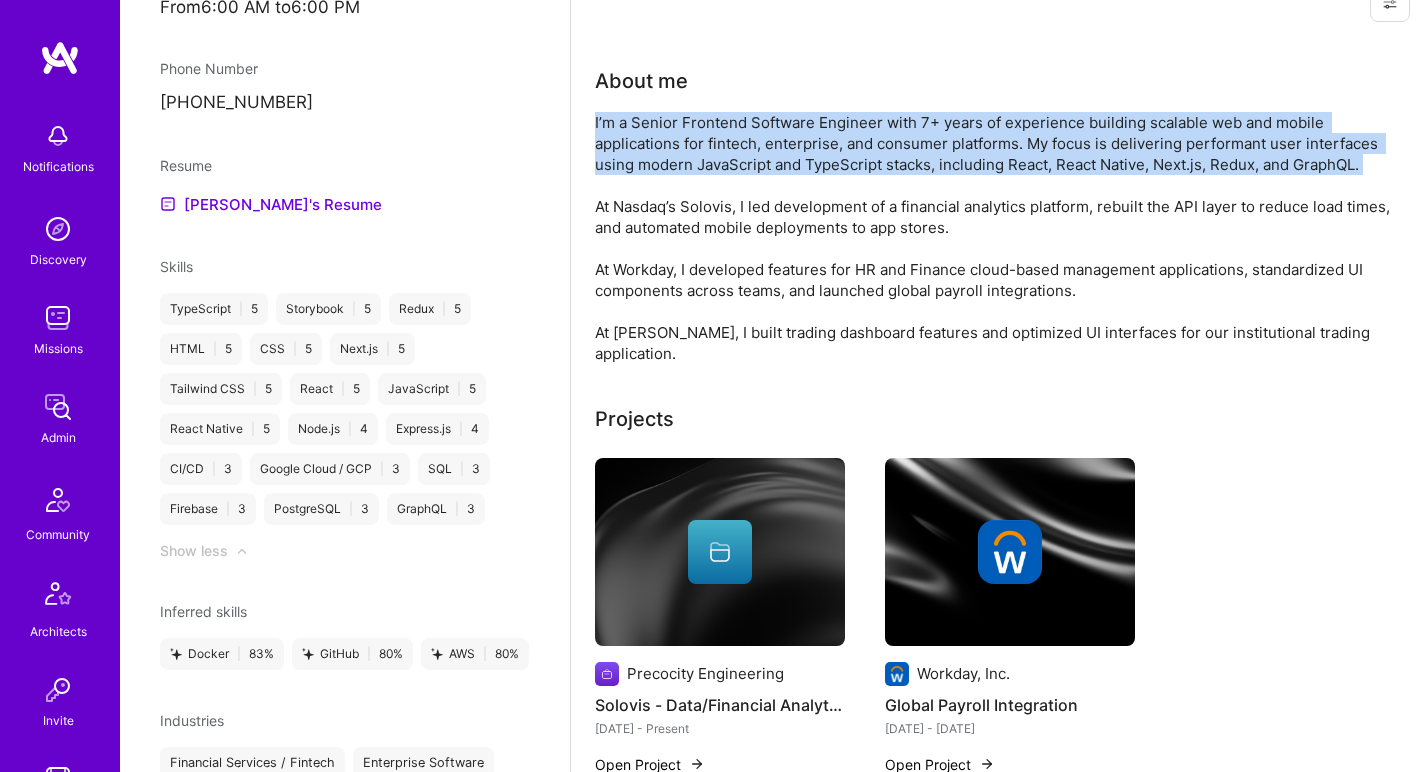 click on "I’m a Senior Frontend Software Engineer with 7+ years of experience building scalable web and mobile applications for fintech, enterprise, and consumer platforms. My focus is delivering performant user interfaces using modern JavaScript and TypeScript stacks, including React, React Native, Next.js, Redux, and GraphQL.
At Nasdaq’s Solovis, I led development of a financial analytics platform, rebuilt the API layer to reduce load times, and automated mobile deployments to app stores.
At Workday, I developed features for HR and Finance cloud-based management applications, standardized UI components across teams, and launched global payroll integrations.
At J.P. Morgan, I built trading dashboard features and optimized UI interfaces for our institutional trading application." at bounding box center (995, 238) 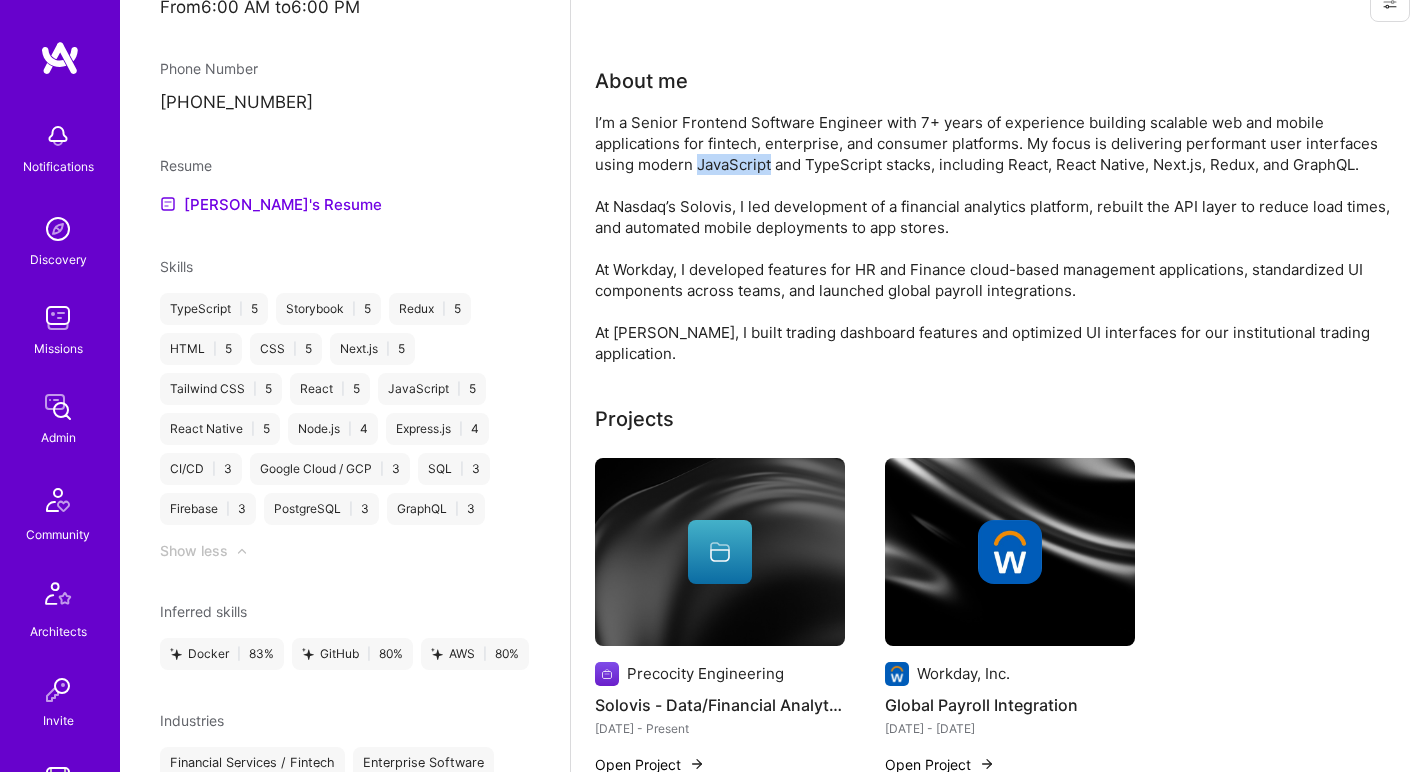 click on "I’m a Senior Frontend Software Engineer with 7+ years of experience building scalable web and mobile applications for fintech, enterprise, and consumer platforms. My focus is delivering performant user interfaces using modern JavaScript and TypeScript stacks, including React, React Native, Next.js, Redux, and GraphQL.
At Nasdaq’s Solovis, I led development of a financial analytics platform, rebuilt the API layer to reduce load times, and automated mobile deployments to app stores.
At Workday, I developed features for HR and Finance cloud-based management applications, standardized UI components across teams, and launched global payroll integrations.
At J.P. Morgan, I built trading dashboard features and optimized UI interfaces for our institutional trading application." at bounding box center [995, 238] 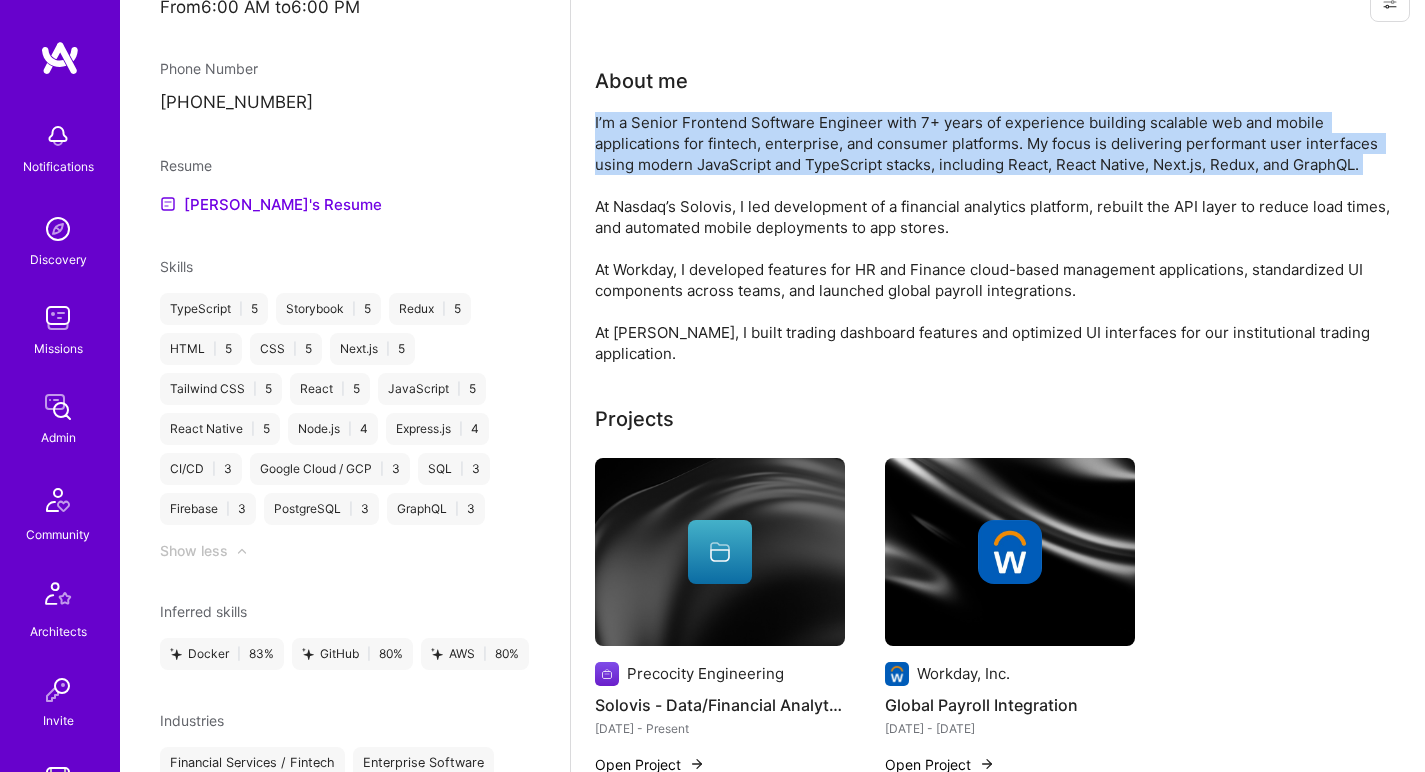 click on "I’m a Senior Frontend Software Engineer with 7+ years of experience building scalable web and mobile applications for fintech, enterprise, and consumer platforms. My focus is delivering performant user interfaces using modern JavaScript and TypeScript stacks, including React, React Native, Next.js, Redux, and GraphQL.
At Nasdaq’s Solovis, I led development of a financial analytics platform, rebuilt the API layer to reduce load times, and automated mobile deployments to app stores.
At Workday, I developed features for HR and Finance cloud-based management applications, standardized UI components across teams, and launched global payroll integrations.
At J.P. Morgan, I built trading dashboard features and optimized UI interfaces for our institutional trading application." at bounding box center [995, 238] 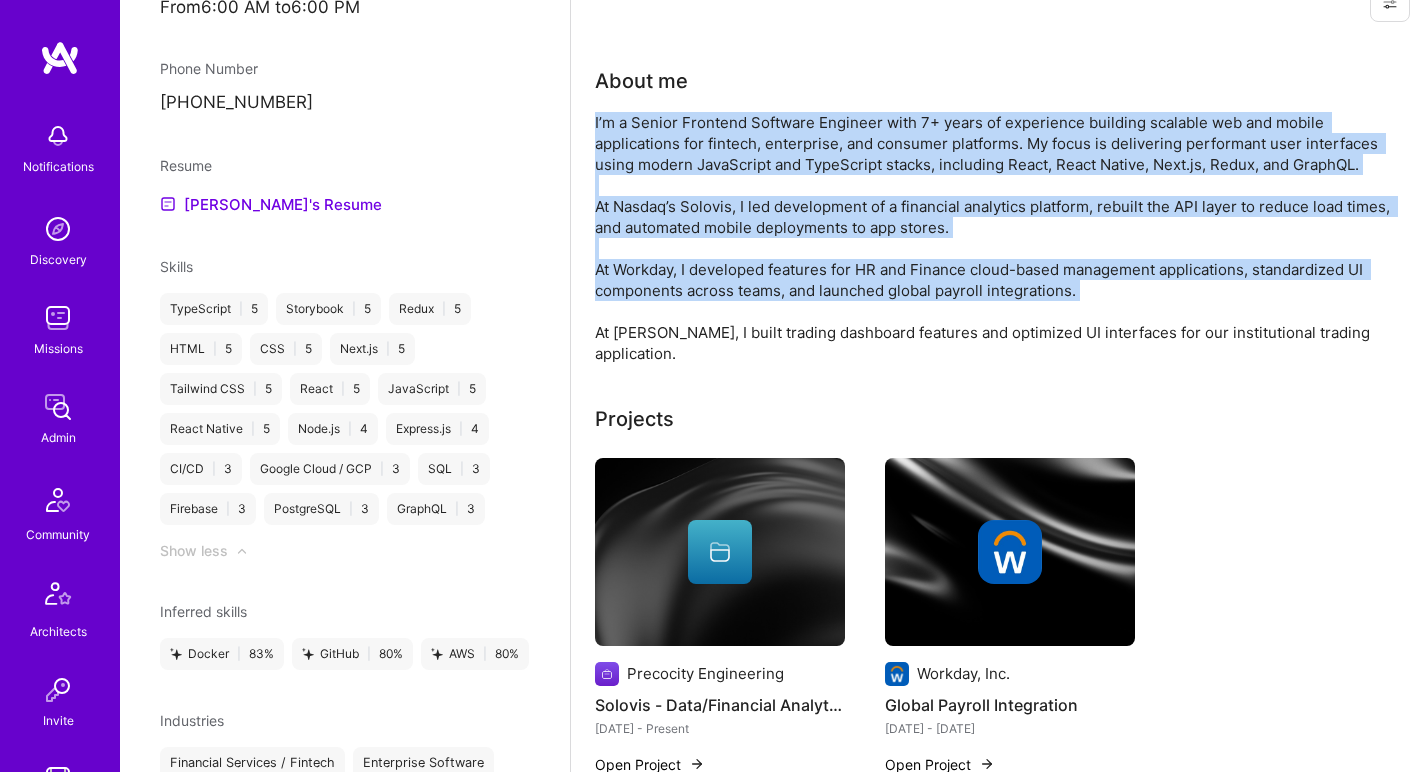 drag, startPoint x: 696, startPoint y: 158, endPoint x: 625, endPoint y: 258, distance: 122.641754 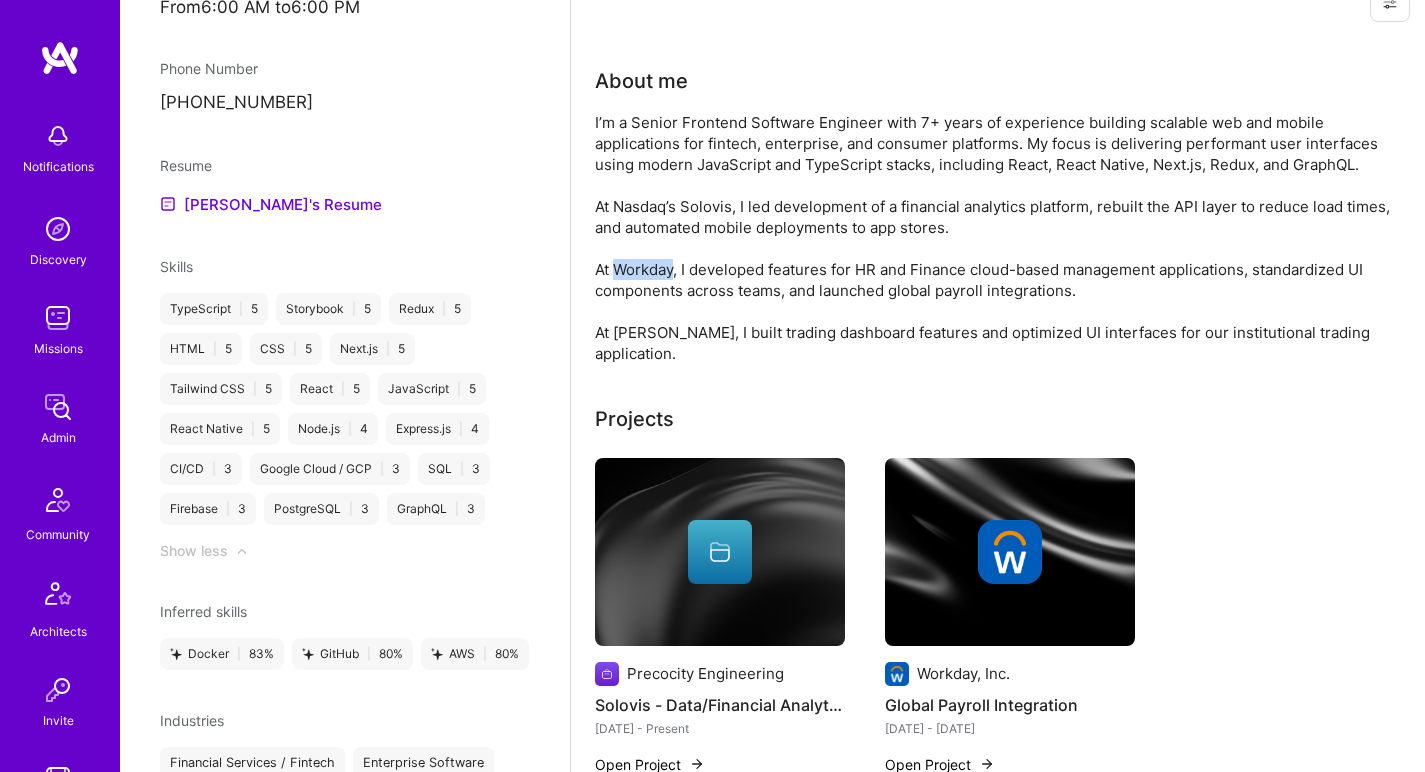 click on "I’m a Senior Frontend Software Engineer with 7+ years of experience building scalable web and mobile applications for fintech, enterprise, and consumer platforms. My focus is delivering performant user interfaces using modern JavaScript and TypeScript stacks, including React, React Native, Next.js, Redux, and GraphQL.
At Nasdaq’s Solovis, I led development of a financial analytics platform, rebuilt the API layer to reduce load times, and automated mobile deployments to app stores.
At Workday, I developed features for HR and Finance cloud-based management applications, standardized UI components across teams, and launched global payroll integrations.
At J.P. Morgan, I built trading dashboard features and optimized UI interfaces for our institutional trading application." at bounding box center [995, 238] 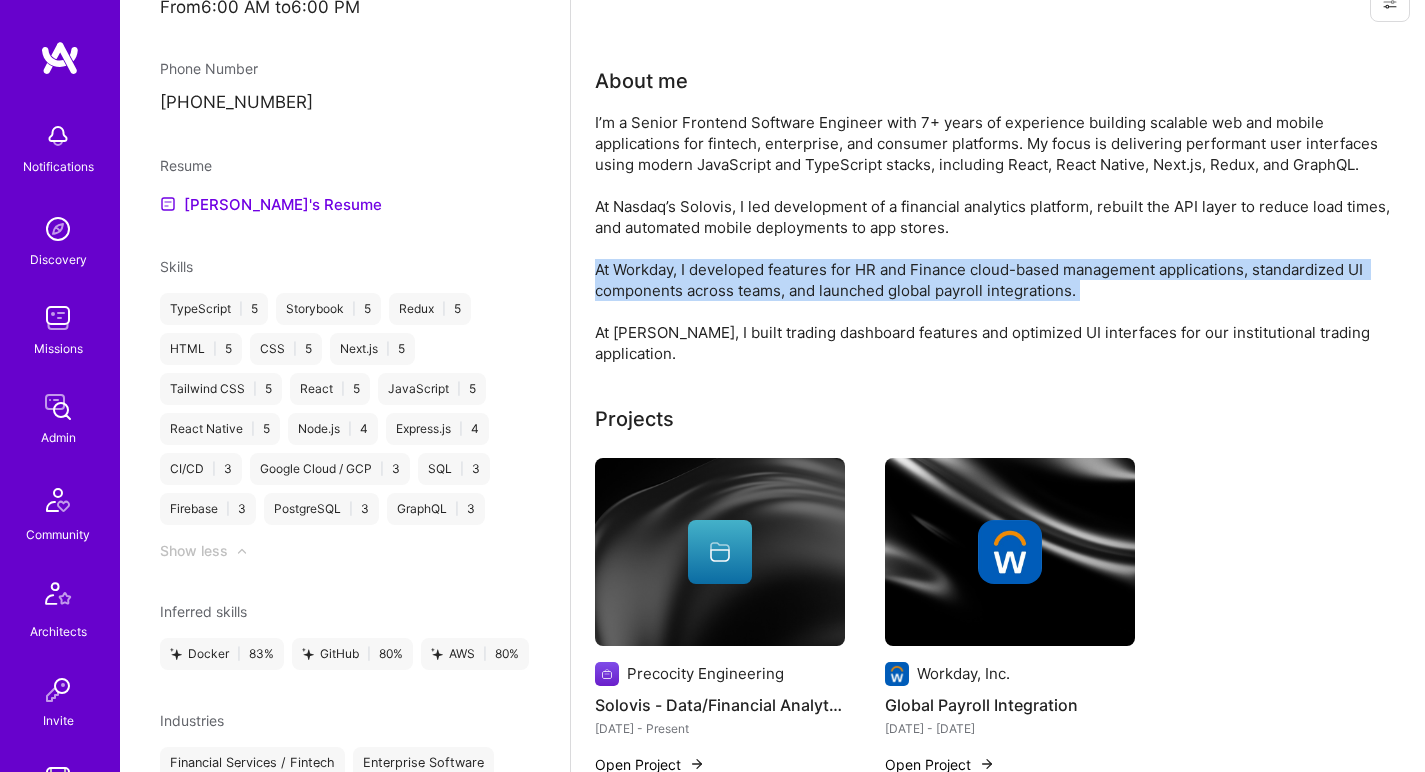 click on "I’m a Senior Frontend Software Engineer with 7+ years of experience building scalable web and mobile applications for fintech, enterprise, and consumer platforms. My focus is delivering performant user interfaces using modern JavaScript and TypeScript stacks, including React, React Native, Next.js, Redux, and GraphQL.
At Nasdaq’s Solovis, I led development of a financial analytics platform, rebuilt the API layer to reduce load times, and automated mobile deployments to app stores.
At Workday, I developed features for HR and Finance cloud-based management applications, standardized UI components across teams, and launched global payroll integrations.
At J.P. Morgan, I built trading dashboard features and optimized UI interfaces for our institutional trading application." at bounding box center [995, 238] 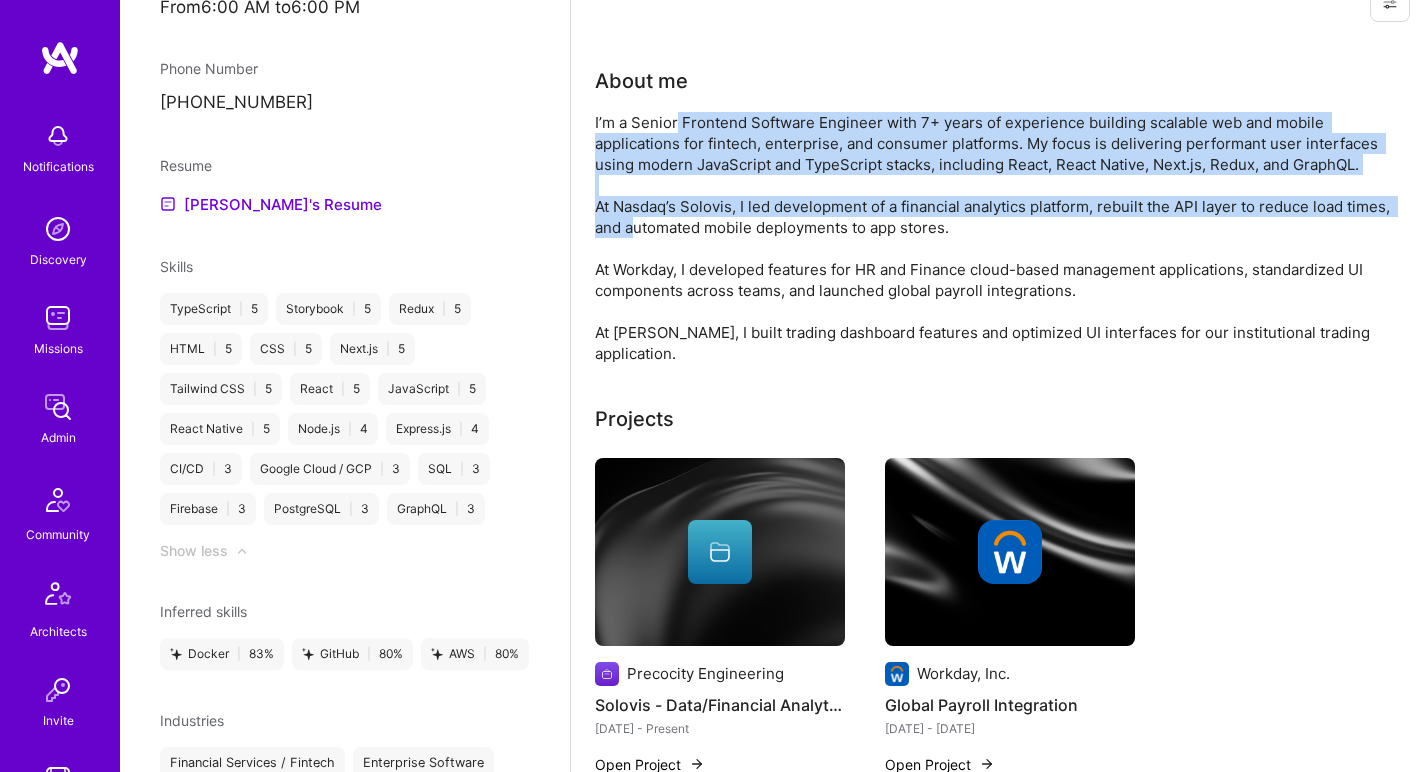 drag, startPoint x: 643, startPoint y: 214, endPoint x: 677, endPoint y: 111, distance: 108.46658 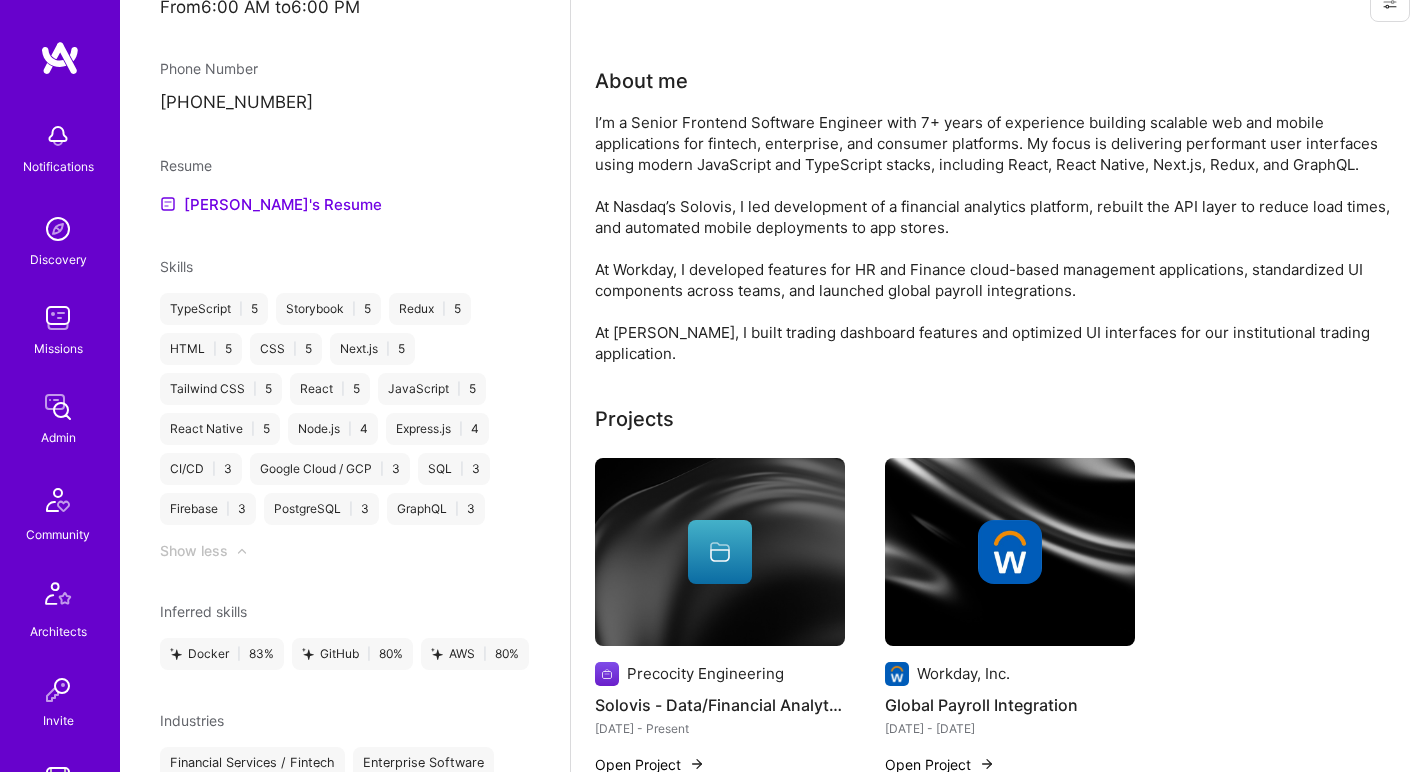 click on "About me I’m a Senior Frontend Software Engineer with 7+ years of experience building scalable web and mobile applications for fintech, enterprise, and consumer platforms. My focus is delivering performant user interfaces using modern JavaScript and TypeScript stacks, including React, React Native, Next.js, Redux, and GraphQL.
At Nasdaq’s Solovis, I led development of a financial analytics platform, rebuilt the API layer to reduce load times, and automated mobile deployments to app stores.
At Workday, I developed features for HR and Finance cloud-based management applications, standardized UI components across teams, and launched global payroll integrations.
At J.P. Morgan, I built trading dashboard features and optimized UI interfaces for our institutional trading application." at bounding box center [995, 215] 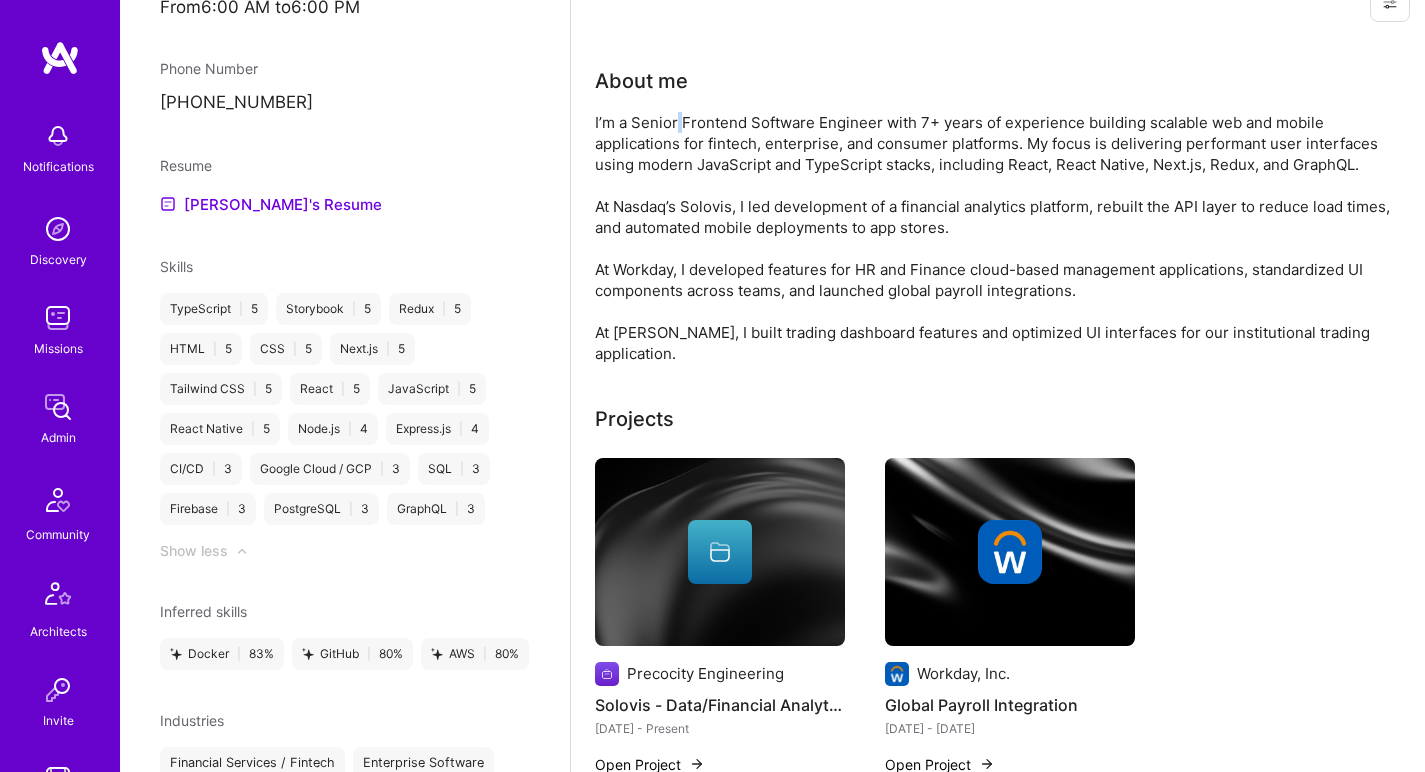 click on "I’m a Senior Frontend Software Engineer with 7+ years of experience building scalable web and mobile applications for fintech, enterprise, and consumer platforms. My focus is delivering performant user interfaces using modern JavaScript and TypeScript stacks, including React, React Native, Next.js, Redux, and GraphQL.
At Nasdaq’s Solovis, I led development of a financial analytics platform, rebuilt the API layer to reduce load times, and automated mobile deployments to app stores.
At Workday, I developed features for HR and Finance cloud-based management applications, standardized UI components across teams, and launched global payroll integrations.
At J.P. Morgan, I built trading dashboard features and optimized UI interfaces for our institutional trading application." at bounding box center [995, 238] 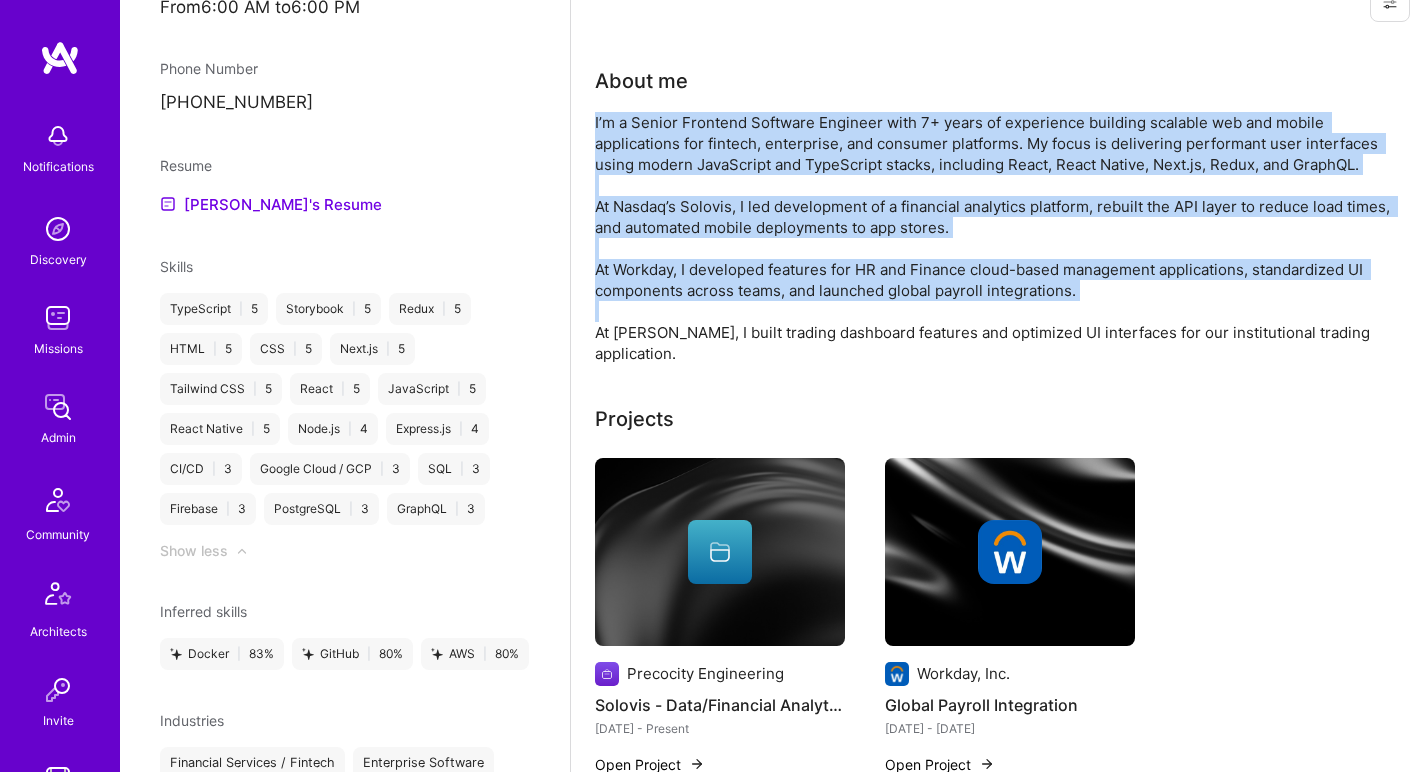 drag, startPoint x: 677, startPoint y: 112, endPoint x: 623, endPoint y: 304, distance: 199.44925 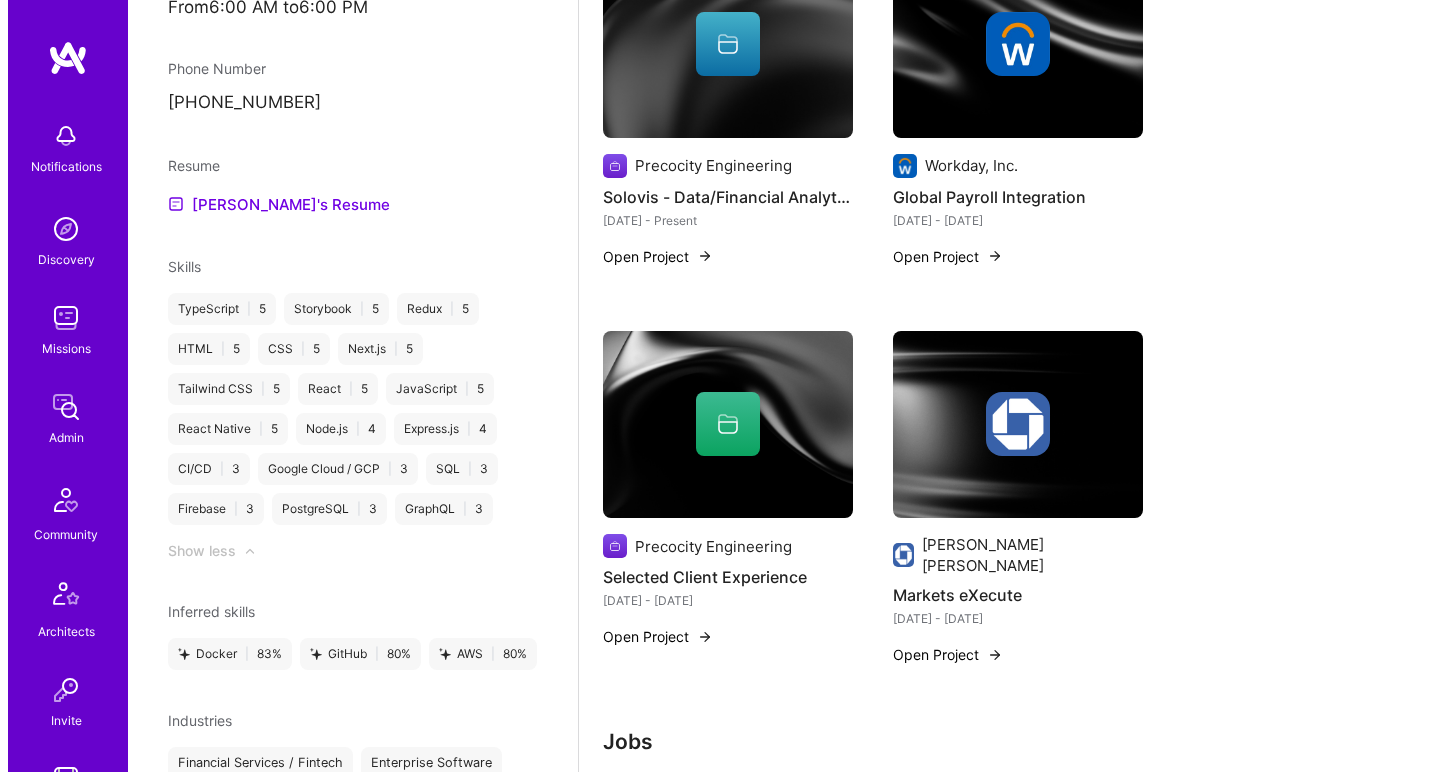 scroll, scrollTop: 460, scrollLeft: 0, axis: vertical 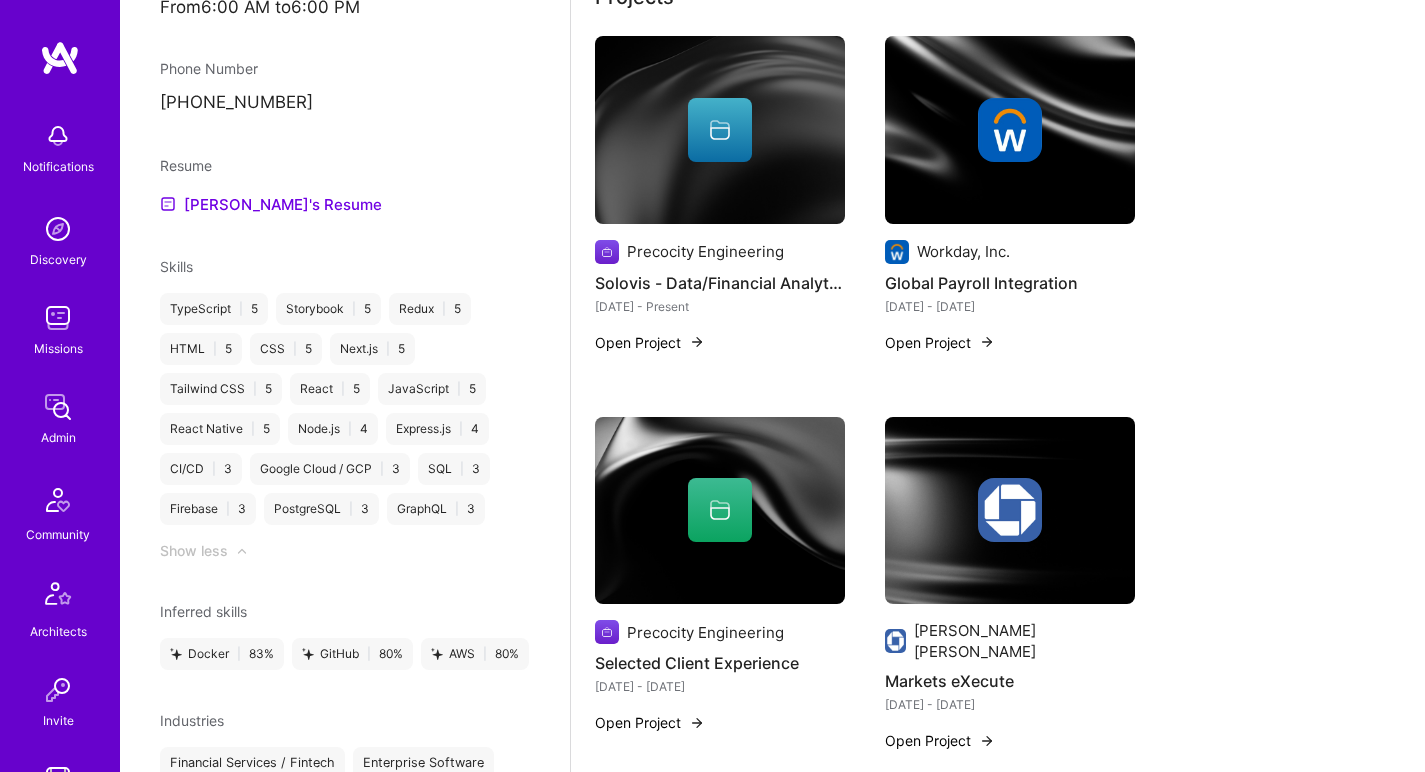 click at bounding box center (720, 130) 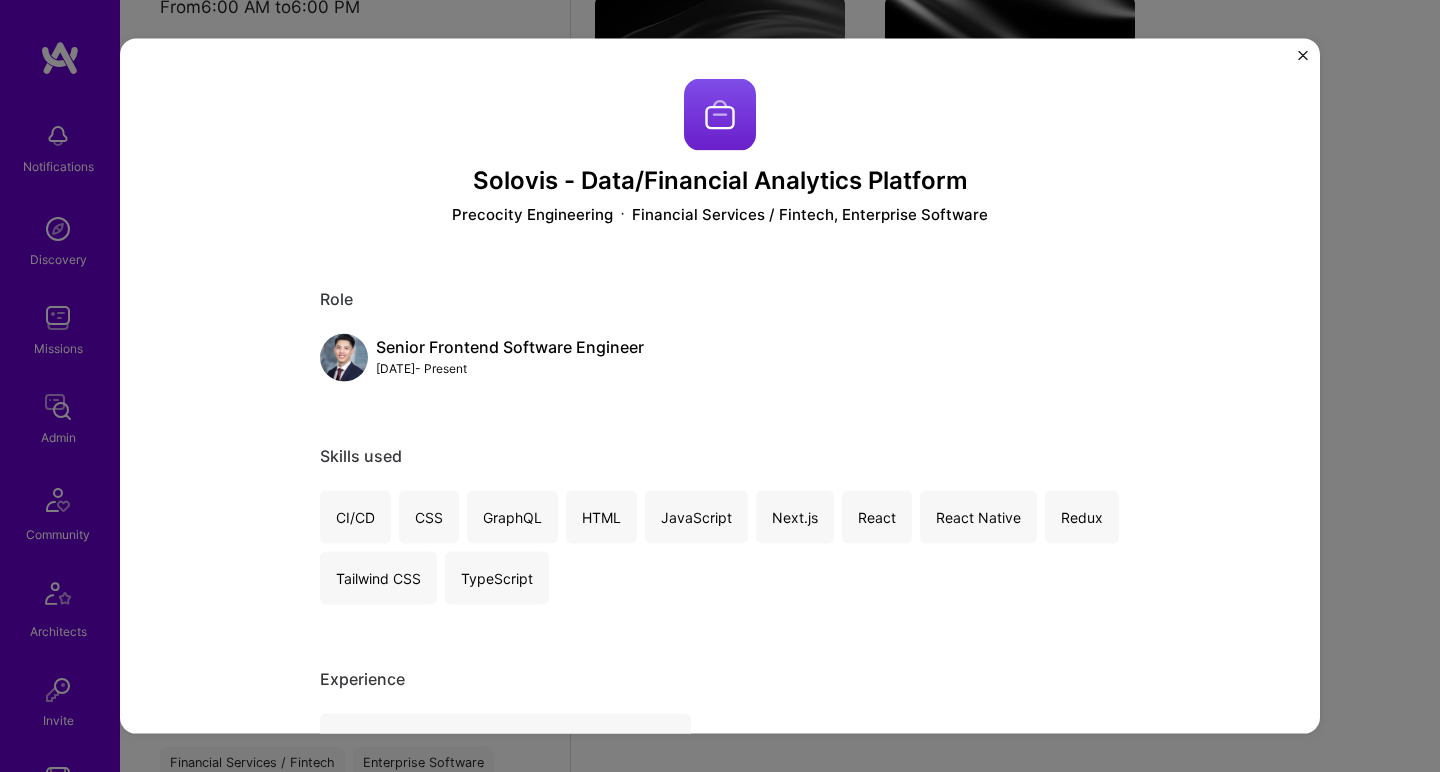 scroll, scrollTop: 345, scrollLeft: 0, axis: vertical 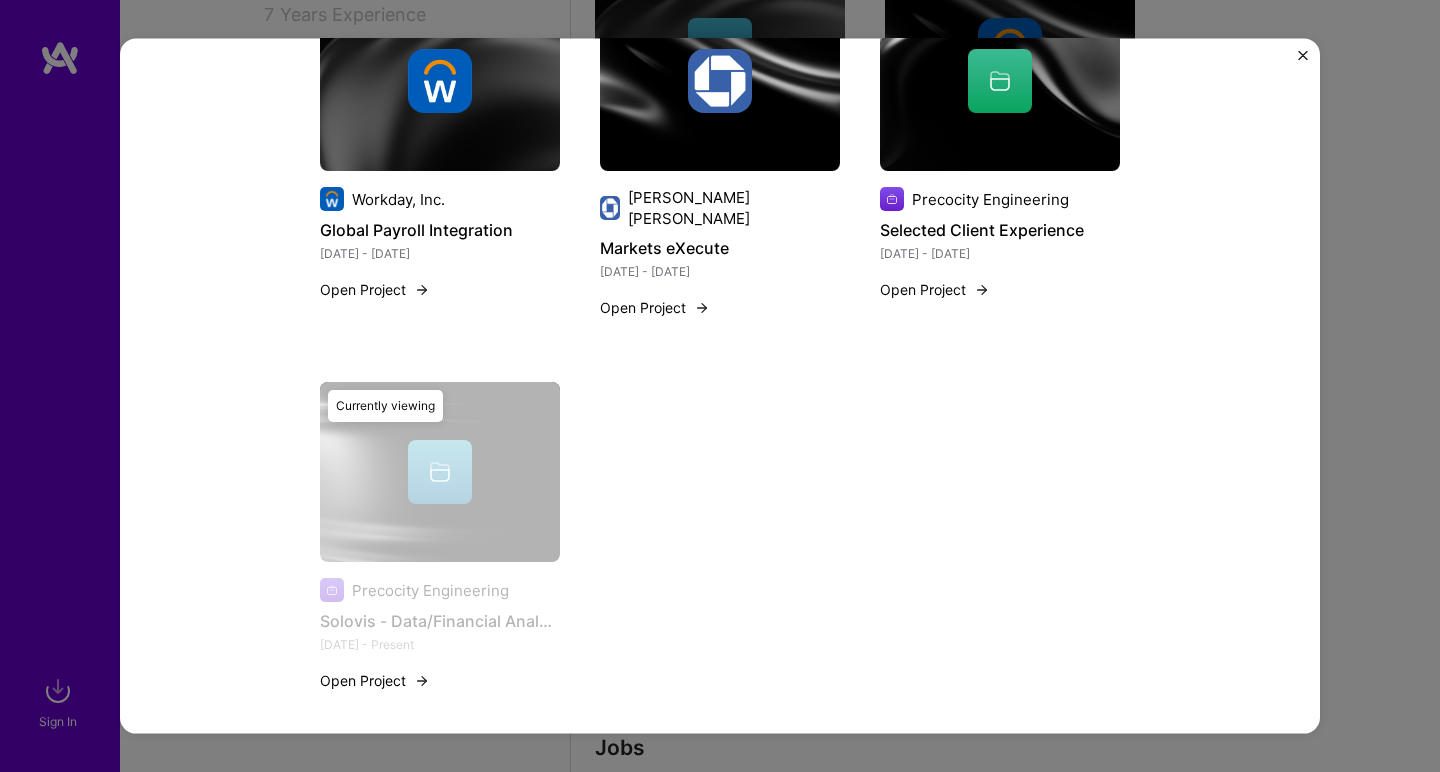 click at bounding box center [440, 81] 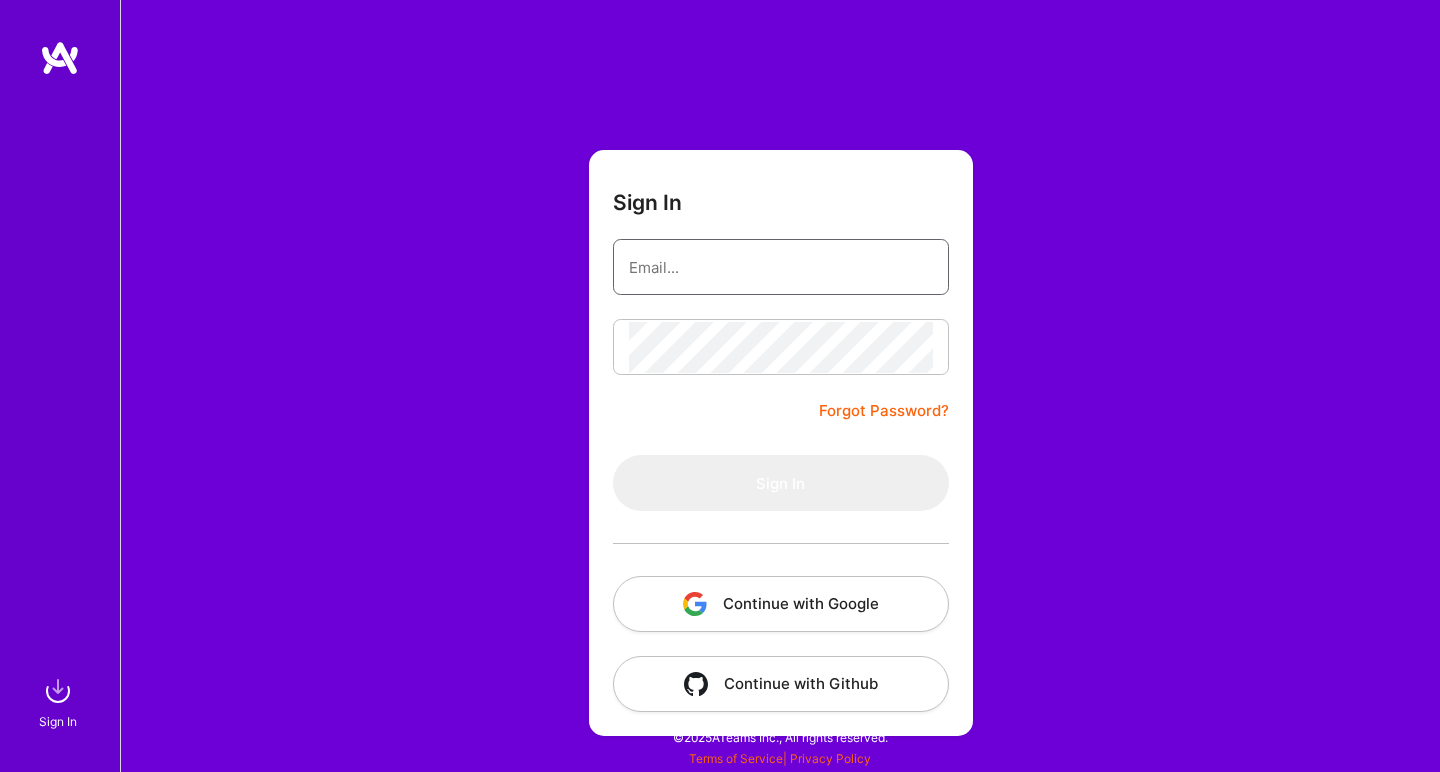 scroll, scrollTop: 0, scrollLeft: 0, axis: both 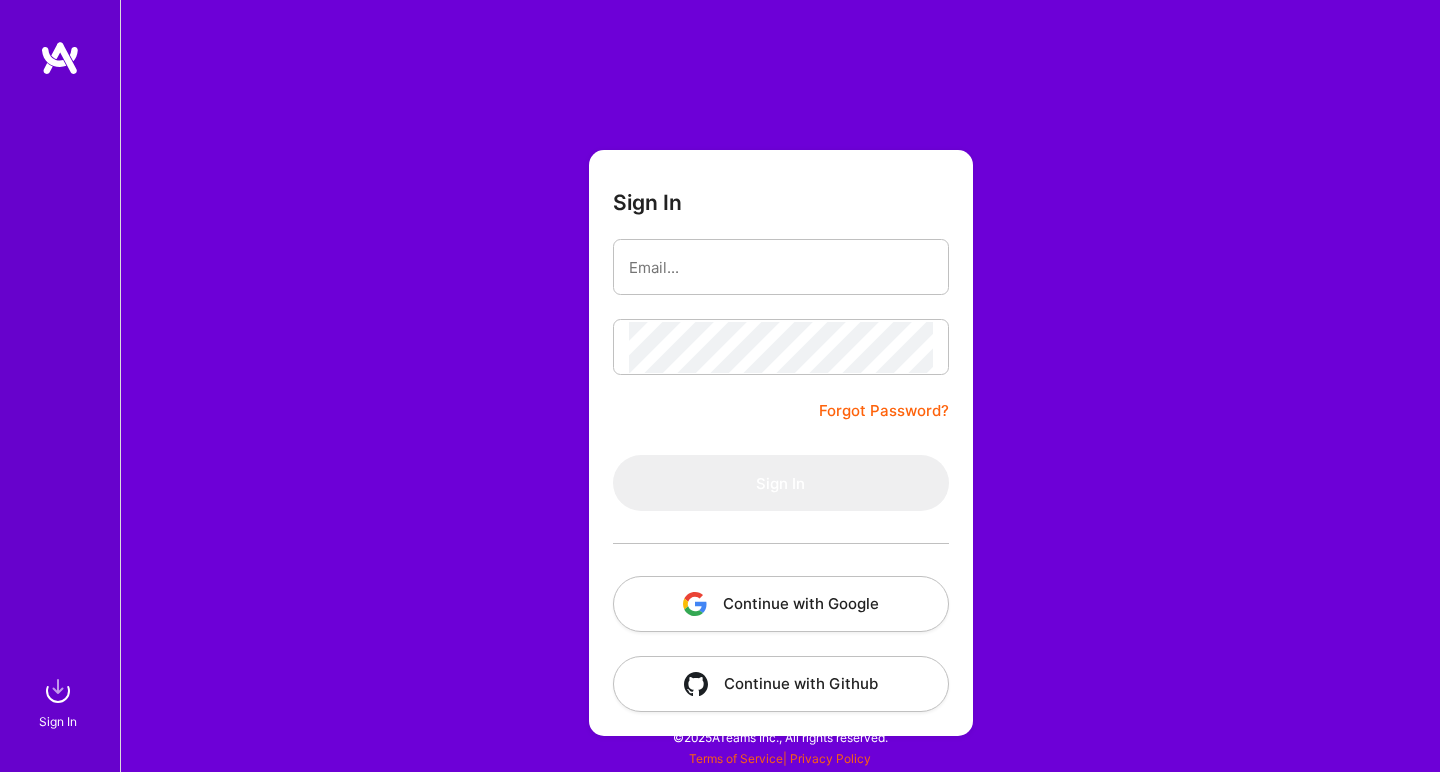 click on "Continue with Google" at bounding box center (781, 604) 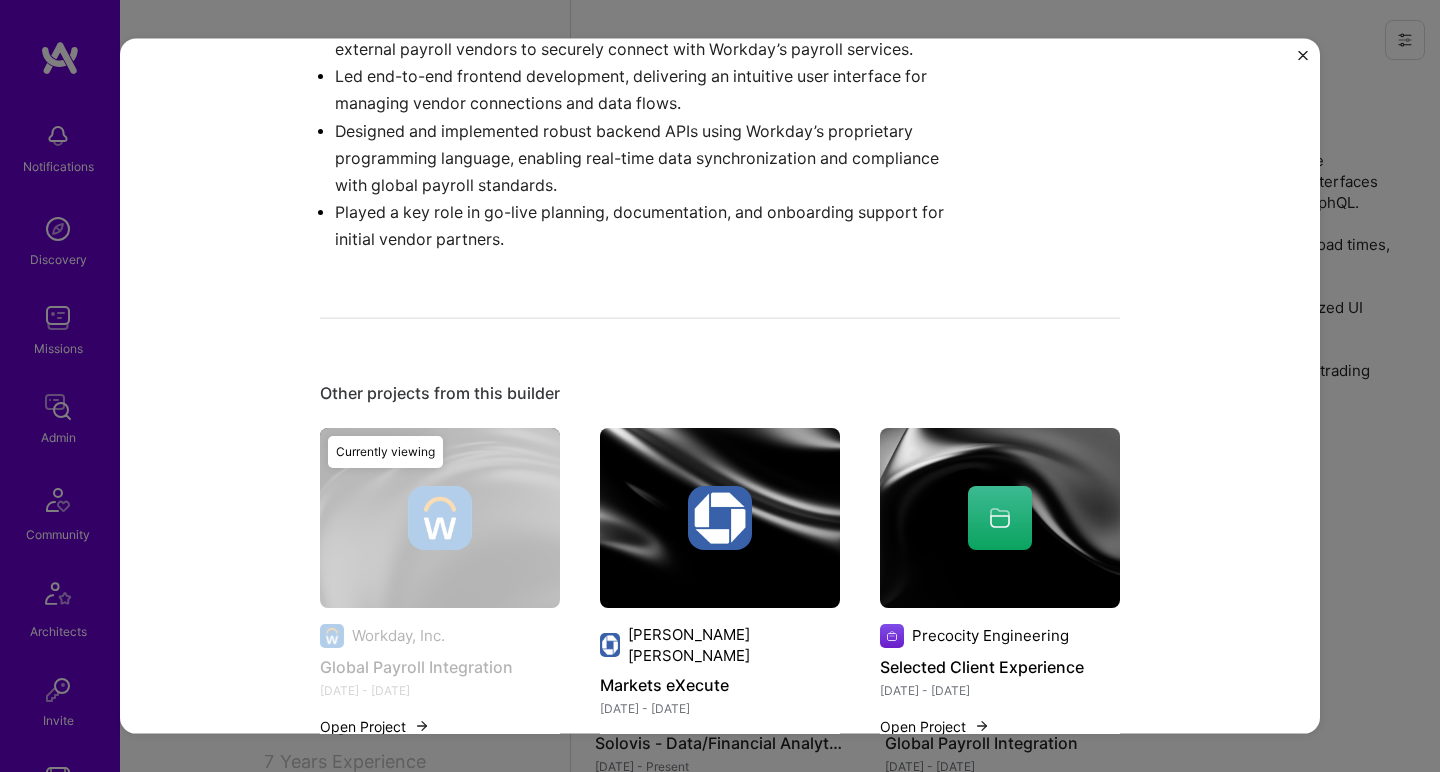 scroll, scrollTop: 1090, scrollLeft: 0, axis: vertical 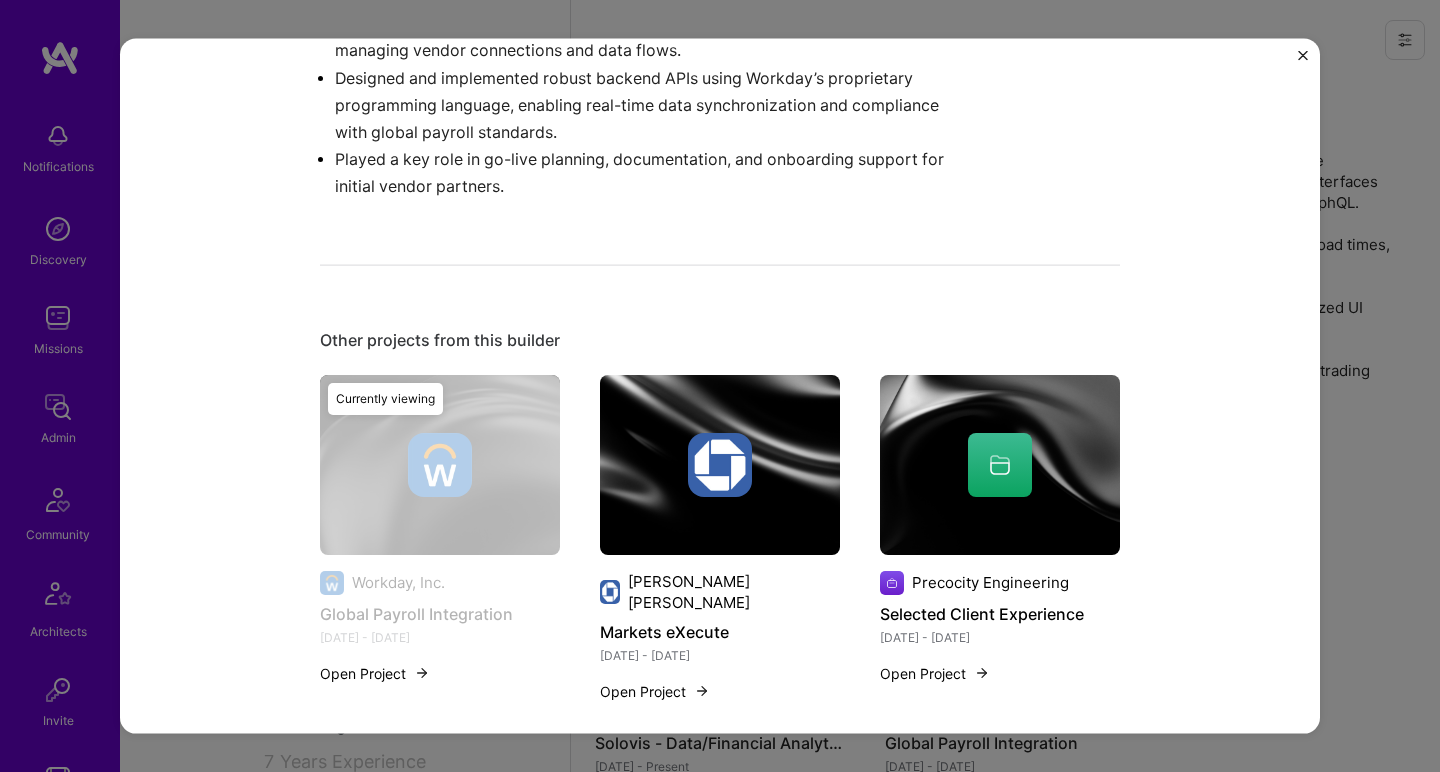 click at bounding box center (720, 464) 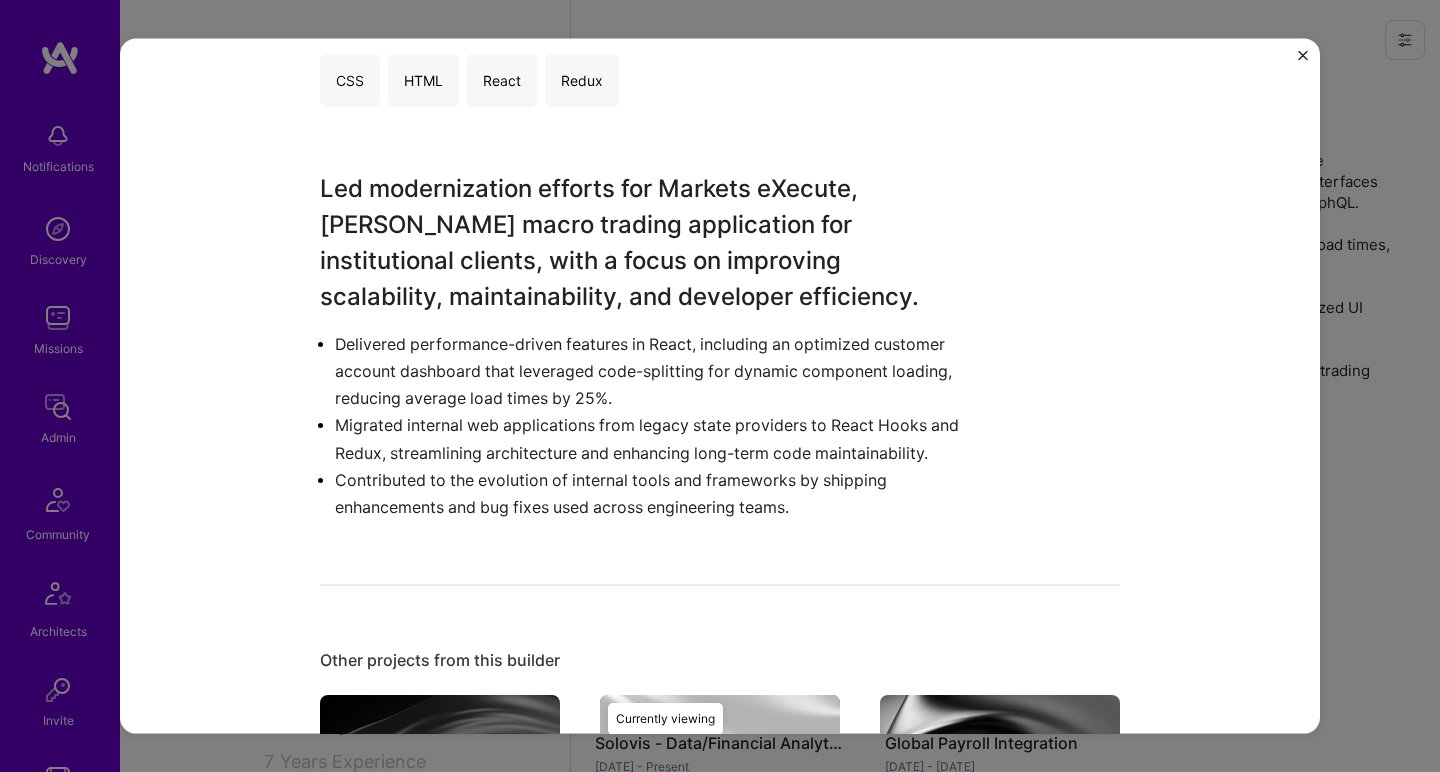 scroll, scrollTop: 674, scrollLeft: 0, axis: vertical 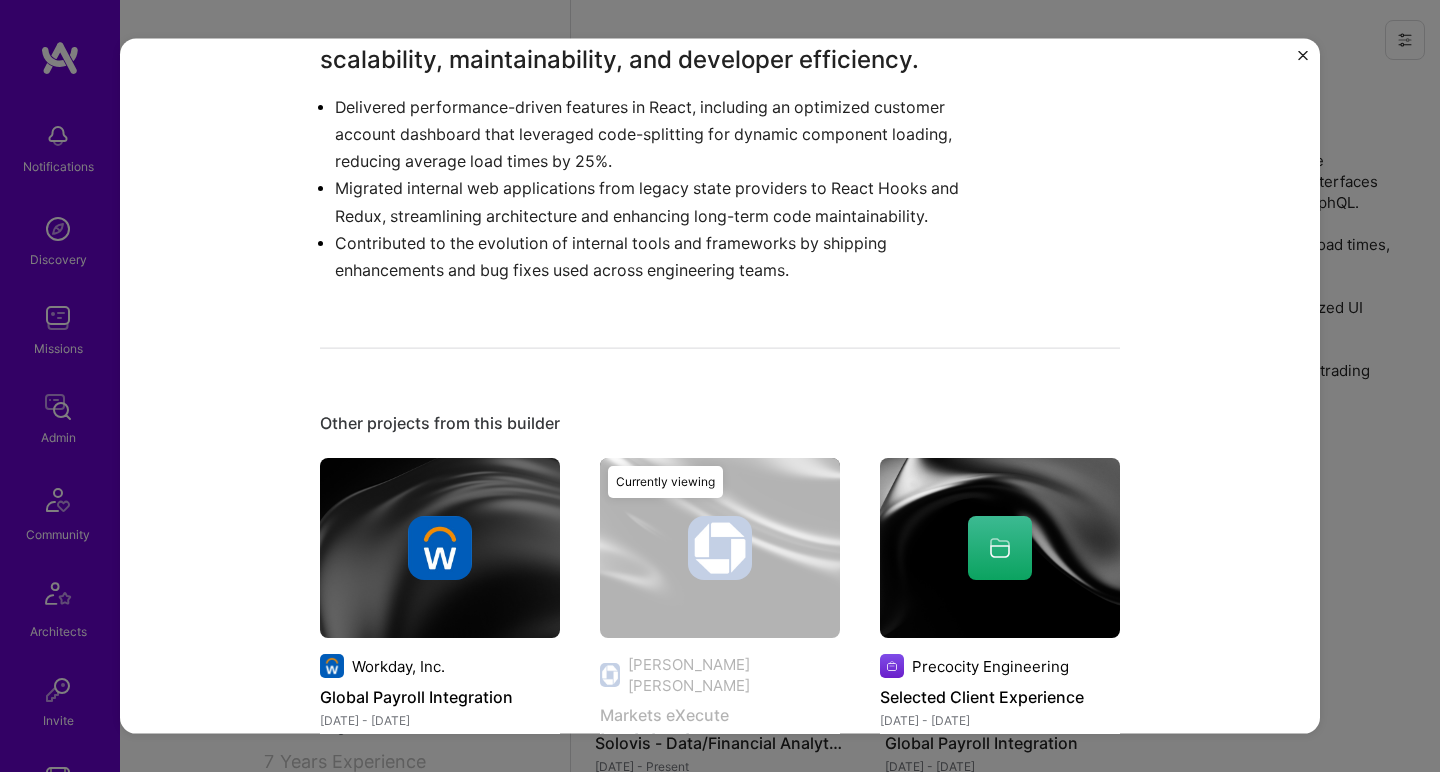 click at bounding box center (1000, 548) 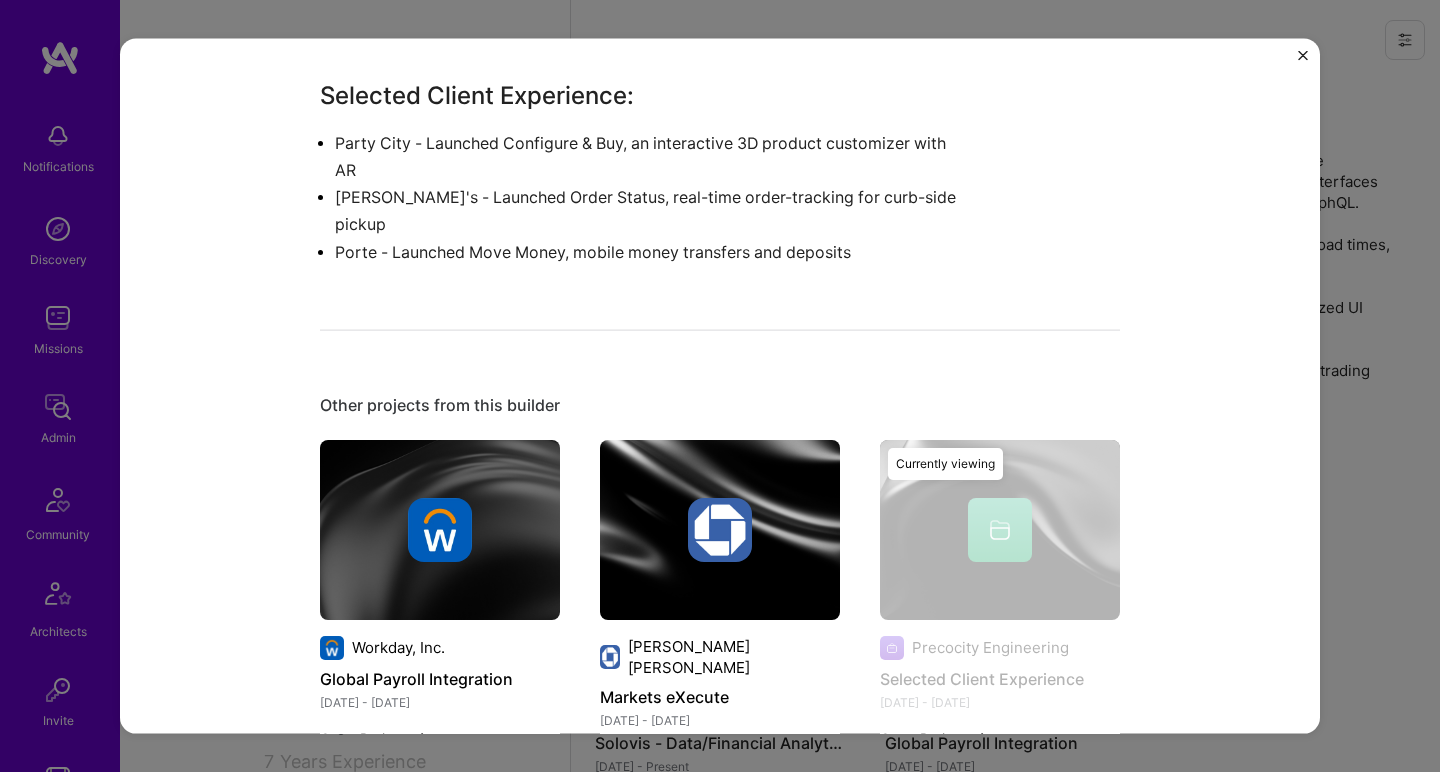 scroll, scrollTop: 953, scrollLeft: 0, axis: vertical 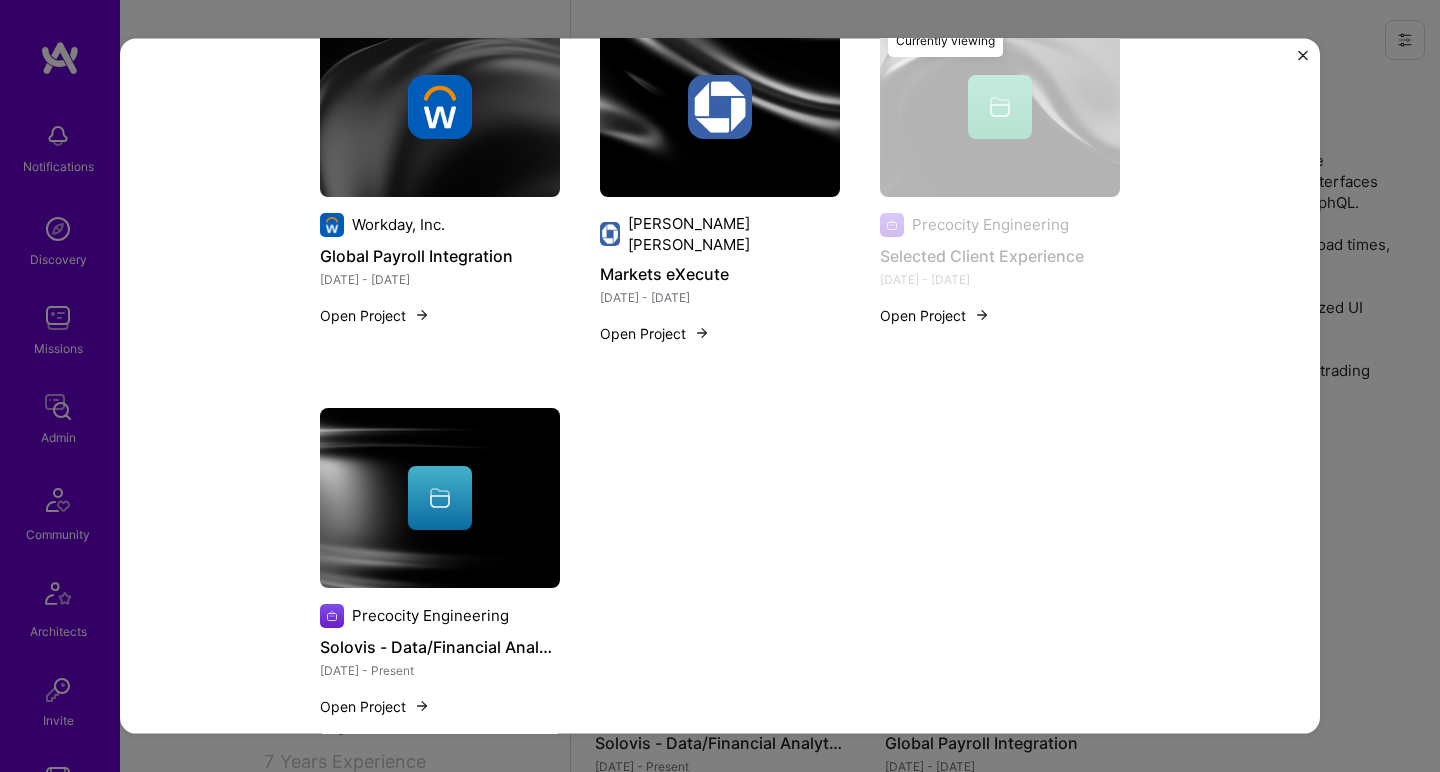 click at bounding box center (440, 497) 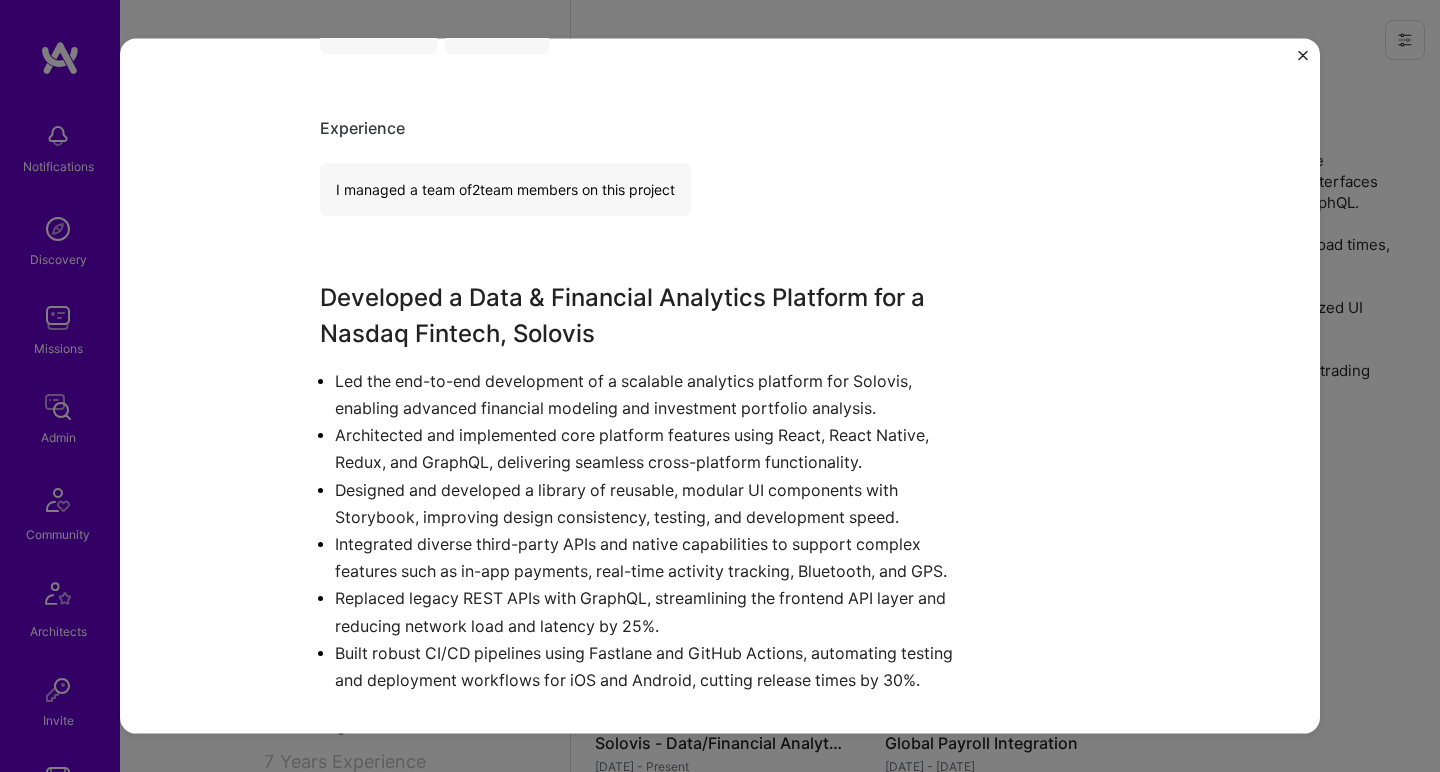 scroll, scrollTop: 577, scrollLeft: 0, axis: vertical 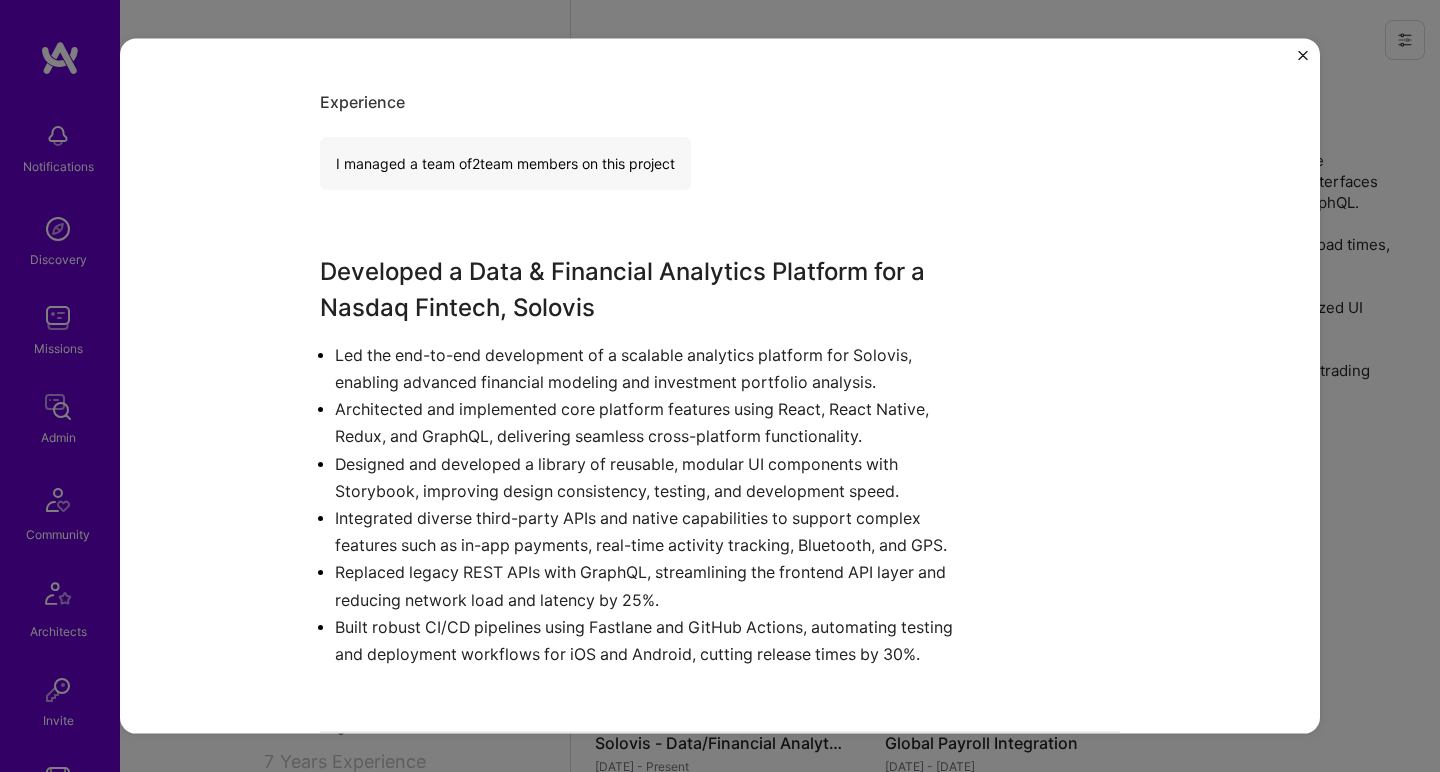click on "Led the end-to-end development of a scalable analytics platform for Solovis, enabling advanced financial modeling and investment portfolio analysis." at bounding box center (652, 368) 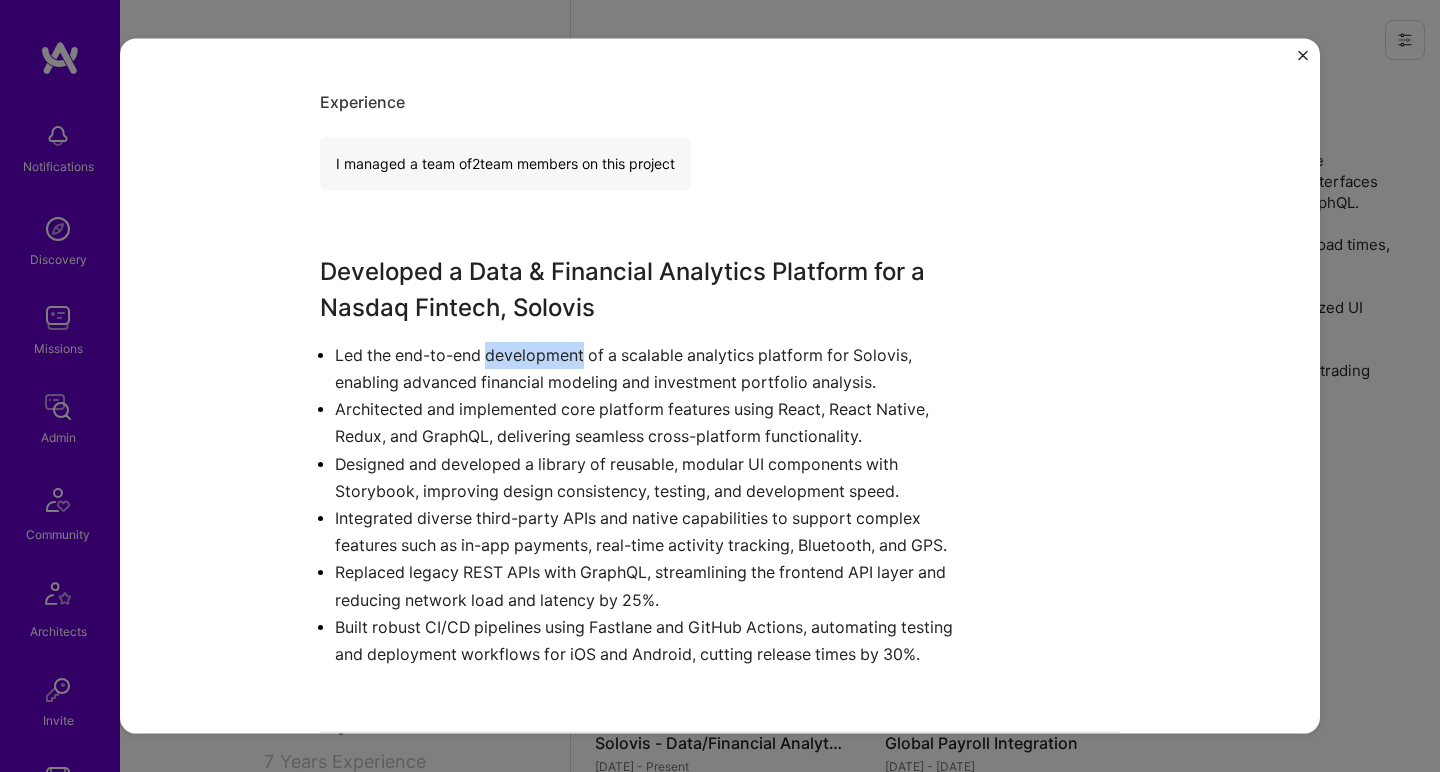 click on "Led the end-to-end development of a scalable analytics platform for Solovis, enabling advanced financial modeling and investment portfolio analysis." at bounding box center [652, 368] 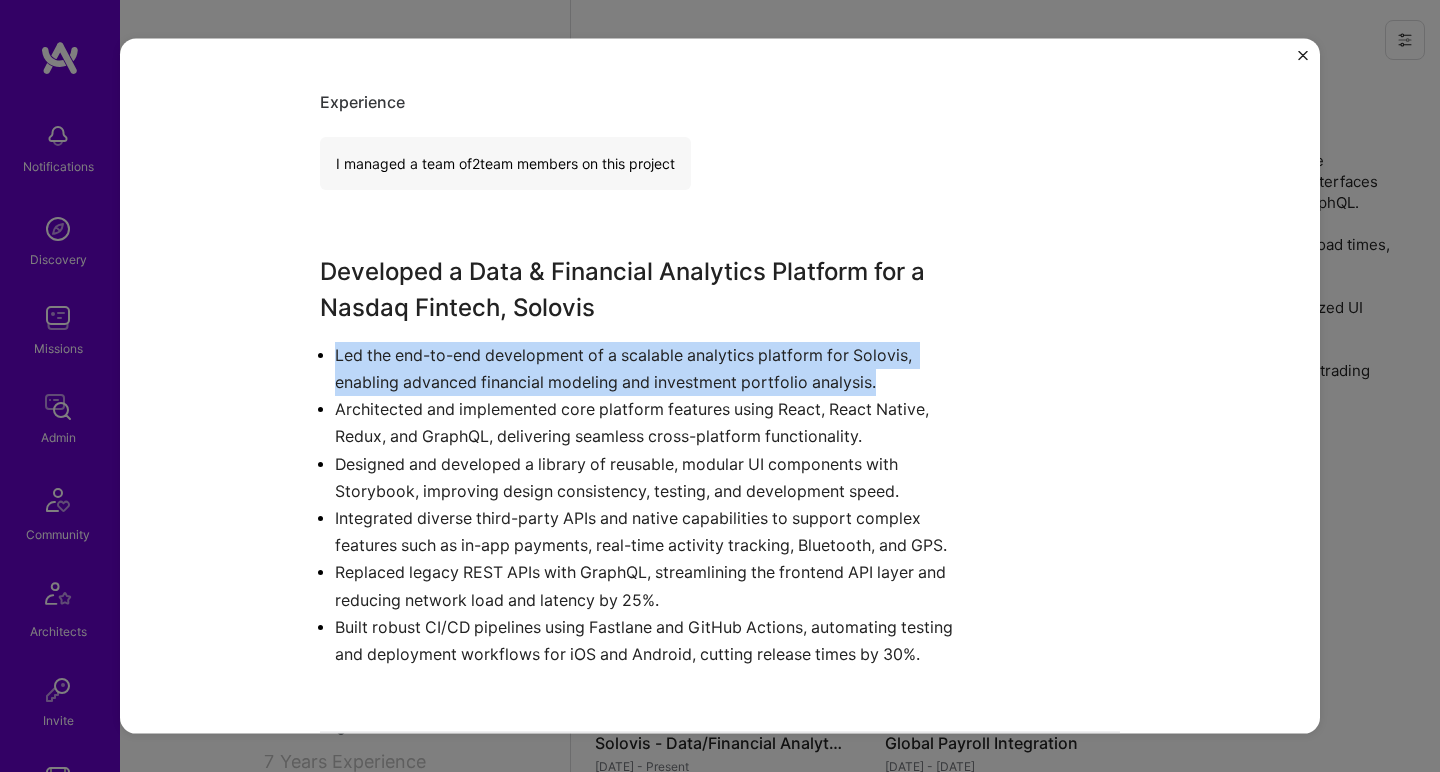 drag, startPoint x: 576, startPoint y: 360, endPoint x: 547, endPoint y: 527, distance: 169.49927 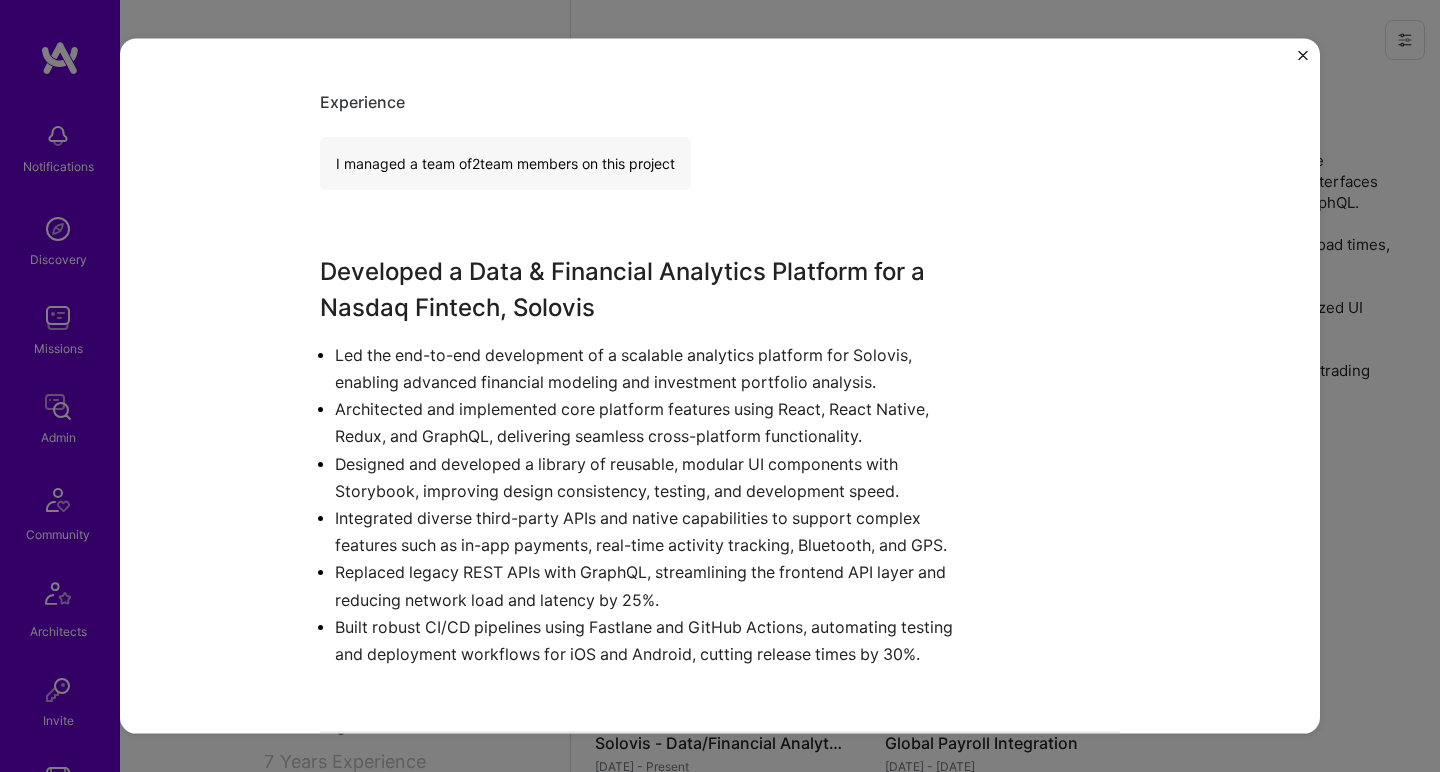 click on "Integrated diverse third-party APIs and native capabilities to support complex features such as in-app payments, real-time activity tracking, Bluetooth, and GPS." at bounding box center (652, 532) 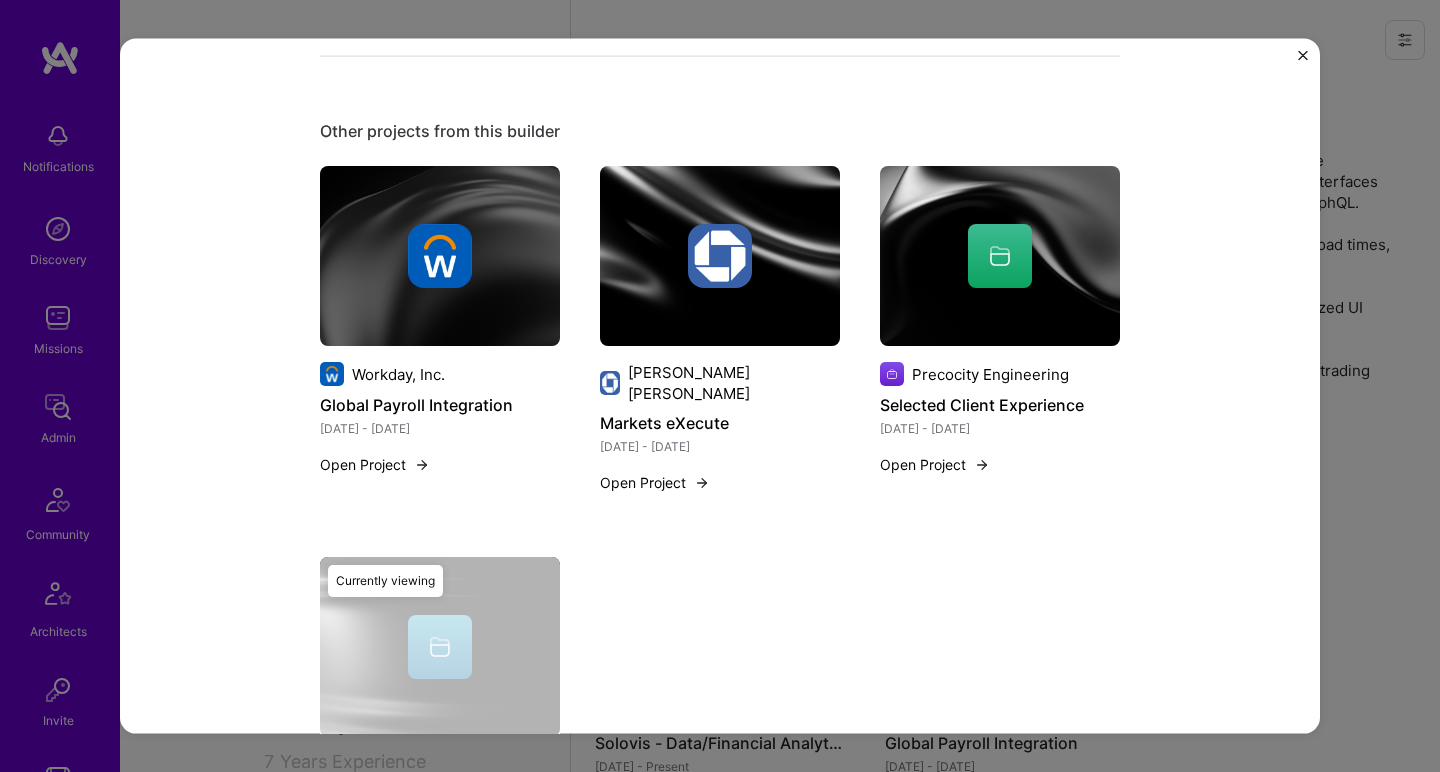 scroll, scrollTop: 1361, scrollLeft: 0, axis: vertical 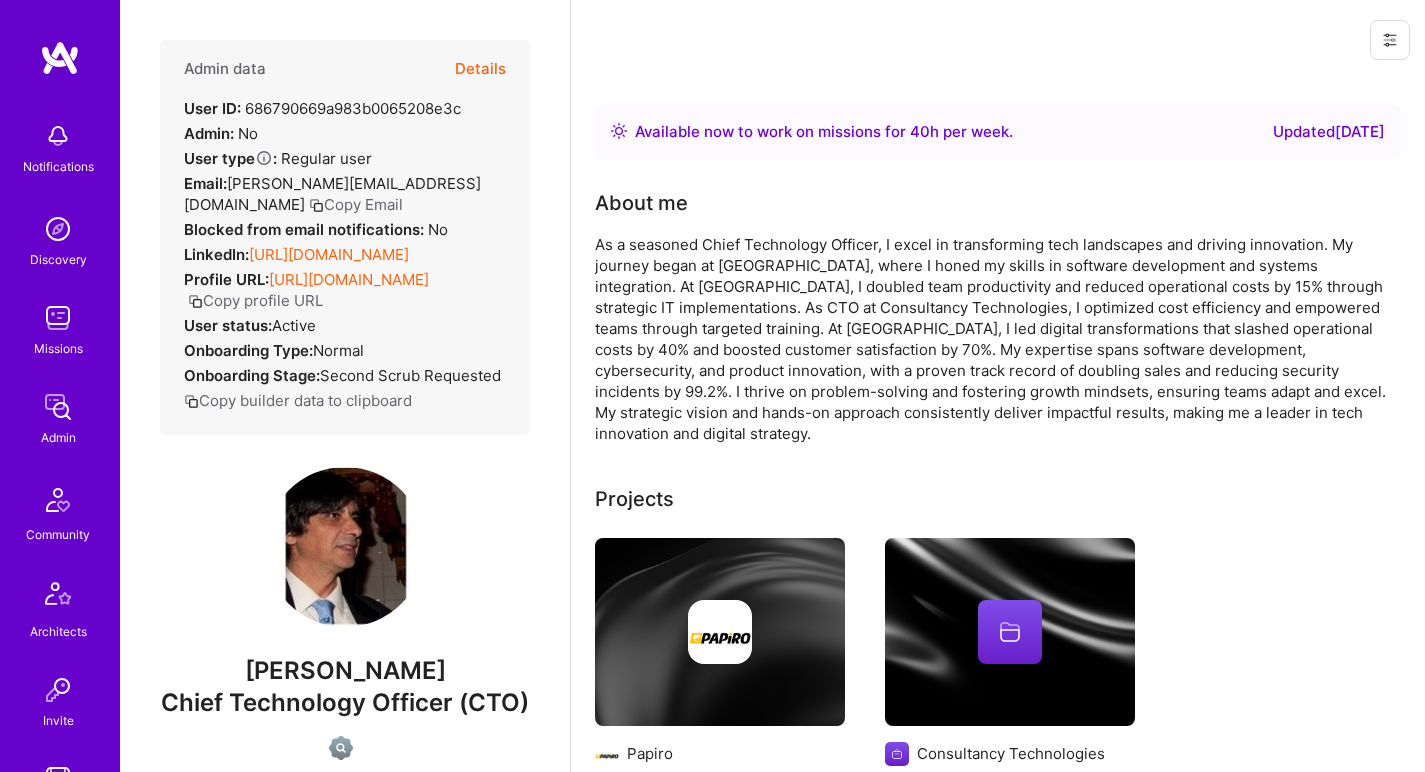click on "[URL][DOMAIN_NAME]" at bounding box center [329, 254] 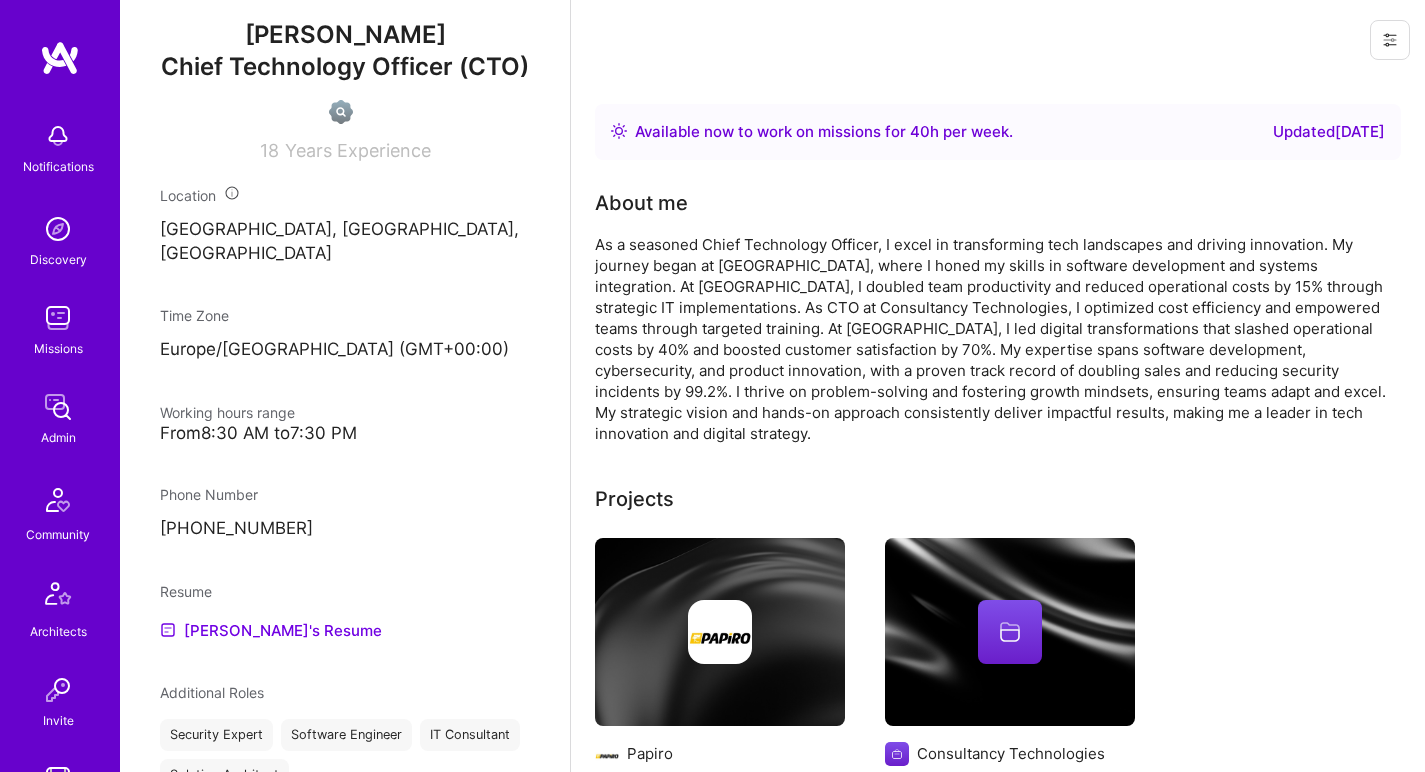 scroll, scrollTop: 1012, scrollLeft: 0, axis: vertical 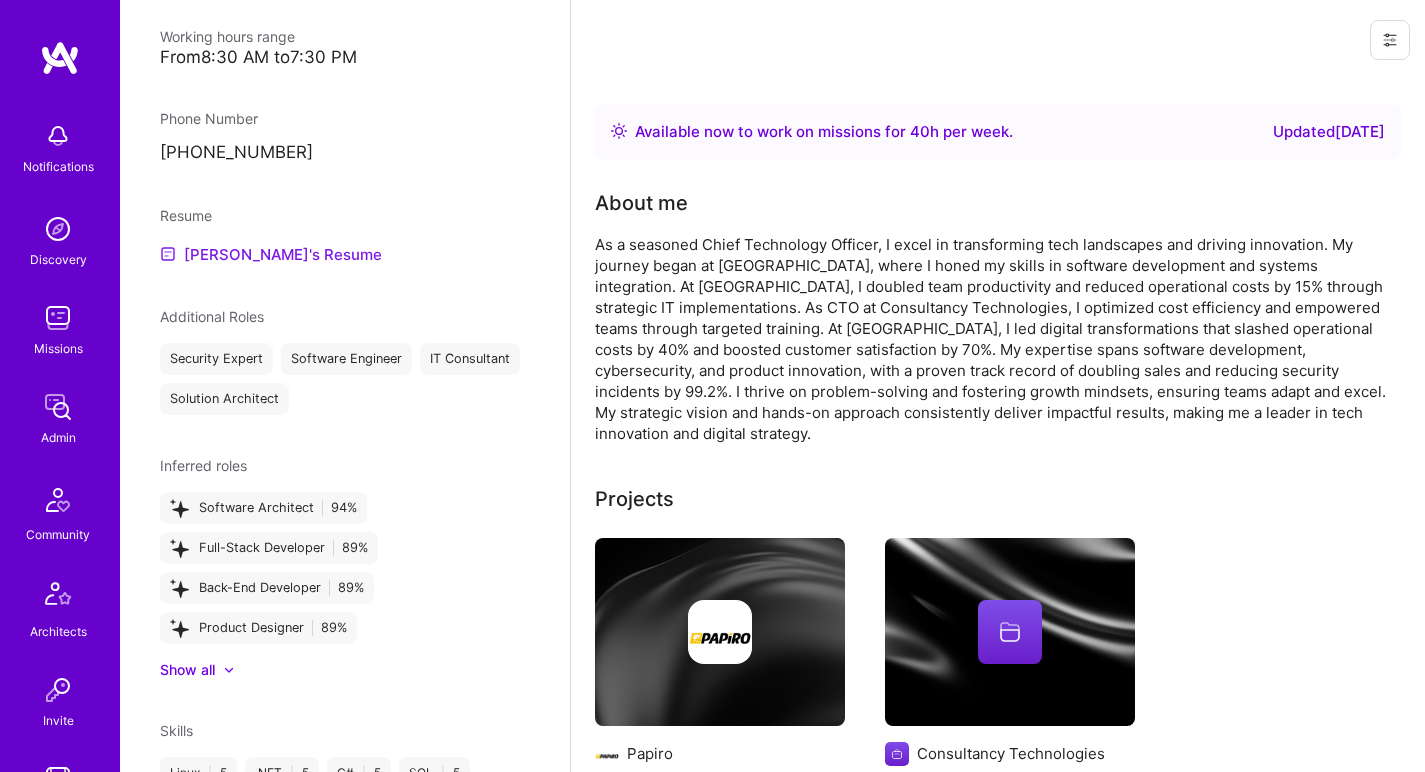 click on "[PERSON_NAME]'s Resume" at bounding box center [271, 254] 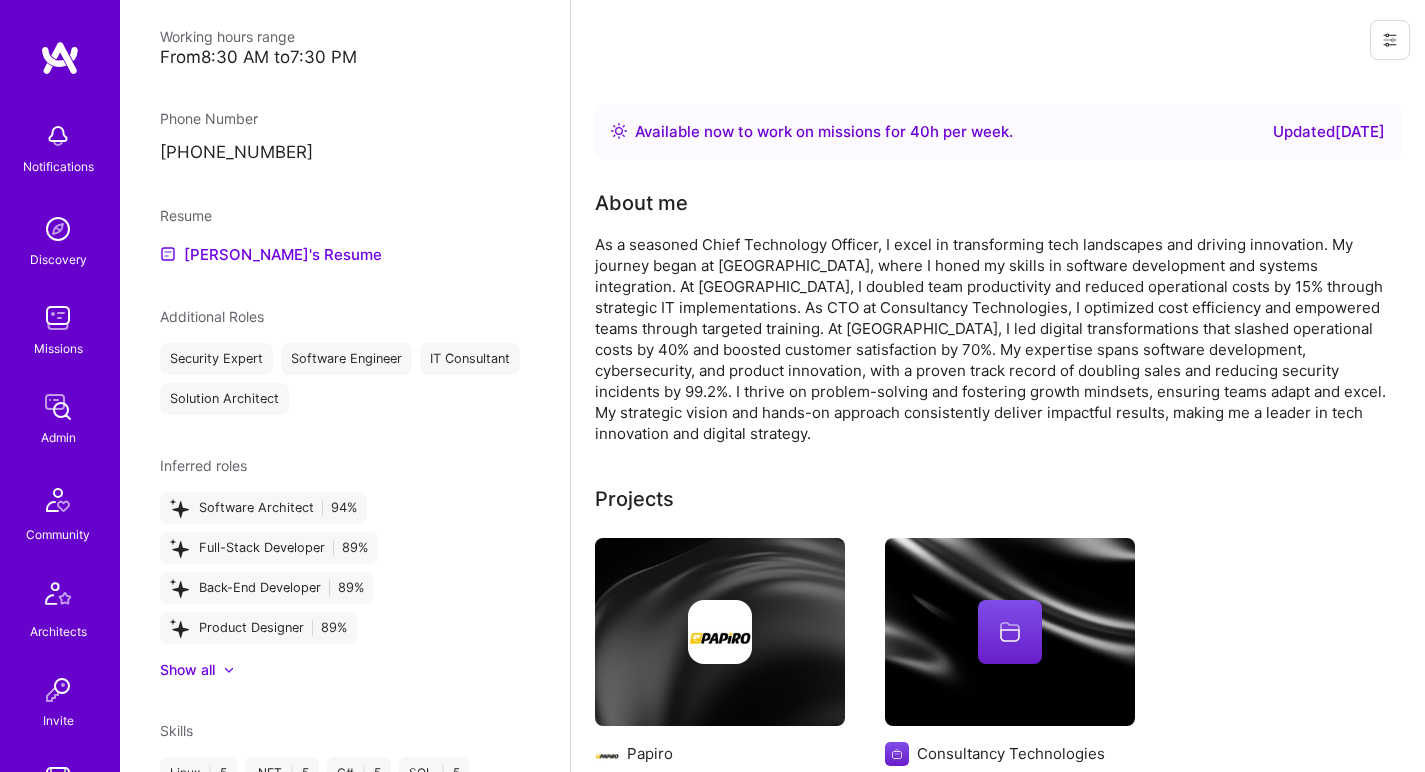 click on "As a seasoned Chief Technology Officer, I excel in transforming tech landscapes and driving innovation. My journey began at [GEOGRAPHIC_DATA], where I honed my skills in software development and systems integration. At [GEOGRAPHIC_DATA], I doubled team productivity and reduced operational costs by 15% through strategic IT implementations. As CTO at Consultancy Technologies, I optimized cost efficiency and empowered teams through targeted training. At [GEOGRAPHIC_DATA], I led digital transformations that slashed operational costs by 40% and boosted customer satisfaction by 70%. My expertise spans software development, cybersecurity, and product innovation, with a proven track record of doubling sales and reducing security incidents by 99.2%. I thrive on problem-solving and fostering growth mindsets, ensuring teams adapt and excel. My strategic vision and hands-on approach consistently deliver impactful results, making me a leader in tech innovation and digital strategy." at bounding box center (995, 339) 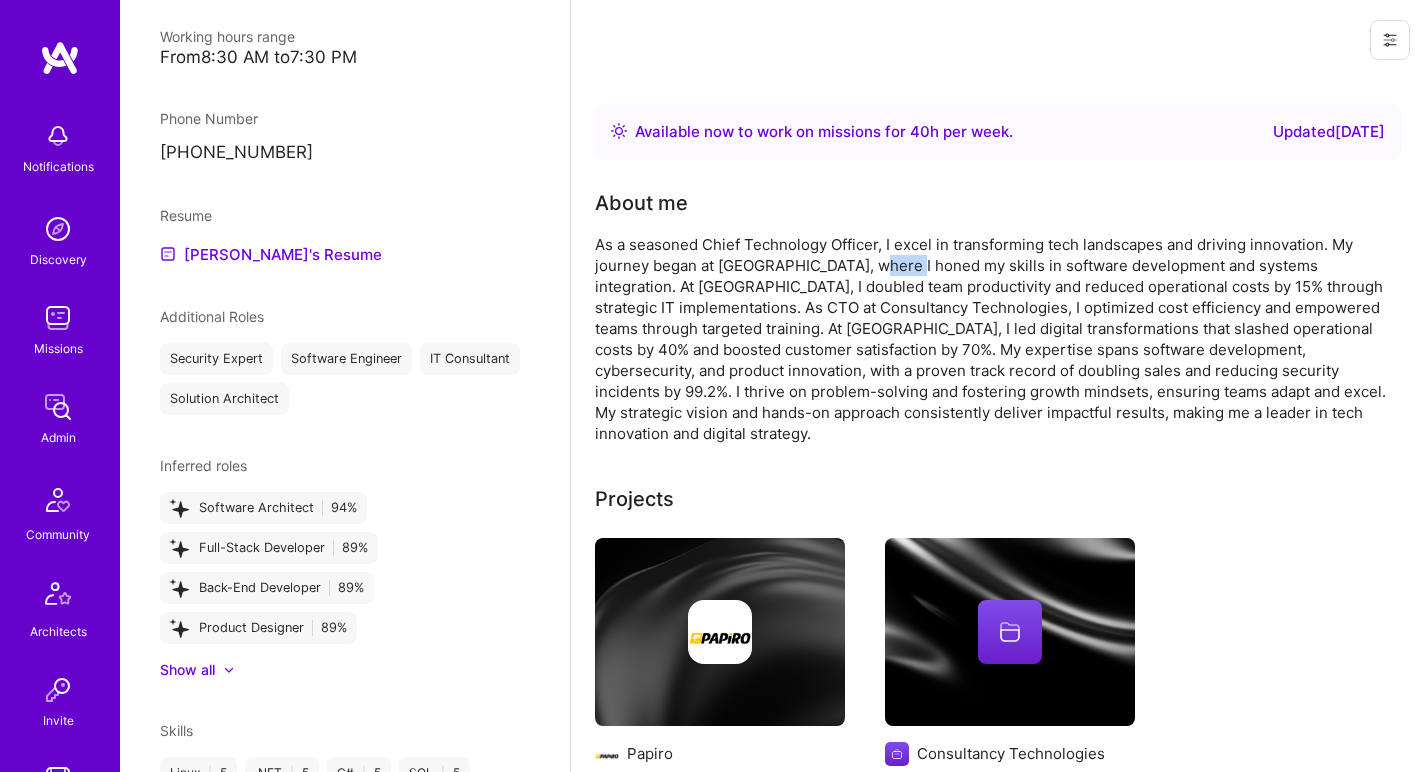 click on "As a seasoned Chief Technology Officer, I excel in transforming tech landscapes and driving innovation. My journey began at [GEOGRAPHIC_DATA], where I honed my skills in software development and systems integration. At [GEOGRAPHIC_DATA], I doubled team productivity and reduced operational costs by 15% through strategic IT implementations. As CTO at Consultancy Technologies, I optimized cost efficiency and empowered teams through targeted training. At [GEOGRAPHIC_DATA], I led digital transformations that slashed operational costs by 40% and boosted customer satisfaction by 70%. My expertise spans software development, cybersecurity, and product innovation, with a proven track record of doubling sales and reducing security incidents by 99.2%. I thrive on problem-solving and fostering growth mindsets, ensuring teams adapt and excel. My strategic vision and hands-on approach consistently deliver impactful results, making me a leader in tech innovation and digital strategy." at bounding box center (995, 339) 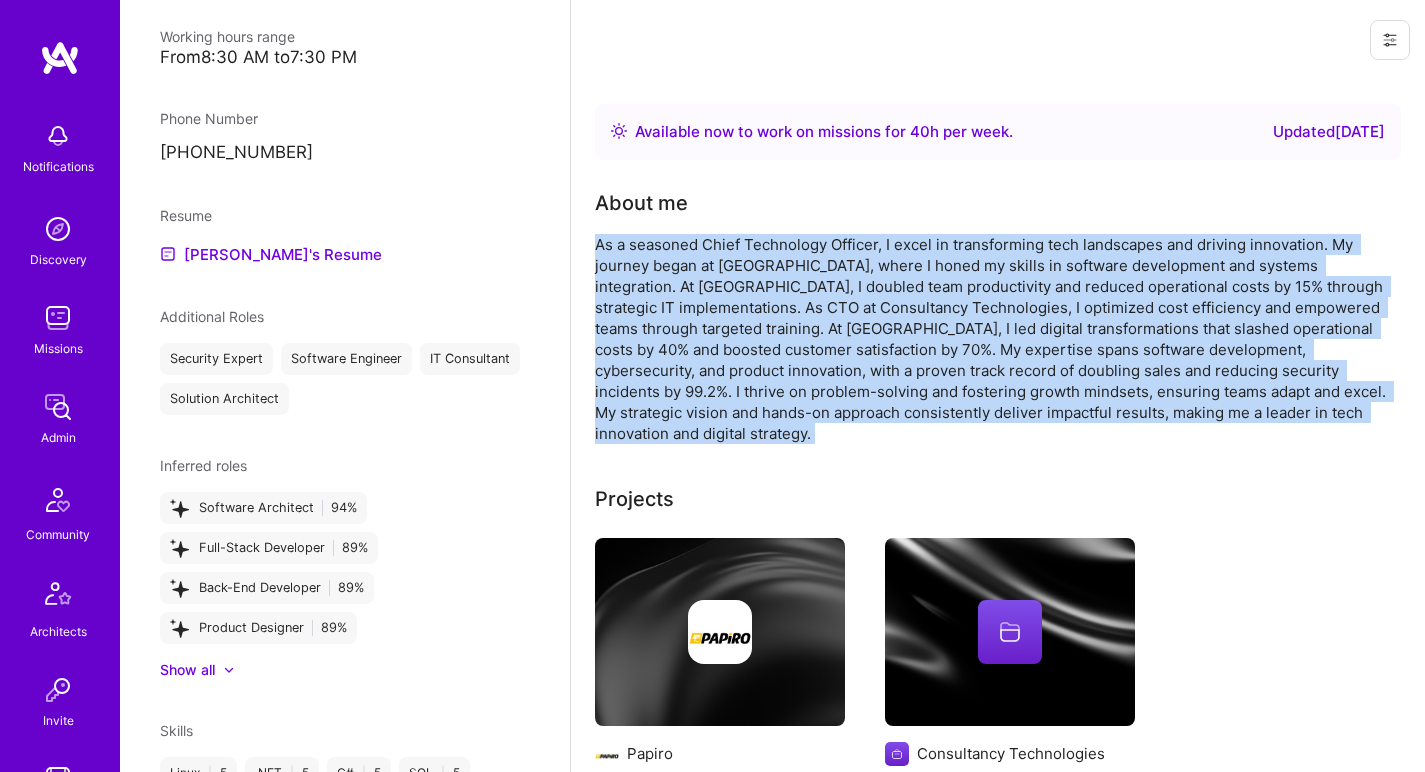 click on "As a seasoned Chief Technology Officer, I excel in transforming tech landscapes and driving innovation. My journey began at [GEOGRAPHIC_DATA], where I honed my skills in software development and systems integration. At [GEOGRAPHIC_DATA], I doubled team productivity and reduced operational costs by 15% through strategic IT implementations. As CTO at Consultancy Technologies, I optimized cost efficiency and empowered teams through targeted training. At [GEOGRAPHIC_DATA], I led digital transformations that slashed operational costs by 40% and boosted customer satisfaction by 70%. My expertise spans software development, cybersecurity, and product innovation, with a proven track record of doubling sales and reducing security incidents by 99.2%. I thrive on problem-solving and fostering growth mindsets, ensuring teams adapt and excel. My strategic vision and hands-on approach consistently deliver impactful results, making me a leader in tech innovation and digital strategy." at bounding box center [995, 339] 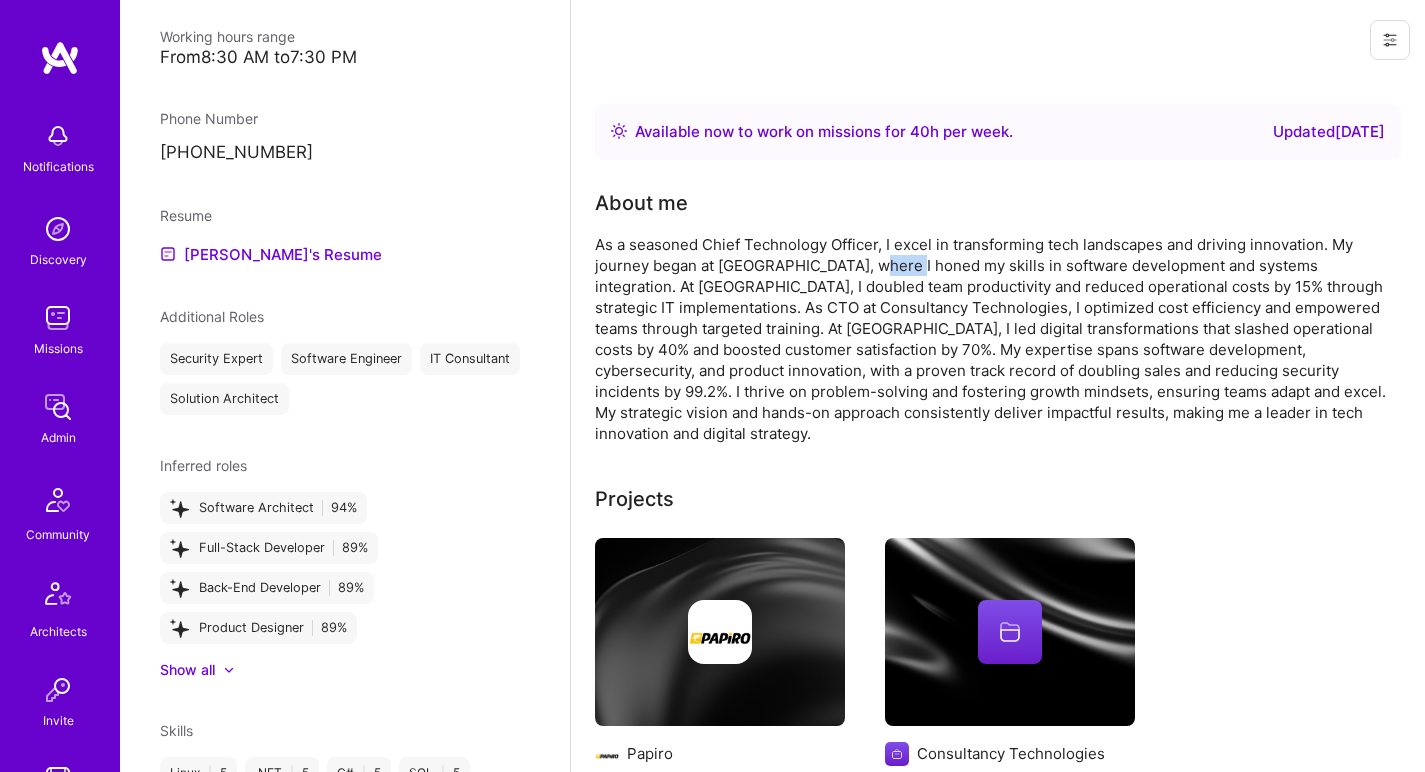 click on "As a seasoned Chief Technology Officer, I excel in transforming tech landscapes and driving innovation. My journey began at [GEOGRAPHIC_DATA], where I honed my skills in software development and systems integration. At [GEOGRAPHIC_DATA], I doubled team productivity and reduced operational costs by 15% through strategic IT implementations. As CTO at Consultancy Technologies, I optimized cost efficiency and empowered teams through targeted training. At [GEOGRAPHIC_DATA], I led digital transformations that slashed operational costs by 40% and boosted customer satisfaction by 70%. My expertise spans software development, cybersecurity, and product innovation, with a proven track record of doubling sales and reducing security incidents by 99.2%. I thrive on problem-solving and fostering growth mindsets, ensuring teams adapt and excel. My strategic vision and hands-on approach consistently deliver impactful results, making me a leader in tech innovation and digital strategy." at bounding box center [995, 339] 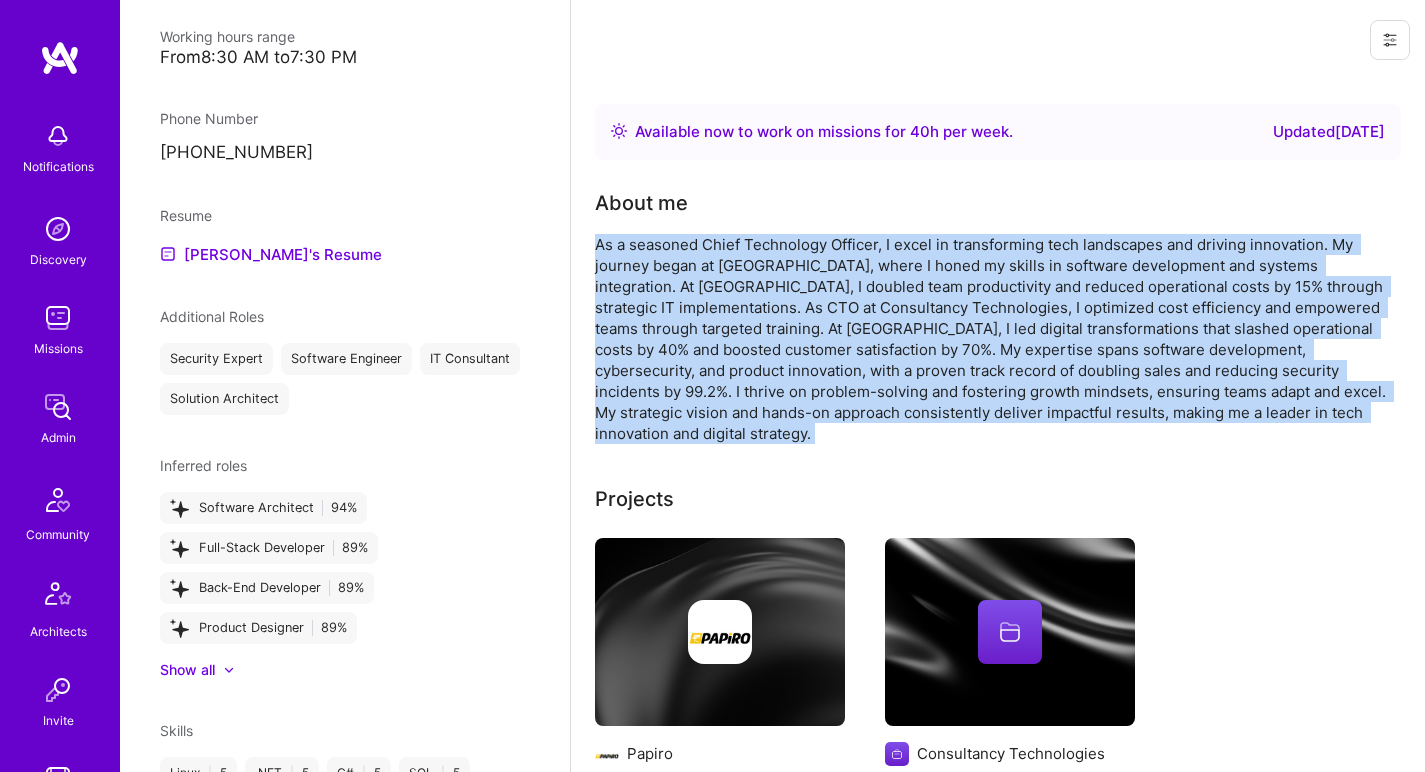 click on "As a seasoned Chief Technology Officer, I excel in transforming tech landscapes and driving innovation. My journey began at [GEOGRAPHIC_DATA], where I honed my skills in software development and systems integration. At [GEOGRAPHIC_DATA], I doubled team productivity and reduced operational costs by 15% through strategic IT implementations. As CTO at Consultancy Technologies, I optimized cost efficiency and empowered teams through targeted training. At [GEOGRAPHIC_DATA], I led digital transformations that slashed operational costs by 40% and boosted customer satisfaction by 70%. My expertise spans software development, cybersecurity, and product innovation, with a proven track record of doubling sales and reducing security incidents by 99.2%. I thrive on problem-solving and fostering growth mindsets, ensuring teams adapt and excel. My strategic vision and hands-on approach consistently deliver impactful results, making me a leader in tech innovation and digital strategy." at bounding box center [995, 339] 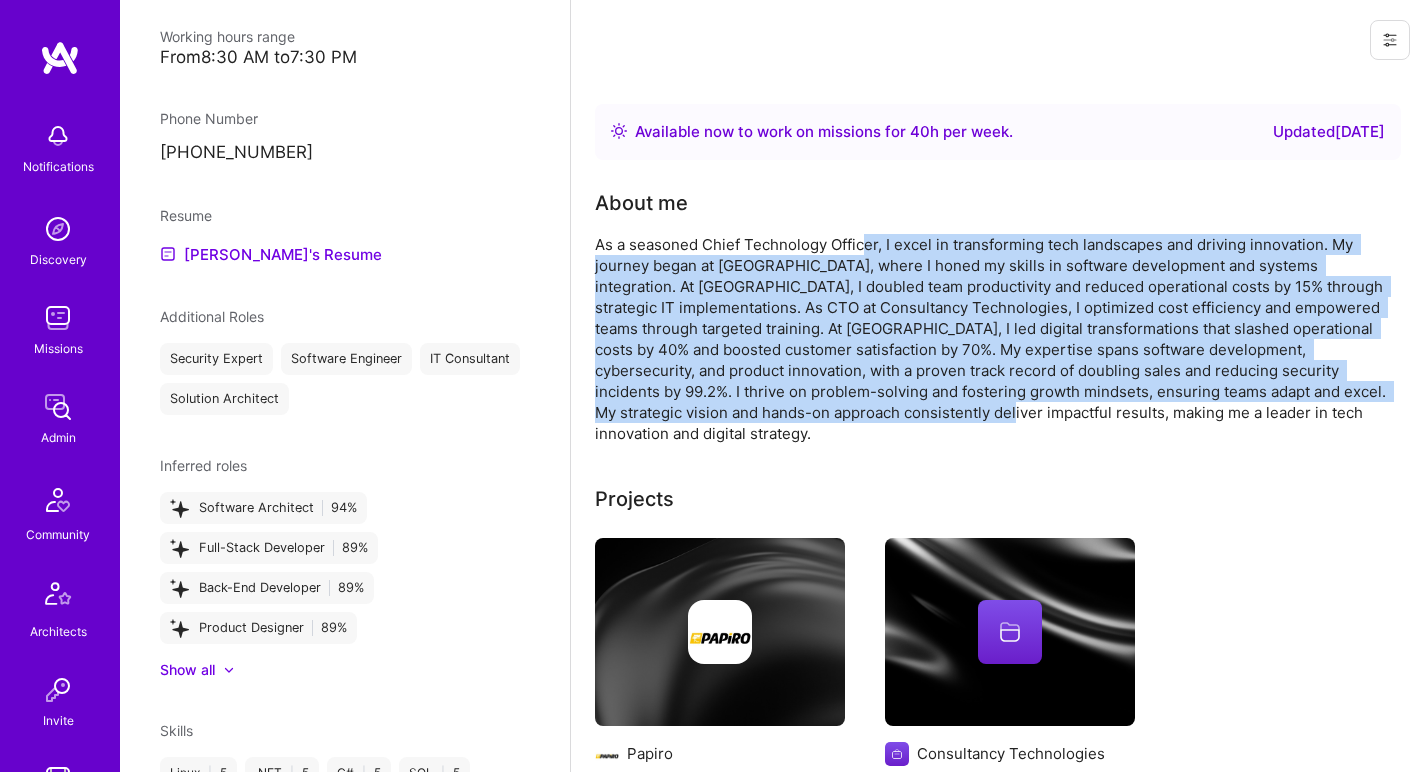 drag, startPoint x: 864, startPoint y: 252, endPoint x: 958, endPoint y: 401, distance: 176.17322 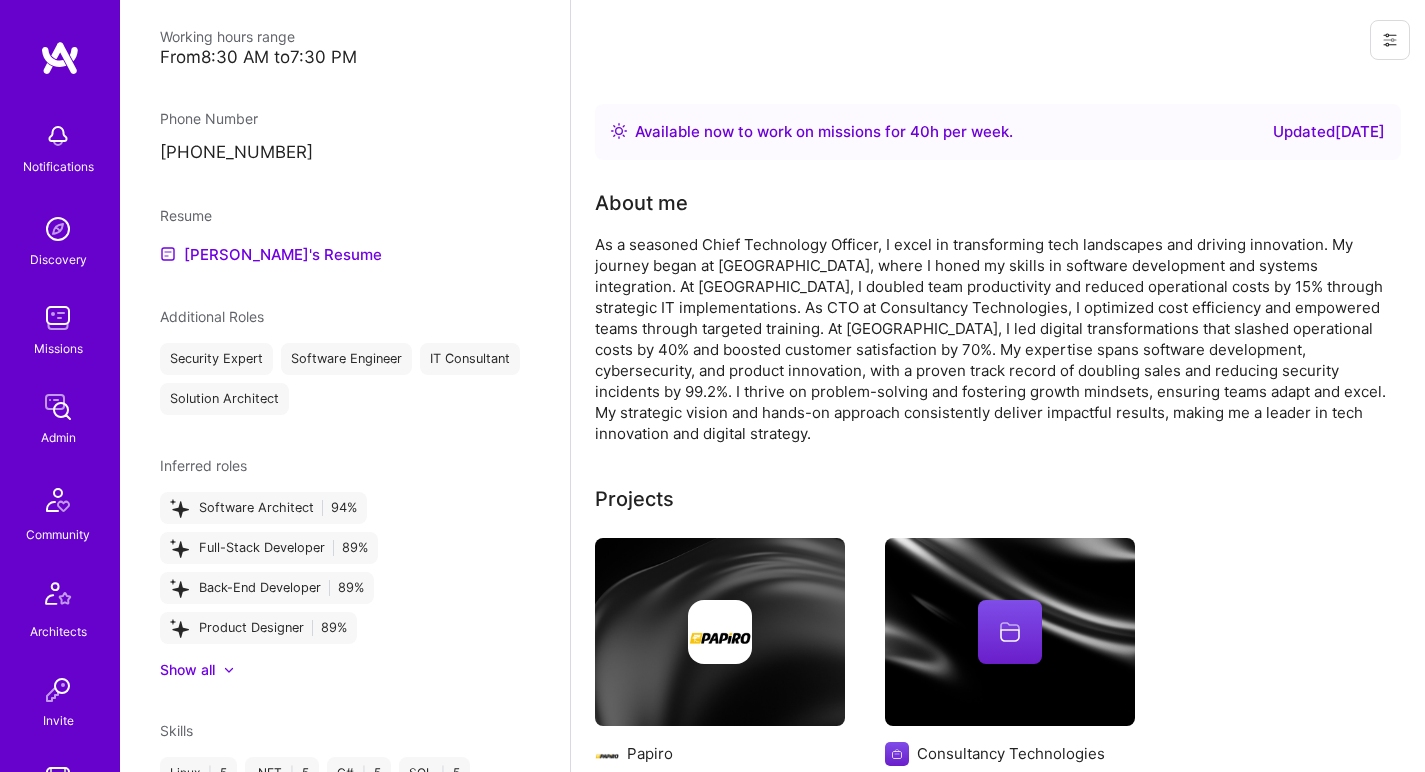 click on "As a seasoned Chief Technology Officer, I excel in transforming tech landscapes and driving innovation. My journey began at [GEOGRAPHIC_DATA], where I honed my skills in software development and systems integration. At [GEOGRAPHIC_DATA], I doubled team productivity and reduced operational costs by 15% through strategic IT implementations. As CTO at Consultancy Technologies, I optimized cost efficiency and empowered teams through targeted training. At [GEOGRAPHIC_DATA], I led digital transformations that slashed operational costs by 40% and boosted customer satisfaction by 70%. My expertise spans software development, cybersecurity, and product innovation, with a proven track record of doubling sales and reducing security incidents by 99.2%. I thrive on problem-solving and fostering growth mindsets, ensuring teams adapt and excel. My strategic vision and hands-on approach consistently deliver impactful results, making me a leader in tech innovation and digital strategy." at bounding box center [995, 339] 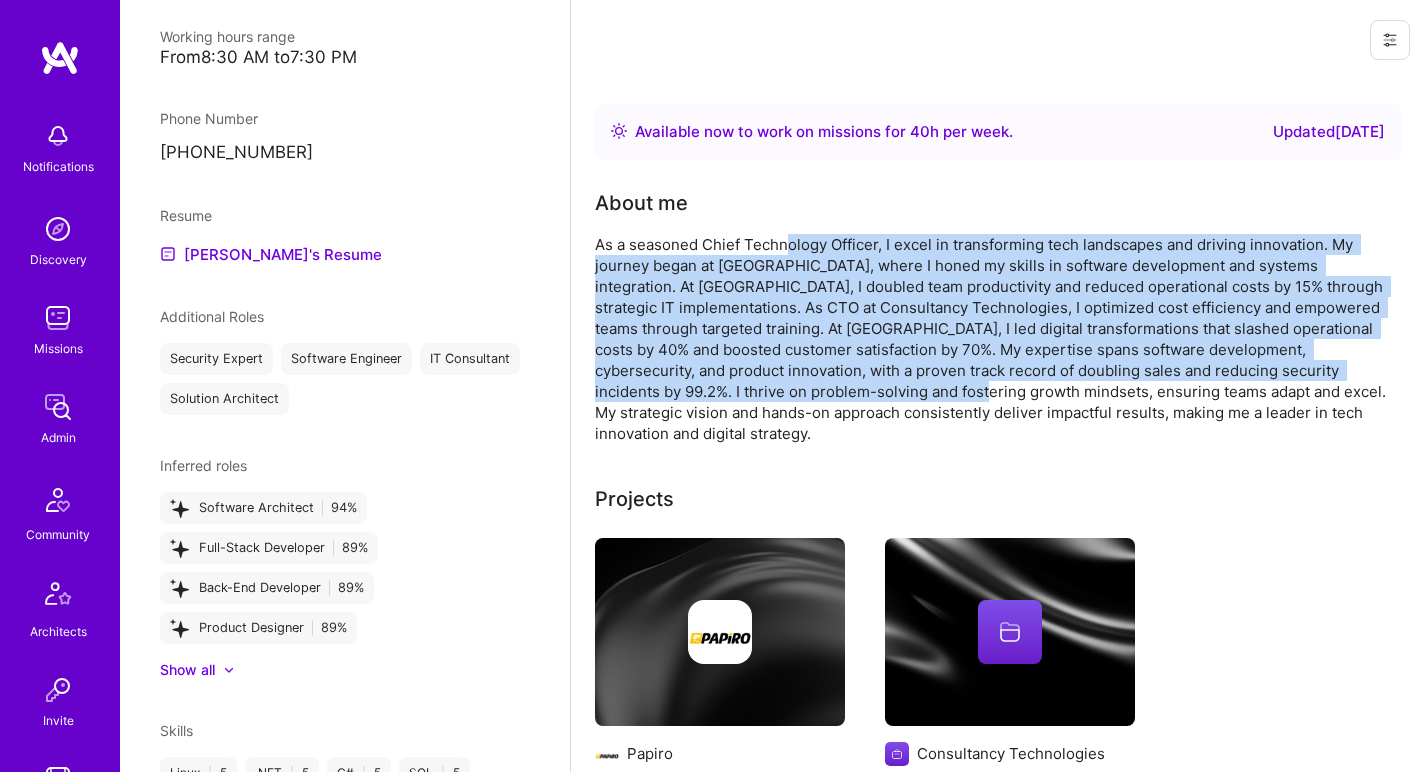 drag, startPoint x: 950, startPoint y: 393, endPoint x: 789, endPoint y: 239, distance: 222.79362 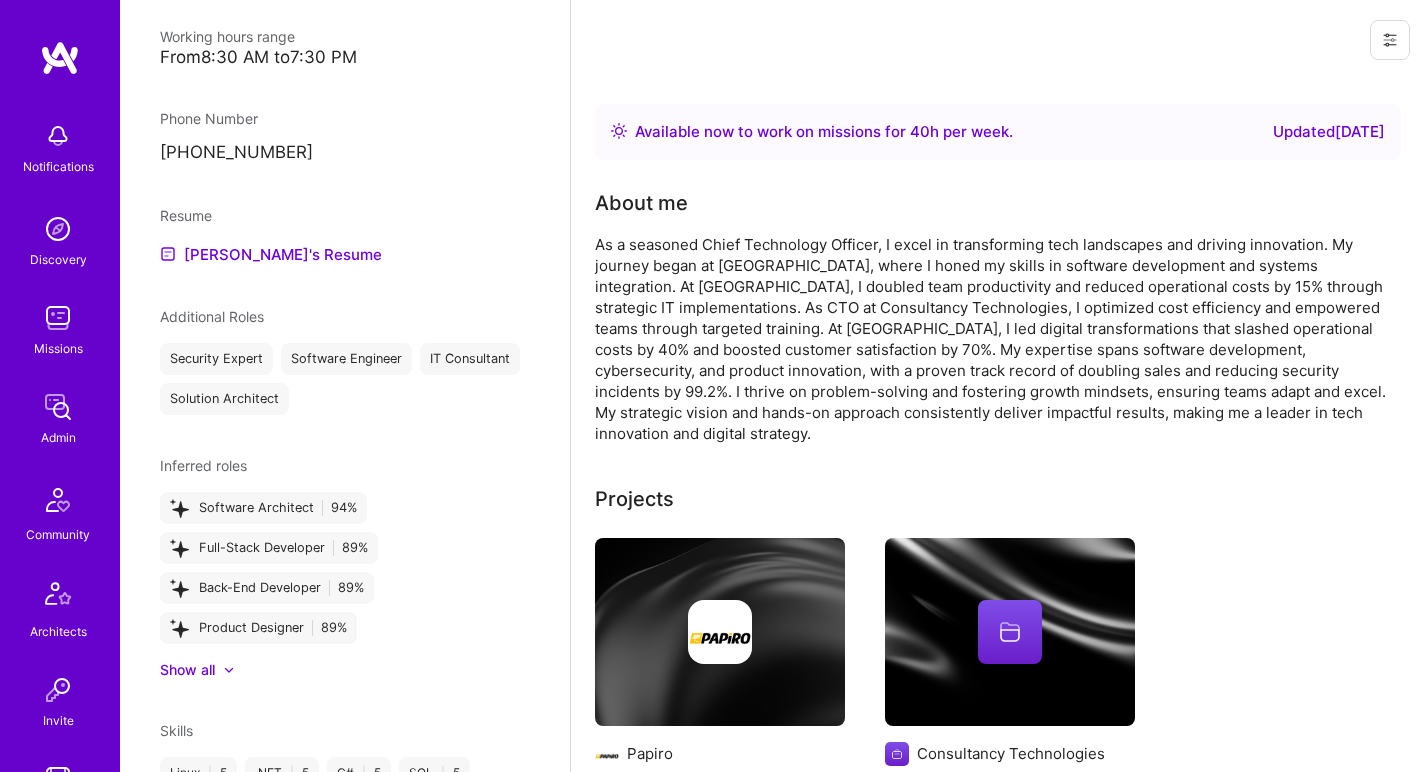 click on "As a seasoned Chief Technology Officer, I excel in transforming tech landscapes and driving innovation. My journey began at [GEOGRAPHIC_DATA], where I honed my skills in software development and systems integration. At [GEOGRAPHIC_DATA], I doubled team productivity and reduced operational costs by 15% through strategic IT implementations. As CTO at Consultancy Technologies, I optimized cost efficiency and empowered teams through targeted training. At [GEOGRAPHIC_DATA], I led digital transformations that slashed operational costs by 40% and boosted customer satisfaction by 70%. My expertise spans software development, cybersecurity, and product innovation, with a proven track record of doubling sales and reducing security incidents by 99.2%. I thrive on problem-solving and fostering growth mindsets, ensuring teams adapt and excel. My strategic vision and hands-on approach consistently deliver impactful results, making me a leader in tech innovation and digital strategy." at bounding box center [995, 339] 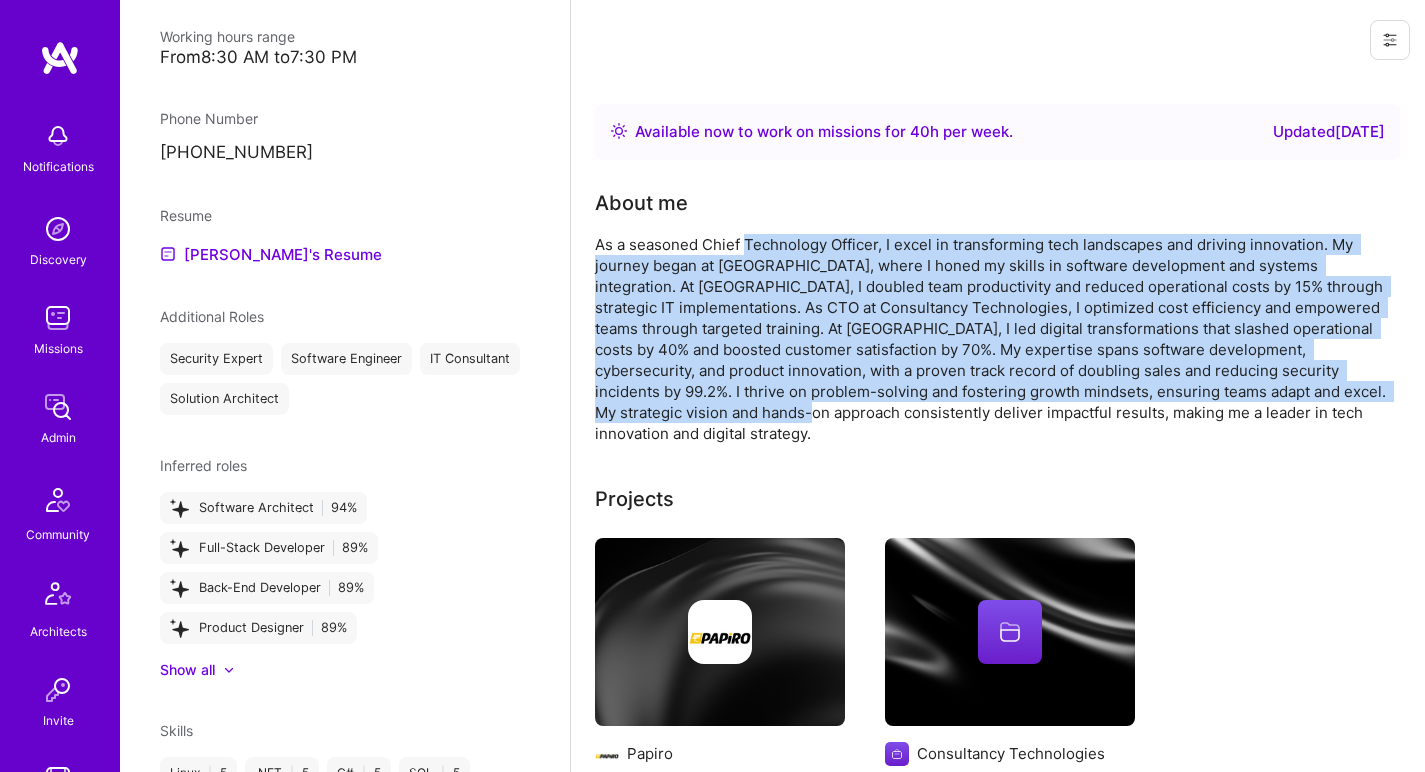 drag, startPoint x: 789, startPoint y: 238, endPoint x: 719, endPoint y: 408, distance: 183.84776 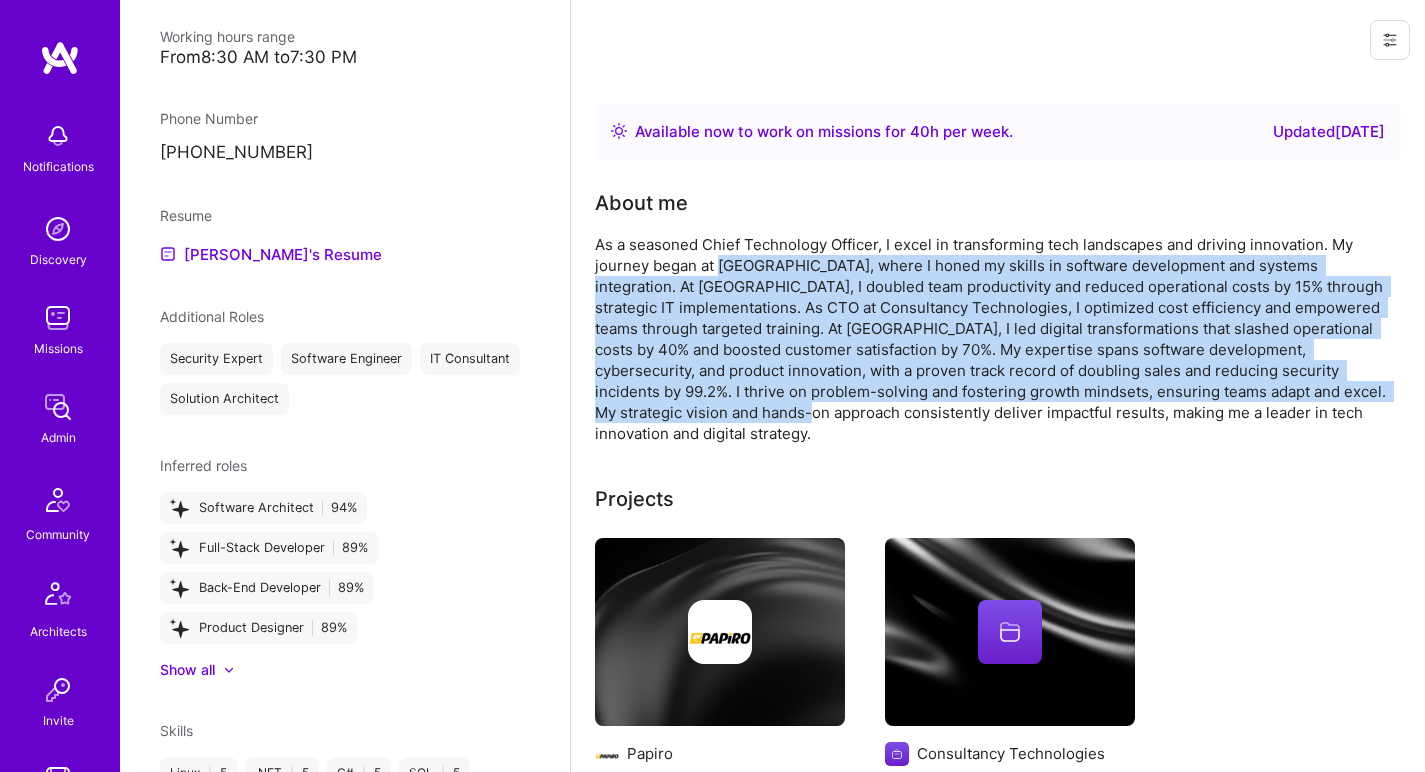 drag, startPoint x: 719, startPoint y: 408, endPoint x: 731, endPoint y: 259, distance: 149.48244 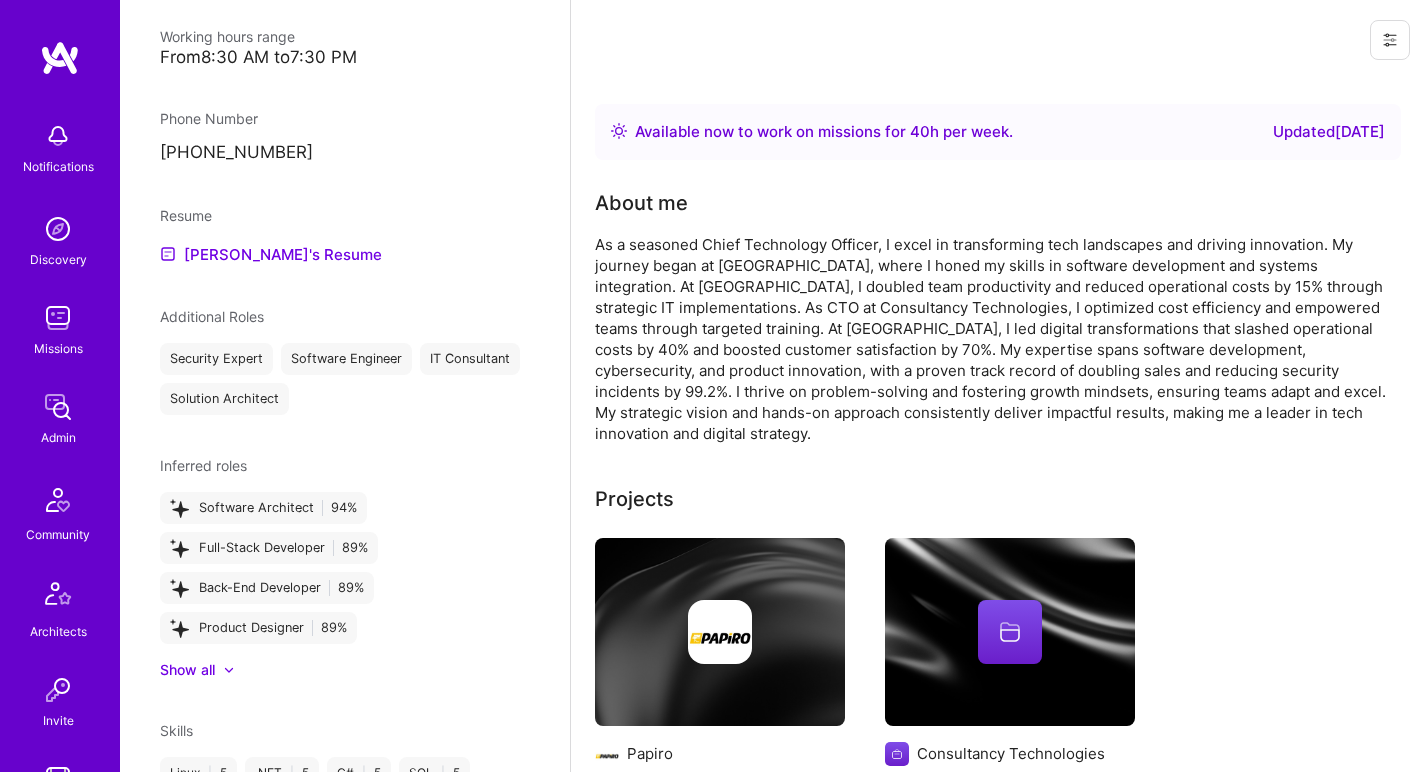 click on "As a seasoned Chief Technology Officer, I excel in transforming tech landscapes and driving innovation. My journey began at [GEOGRAPHIC_DATA], where I honed my skills in software development and systems integration. At [GEOGRAPHIC_DATA], I doubled team productivity and reduced operational costs by 15% through strategic IT implementations. As CTO at Consultancy Technologies, I optimized cost efficiency and empowered teams through targeted training. At [GEOGRAPHIC_DATA], I led digital transformations that slashed operational costs by 40% and boosted customer satisfaction by 70%. My expertise spans software development, cybersecurity, and product innovation, with a proven track record of doubling sales and reducing security incidents by 99.2%. I thrive on problem-solving and fostering growth mindsets, ensuring teams adapt and excel. My strategic vision and hands-on approach consistently deliver impactful results, making me a leader in tech innovation and digital strategy." at bounding box center (995, 339) 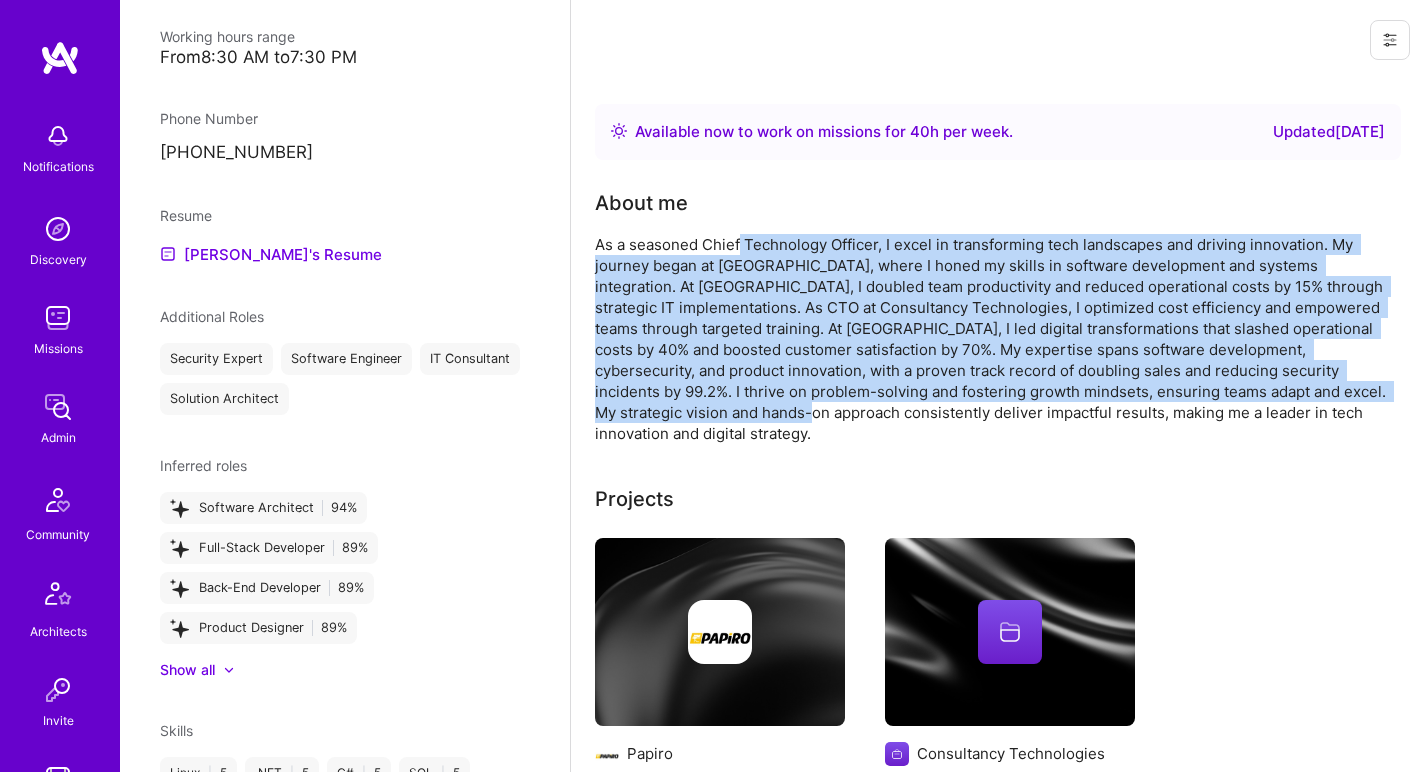 drag, startPoint x: 738, startPoint y: 252, endPoint x: 688, endPoint y: 411, distance: 166.67633 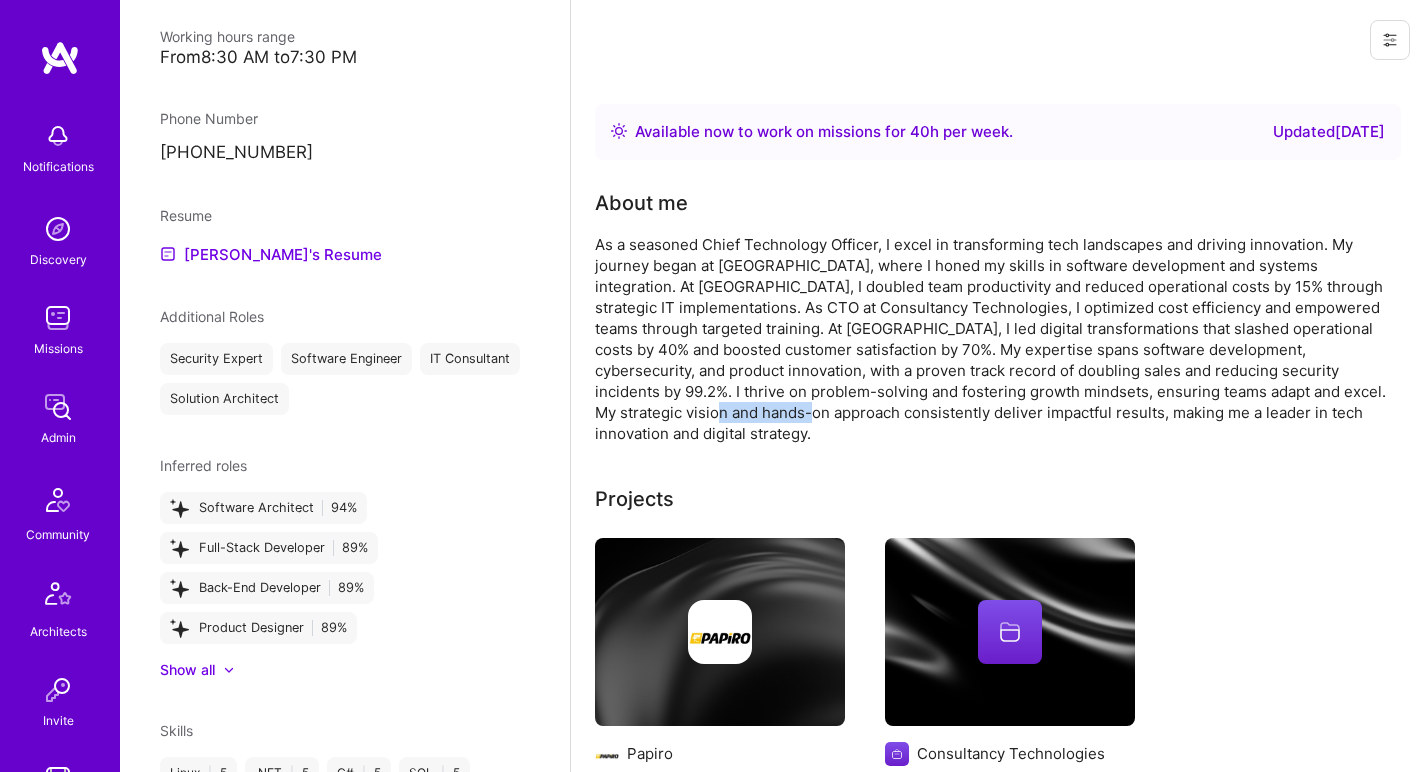 click on "As a seasoned Chief Technology Officer, I excel in transforming tech landscapes and driving innovation. My journey began at [GEOGRAPHIC_DATA], where I honed my skills in software development and systems integration. At [GEOGRAPHIC_DATA], I doubled team productivity and reduced operational costs by 15% through strategic IT implementations. As CTO at Consultancy Technologies, I optimized cost efficiency and empowered teams through targeted training. At [GEOGRAPHIC_DATA], I led digital transformations that slashed operational costs by 40% and boosted customer satisfaction by 70%. My expertise spans software development, cybersecurity, and product innovation, with a proven track record of doubling sales and reducing security incidents by 99.2%. I thrive on problem-solving and fostering growth mindsets, ensuring teams adapt and excel. My strategic vision and hands-on approach consistently deliver impactful results, making me a leader in tech innovation and digital strategy." at bounding box center (995, 339) 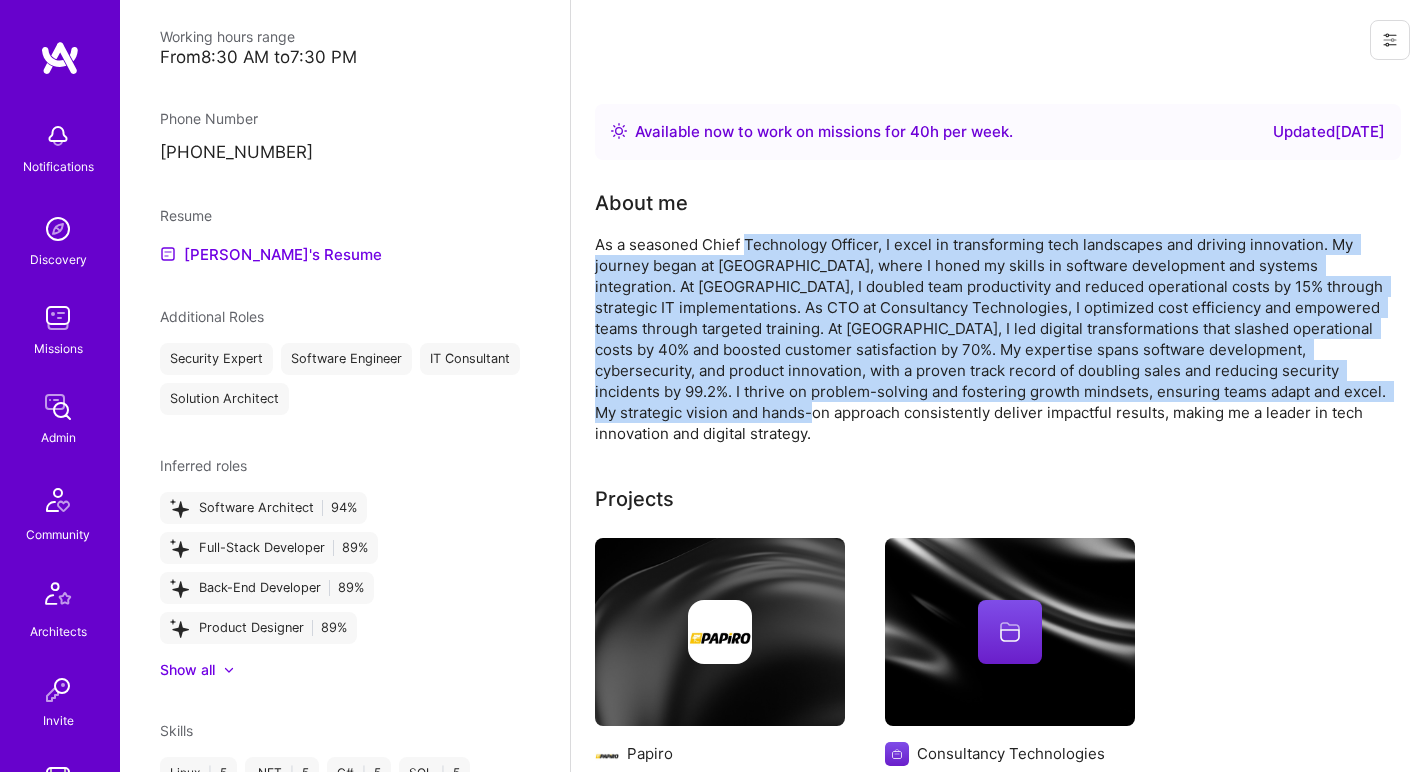 drag, startPoint x: 688, startPoint y: 411, endPoint x: 753, endPoint y: 242, distance: 181.06905 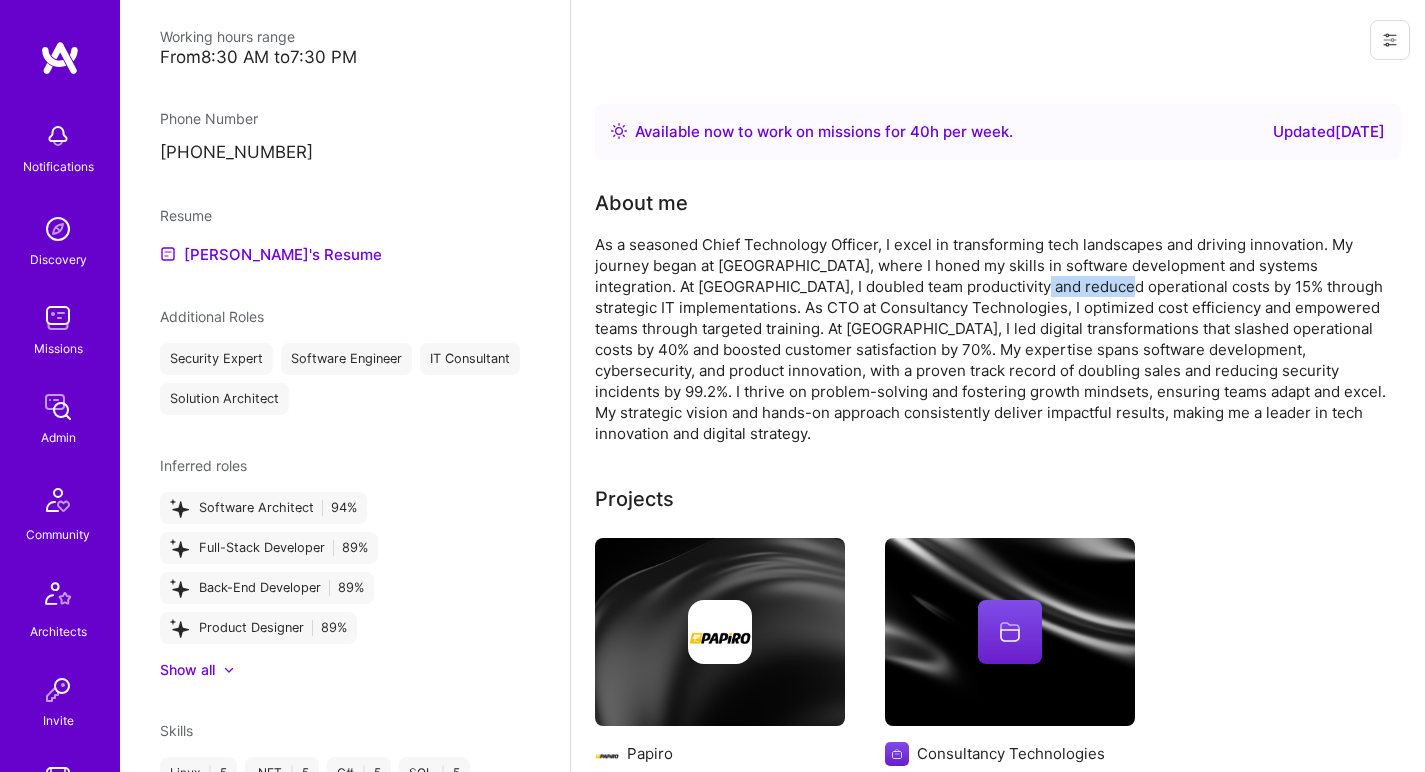 click on "As a seasoned Chief Technology Officer, I excel in transforming tech landscapes and driving innovation. My journey began at [GEOGRAPHIC_DATA], where I honed my skills in software development and systems integration. At [GEOGRAPHIC_DATA], I doubled team productivity and reduced operational costs by 15% through strategic IT implementations. As CTO at Consultancy Technologies, I optimized cost efficiency and empowered teams through targeted training. At [GEOGRAPHIC_DATA], I led digital transformations that slashed operational costs by 40% and boosted customer satisfaction by 70%. My expertise spans software development, cybersecurity, and product innovation, with a proven track record of doubling sales and reducing security incidents by 99.2%. I thrive on problem-solving and fostering growth mindsets, ensuring teams adapt and excel. My strategic vision and hands-on approach consistently deliver impactful results, making me a leader in tech innovation and digital strategy." at bounding box center (995, 339) 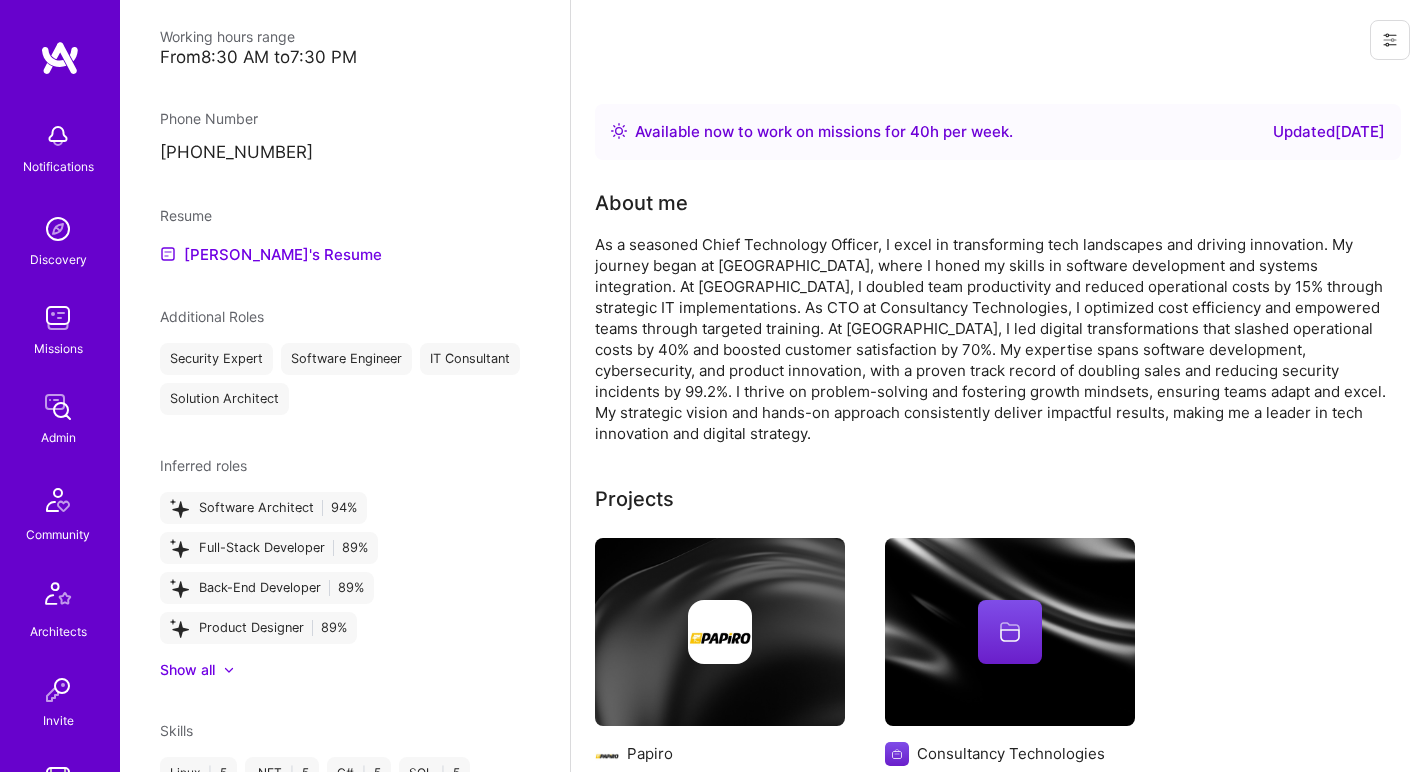 click on "As a seasoned Chief Technology Officer, I excel in transforming tech landscapes and driving innovation. My journey began at [GEOGRAPHIC_DATA], where I honed my skills in software development and systems integration. At [GEOGRAPHIC_DATA], I doubled team productivity and reduced operational costs by 15% through strategic IT implementations. As CTO at Consultancy Technologies, I optimized cost efficiency and empowered teams through targeted training. At [GEOGRAPHIC_DATA], I led digital transformations that slashed operational costs by 40% and boosted customer satisfaction by 70%. My expertise spans software development, cybersecurity, and product innovation, with a proven track record of doubling sales and reducing security incidents by 99.2%. I thrive on problem-solving and fostering growth mindsets, ensuring teams adapt and excel. My strategic vision and hands-on approach consistently deliver impactful results, making me a leader in tech innovation and digital strategy." at bounding box center (995, 339) 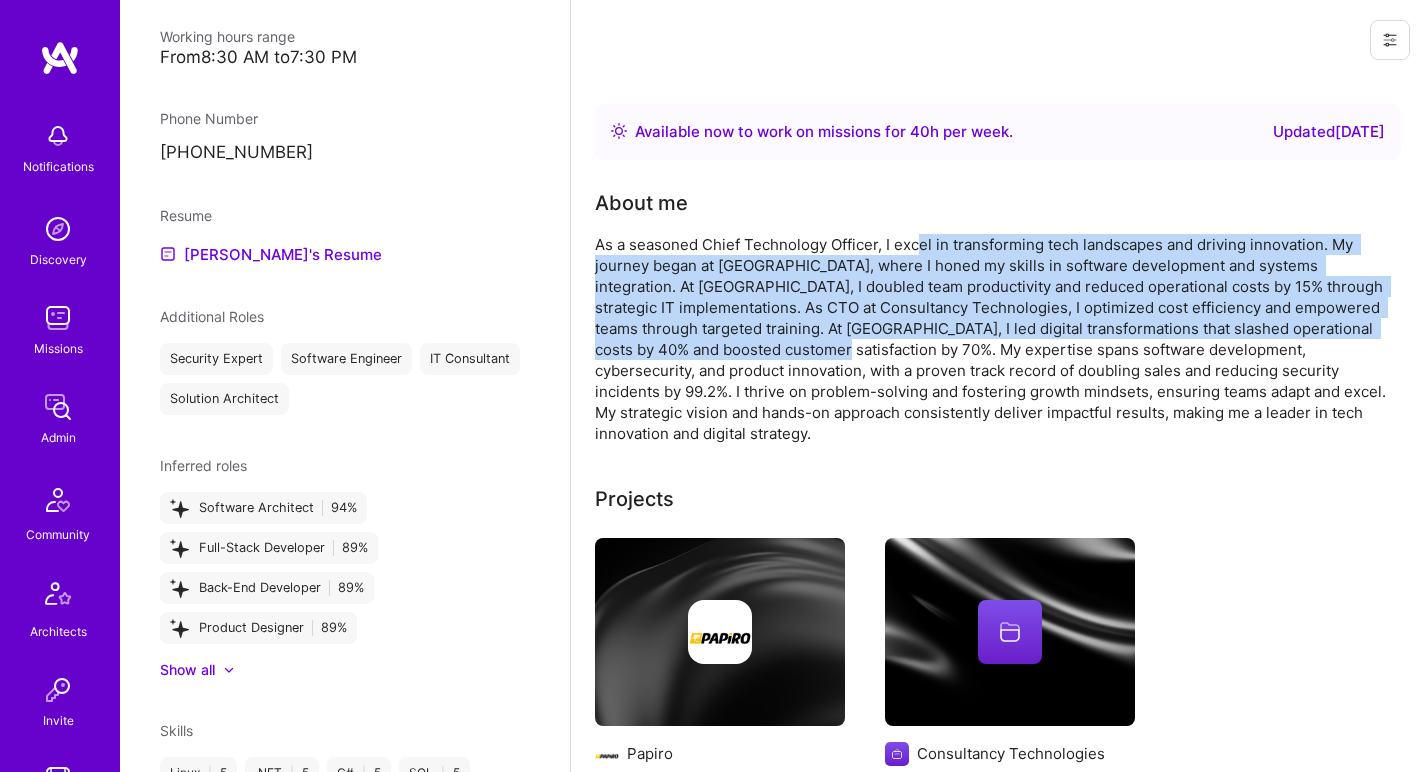 drag, startPoint x: 920, startPoint y: 253, endPoint x: 893, endPoint y: 338, distance: 89.1852 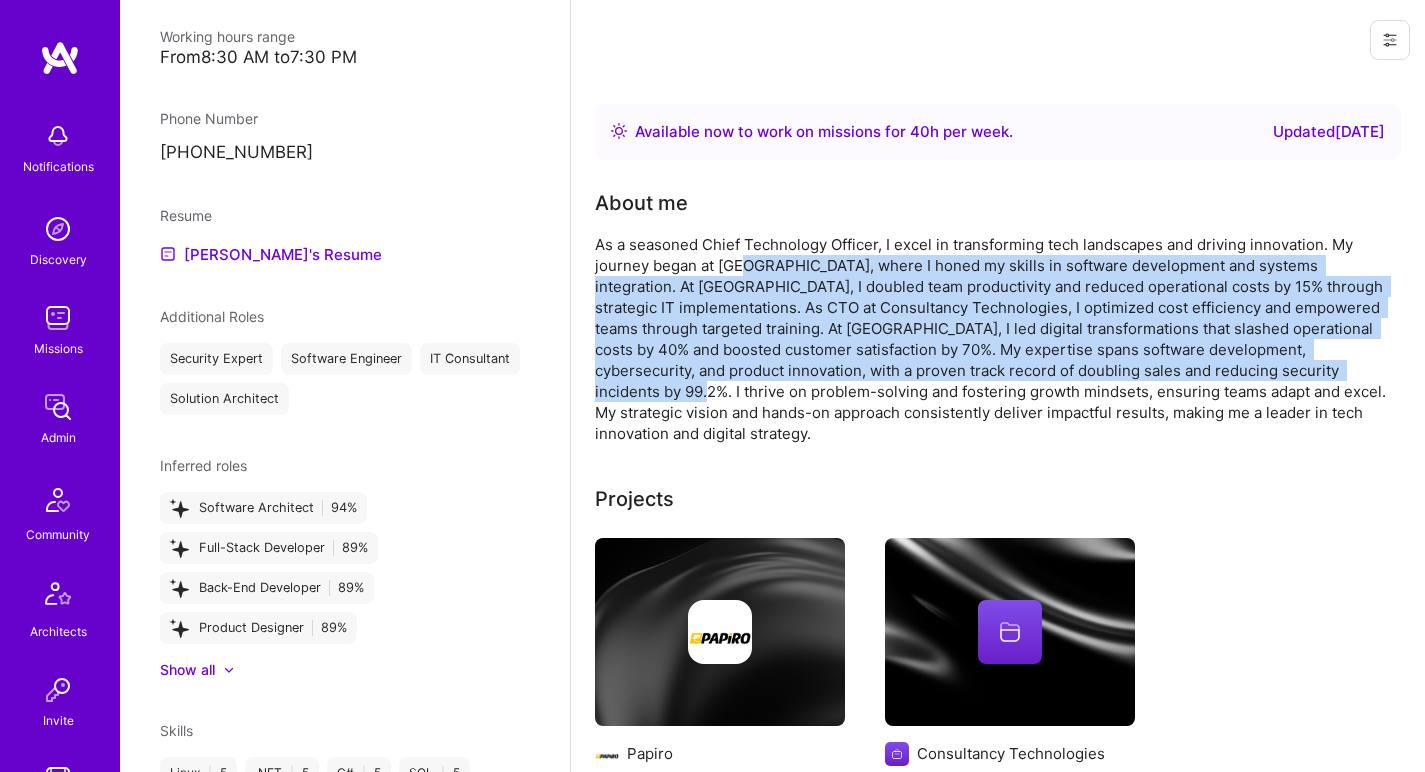 drag, startPoint x: 745, startPoint y: 265, endPoint x: 663, endPoint y: 389, distance: 148.66069 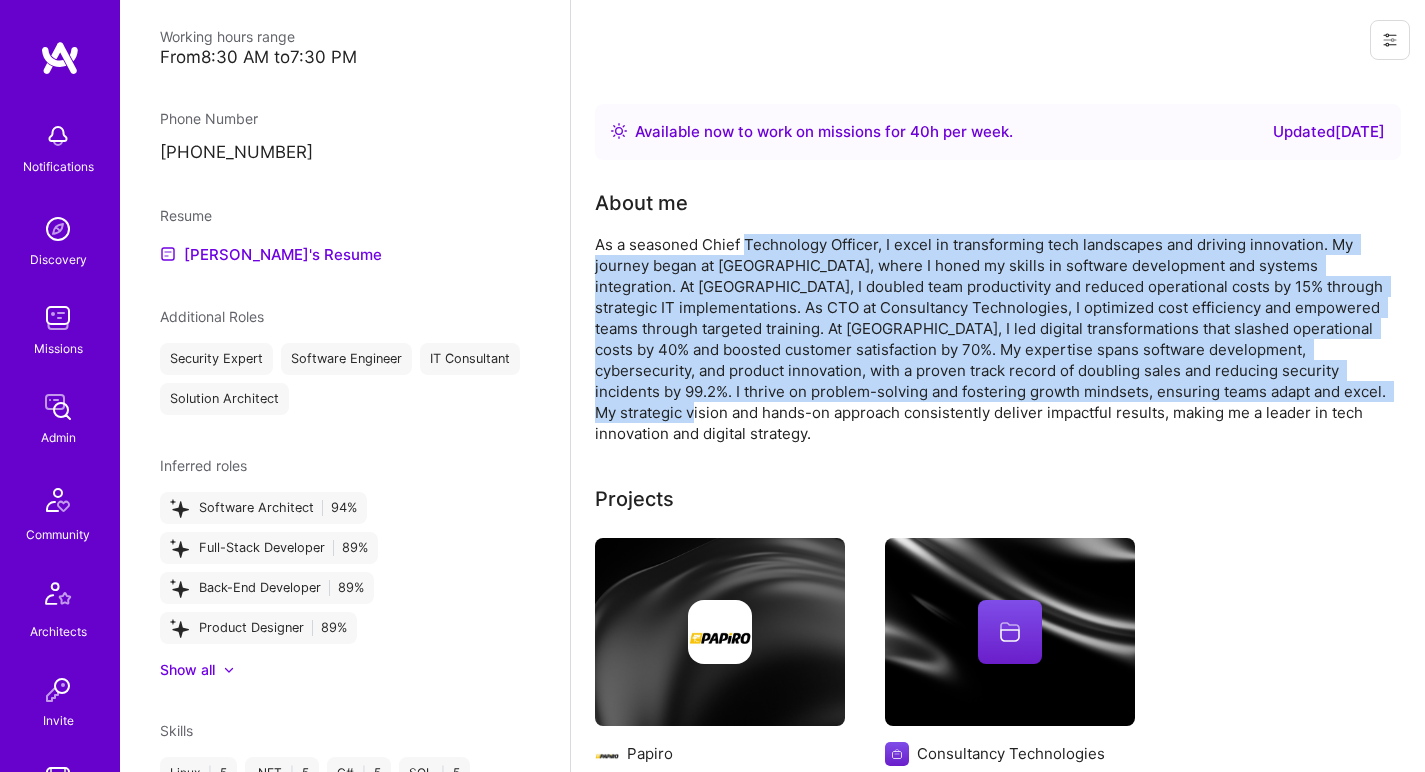 drag, startPoint x: 657, startPoint y: 405, endPoint x: 745, endPoint y: 239, distance: 187.88295 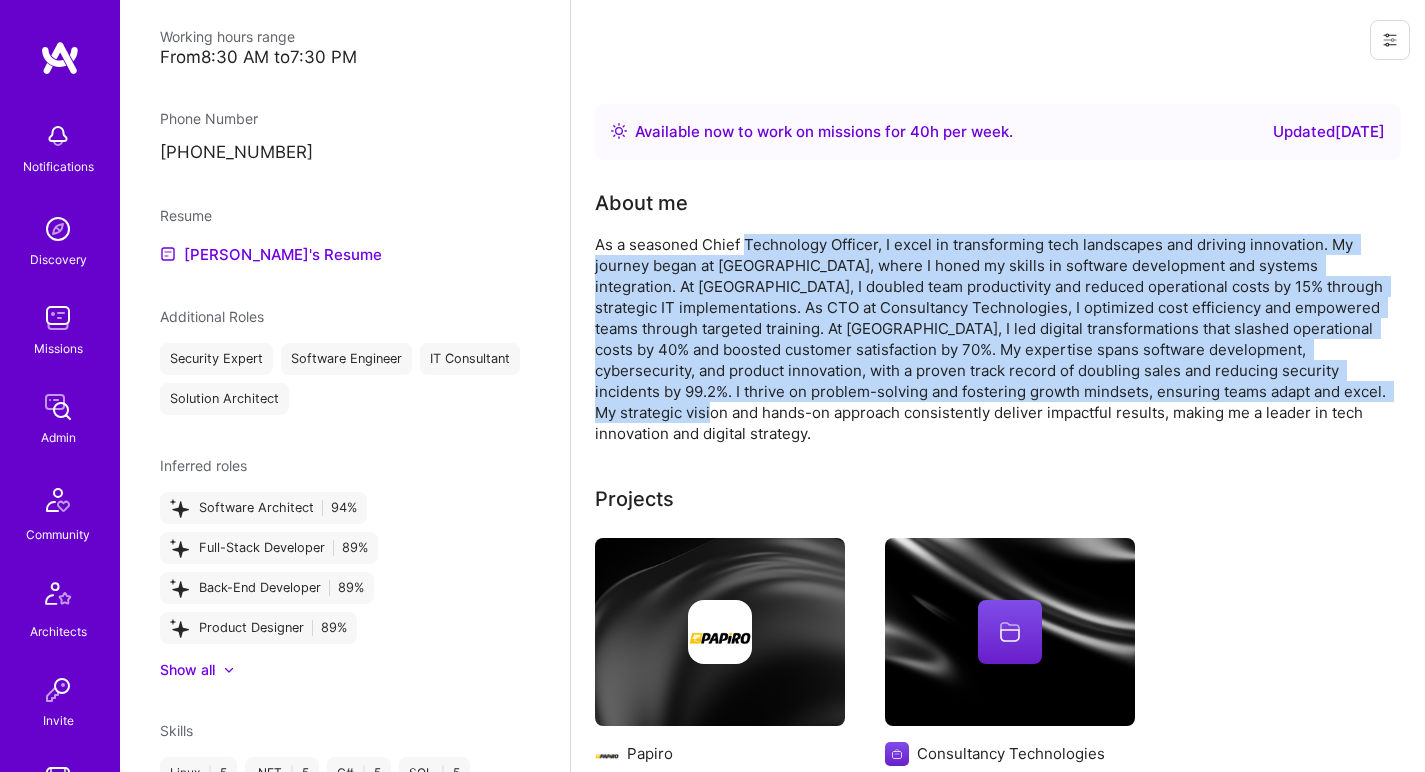 drag, startPoint x: 745, startPoint y: 239, endPoint x: 632, endPoint y: 410, distance: 204.96341 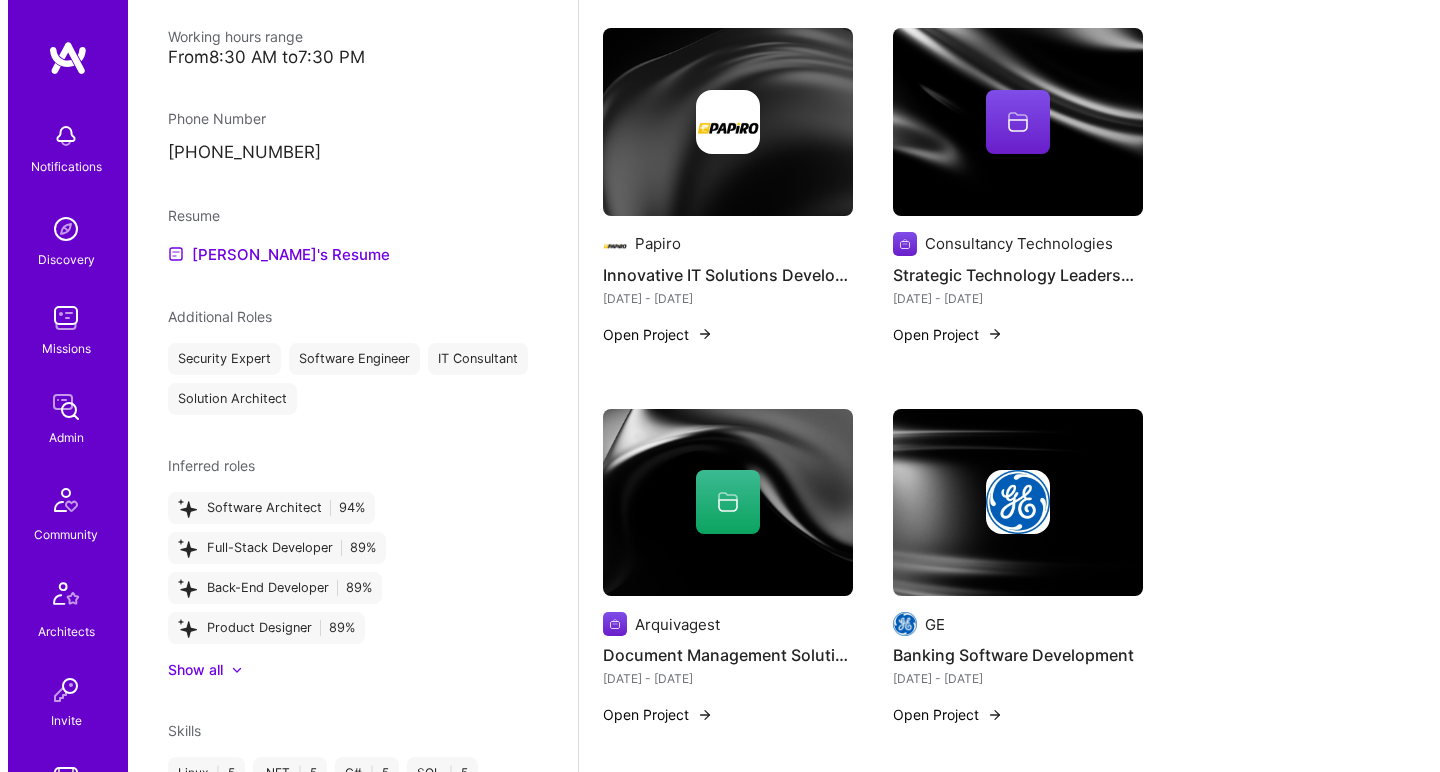 scroll, scrollTop: 574, scrollLeft: 0, axis: vertical 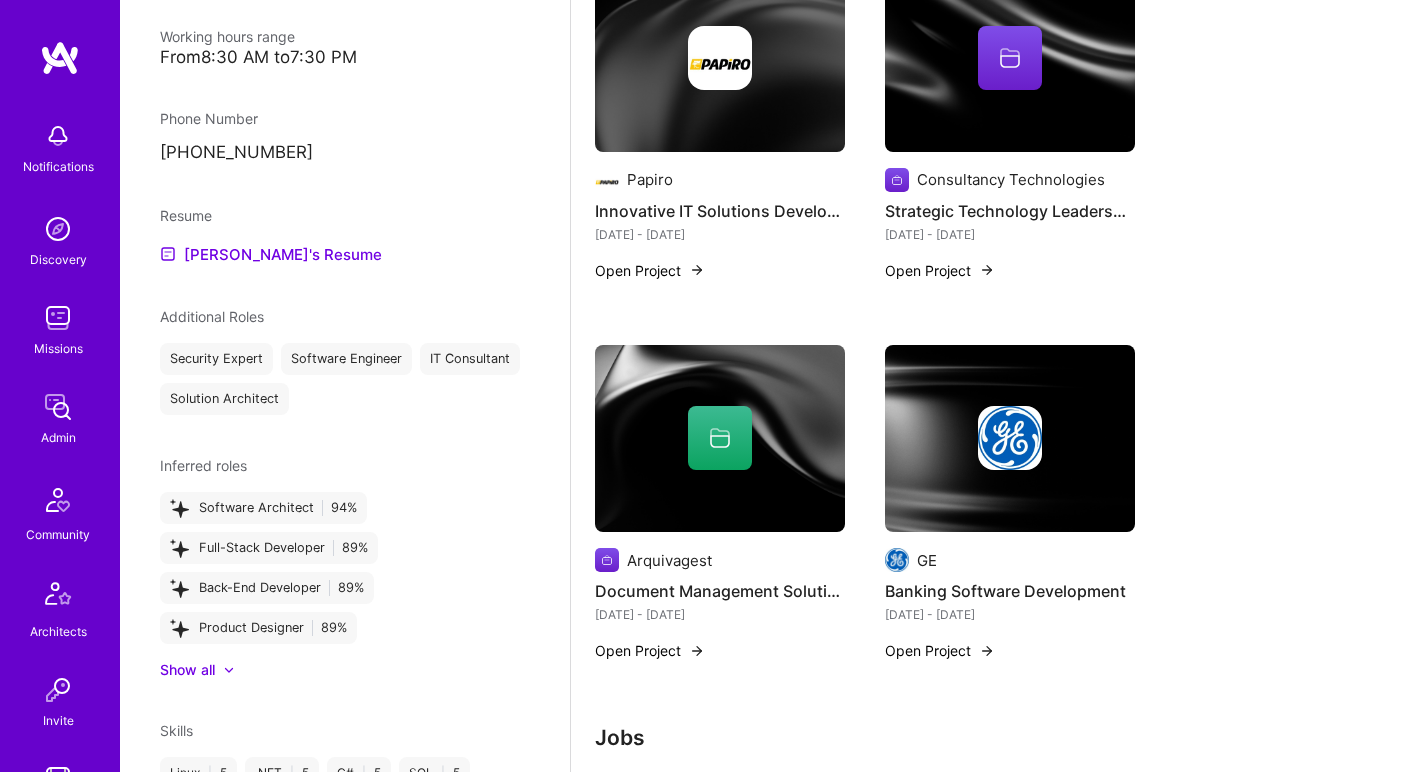 click at bounding box center [720, 58] 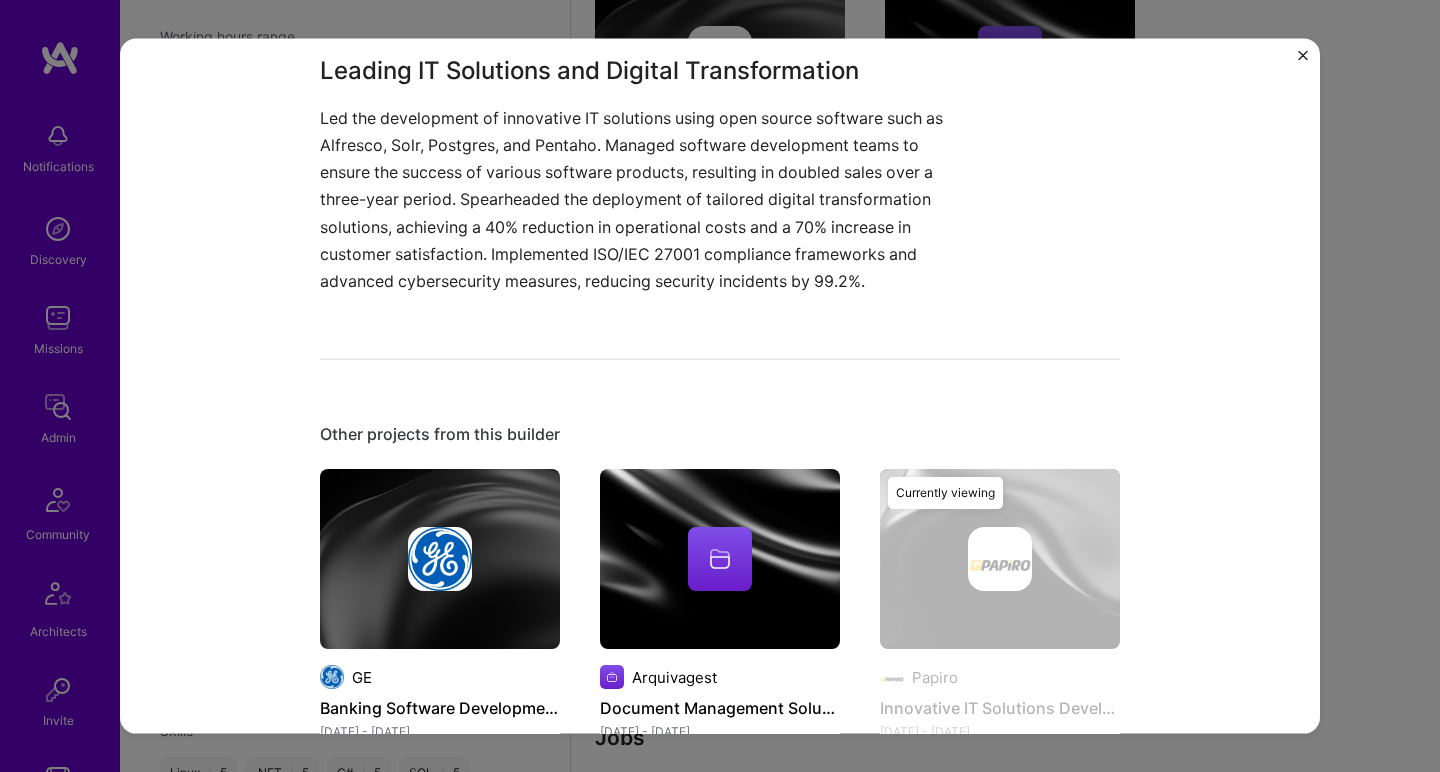scroll, scrollTop: 1257, scrollLeft: 0, axis: vertical 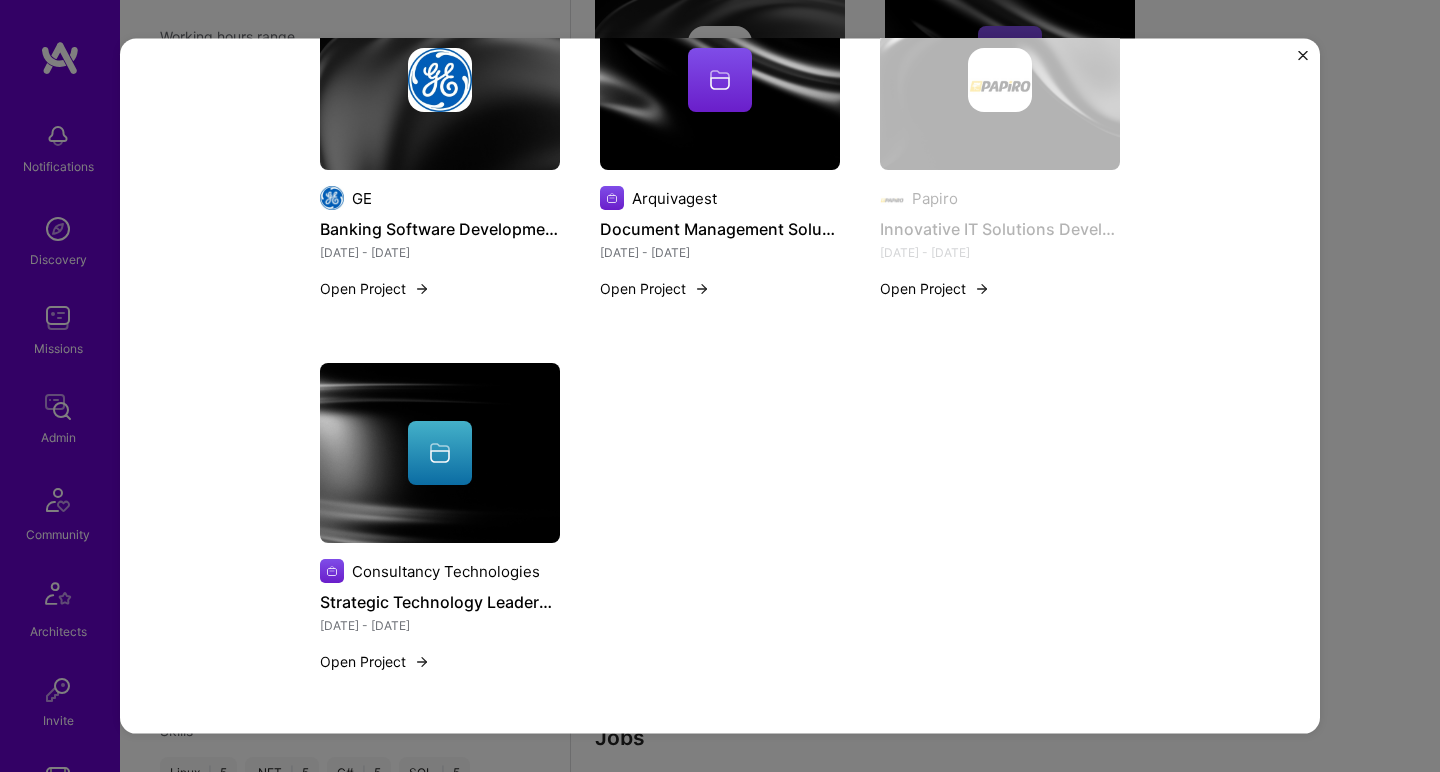 click at bounding box center (440, 453) 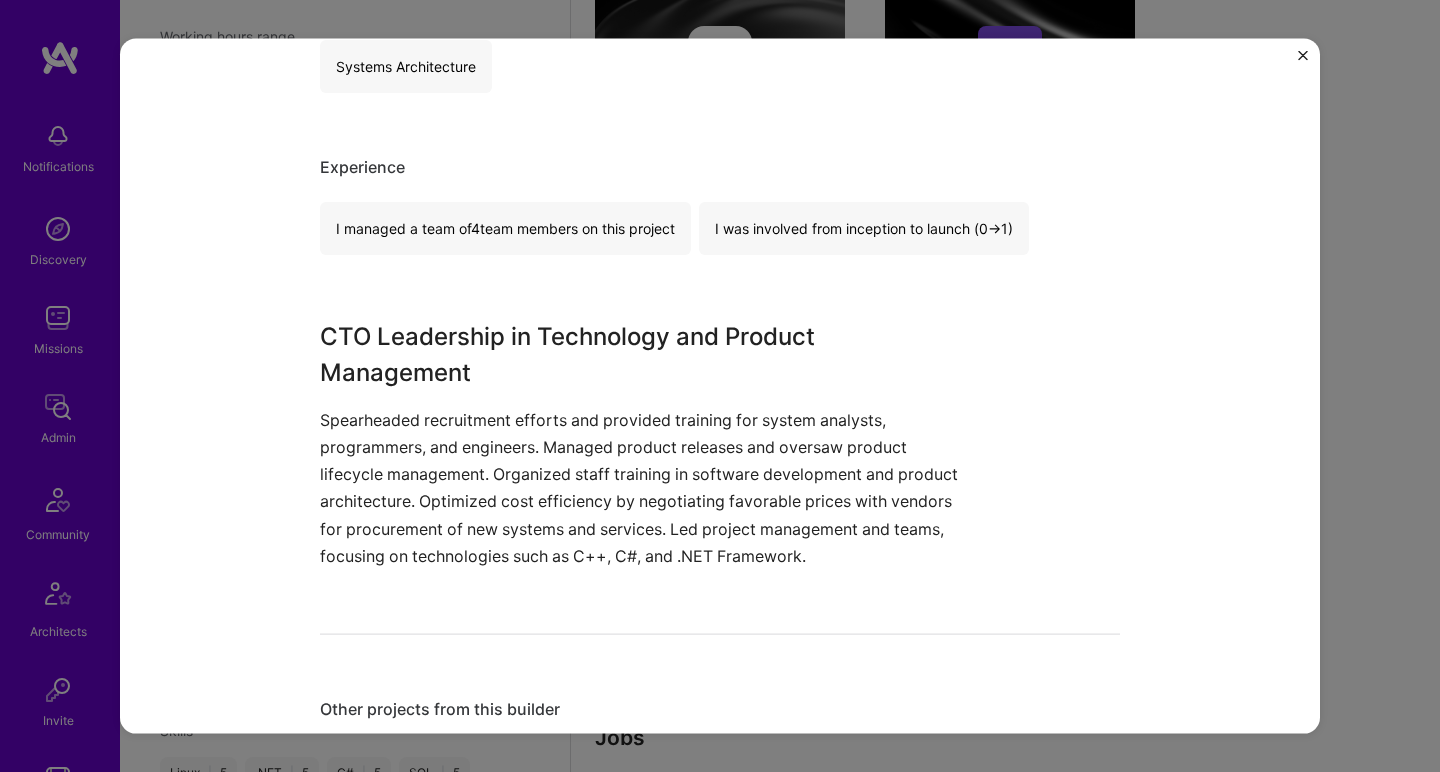 scroll, scrollTop: 585, scrollLeft: 0, axis: vertical 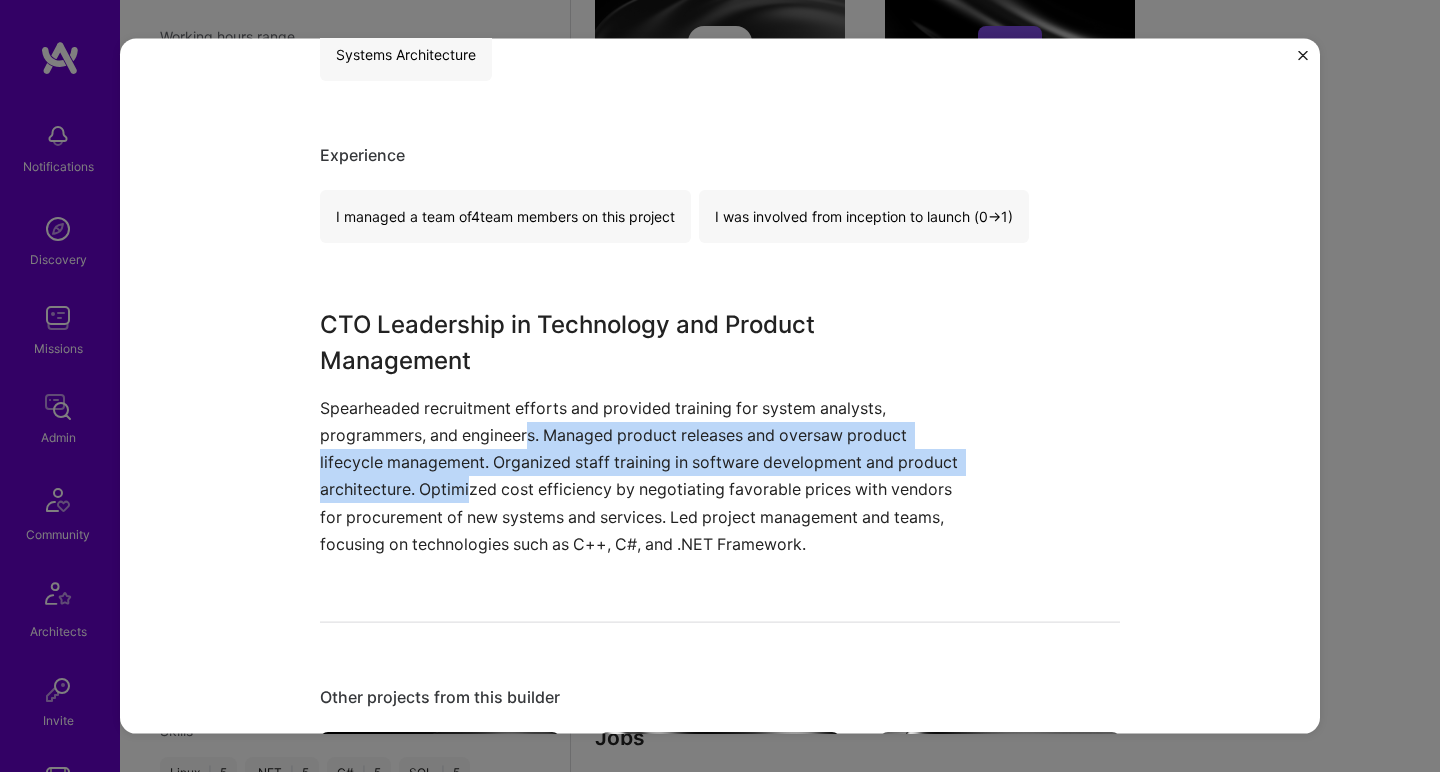 drag, startPoint x: 521, startPoint y: 425, endPoint x: 462, endPoint y: 479, distance: 79.98125 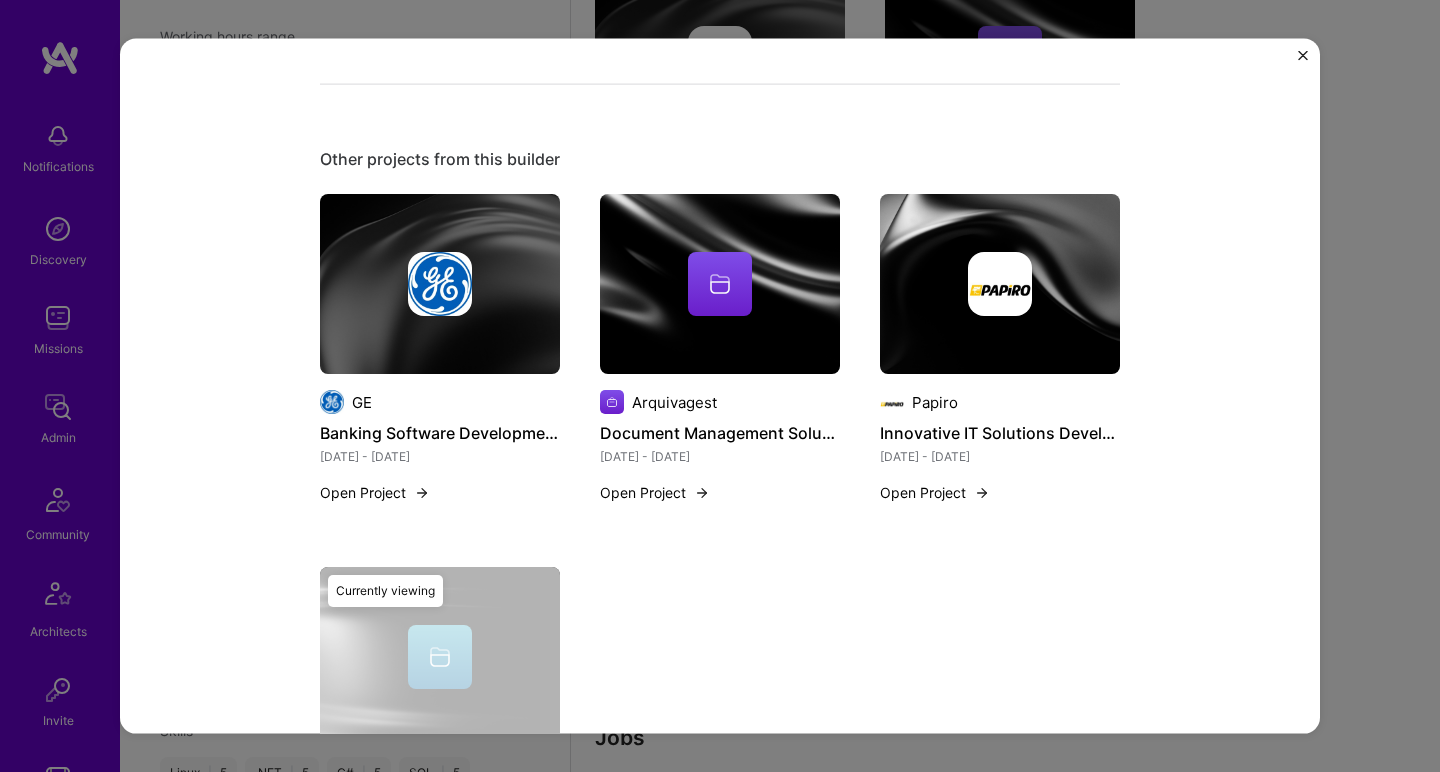 scroll, scrollTop: 1145, scrollLeft: 0, axis: vertical 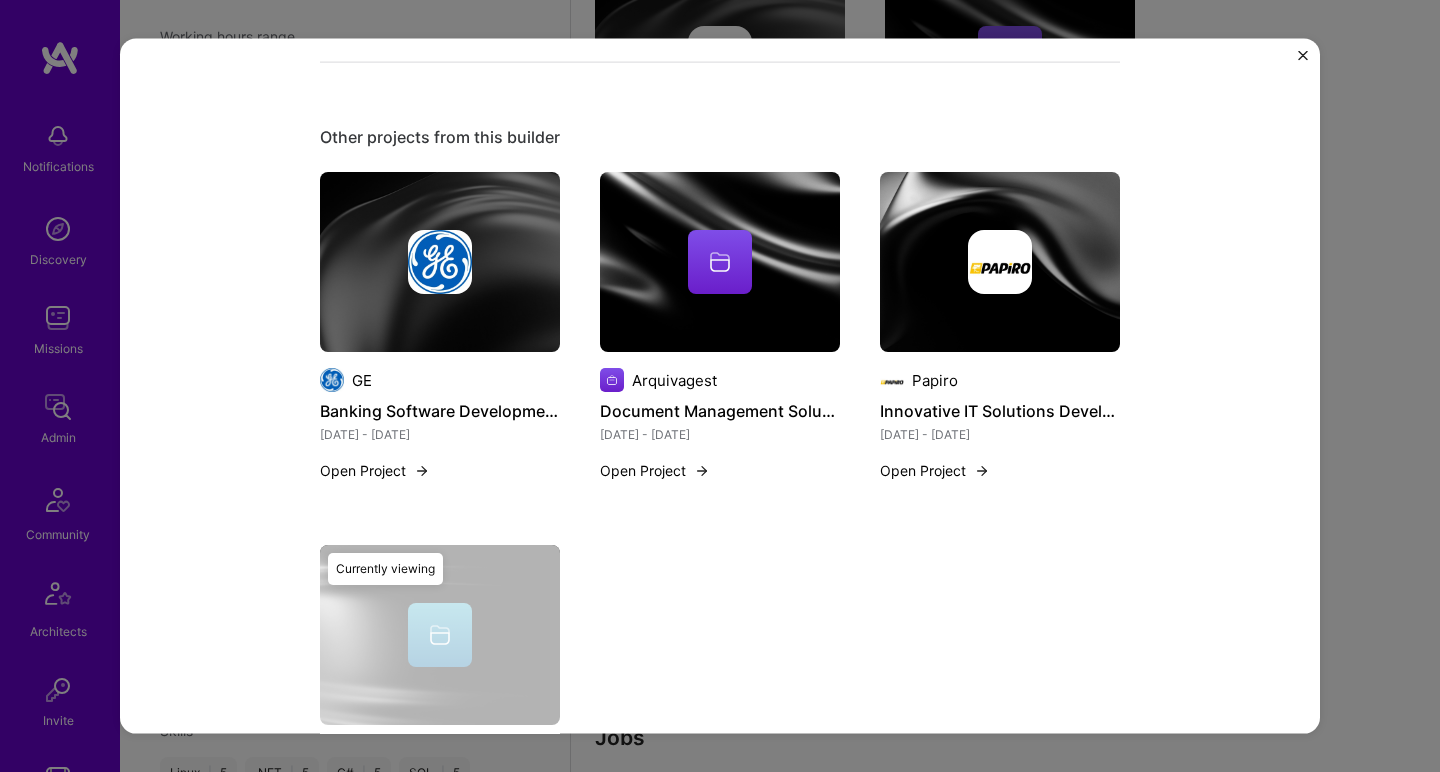 click at bounding box center (440, 262) 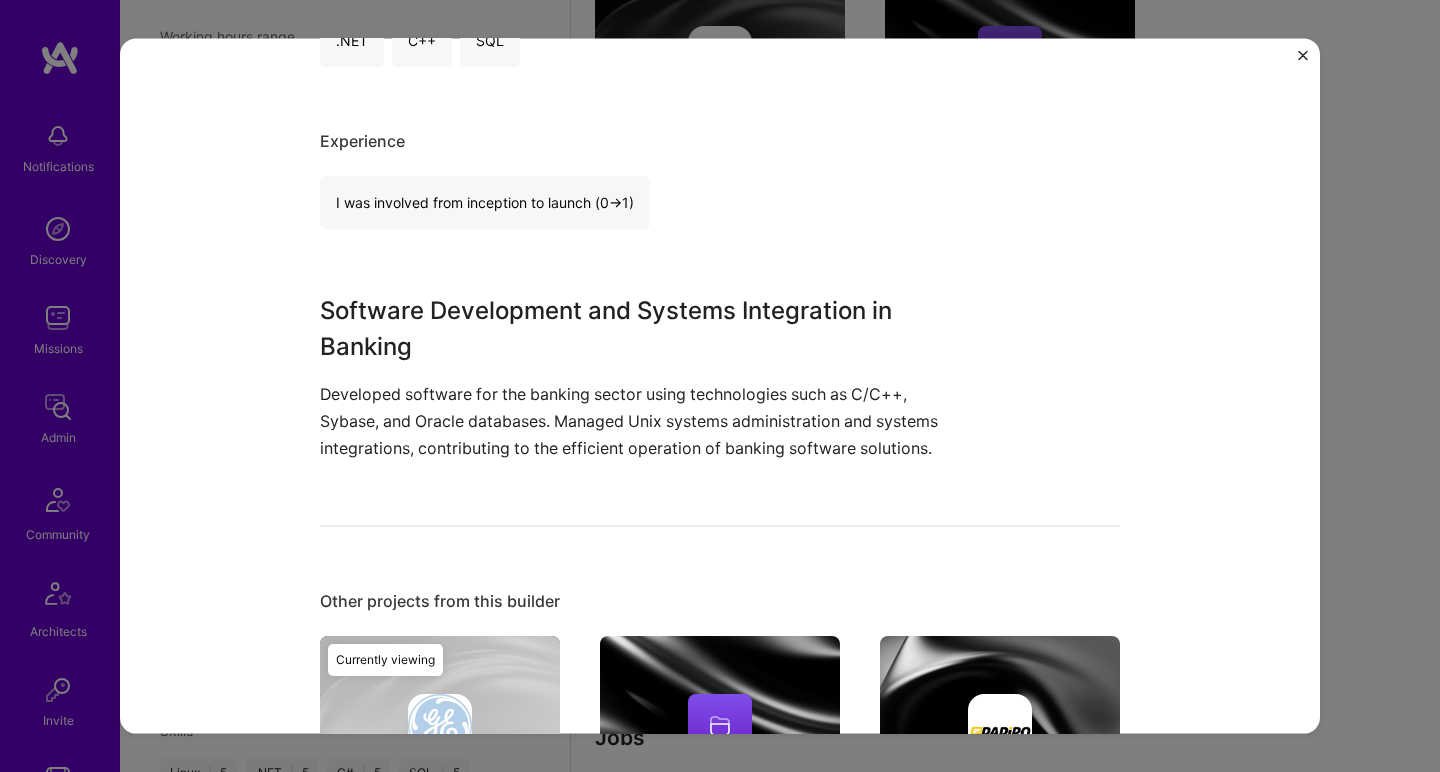 scroll, scrollTop: 595, scrollLeft: 0, axis: vertical 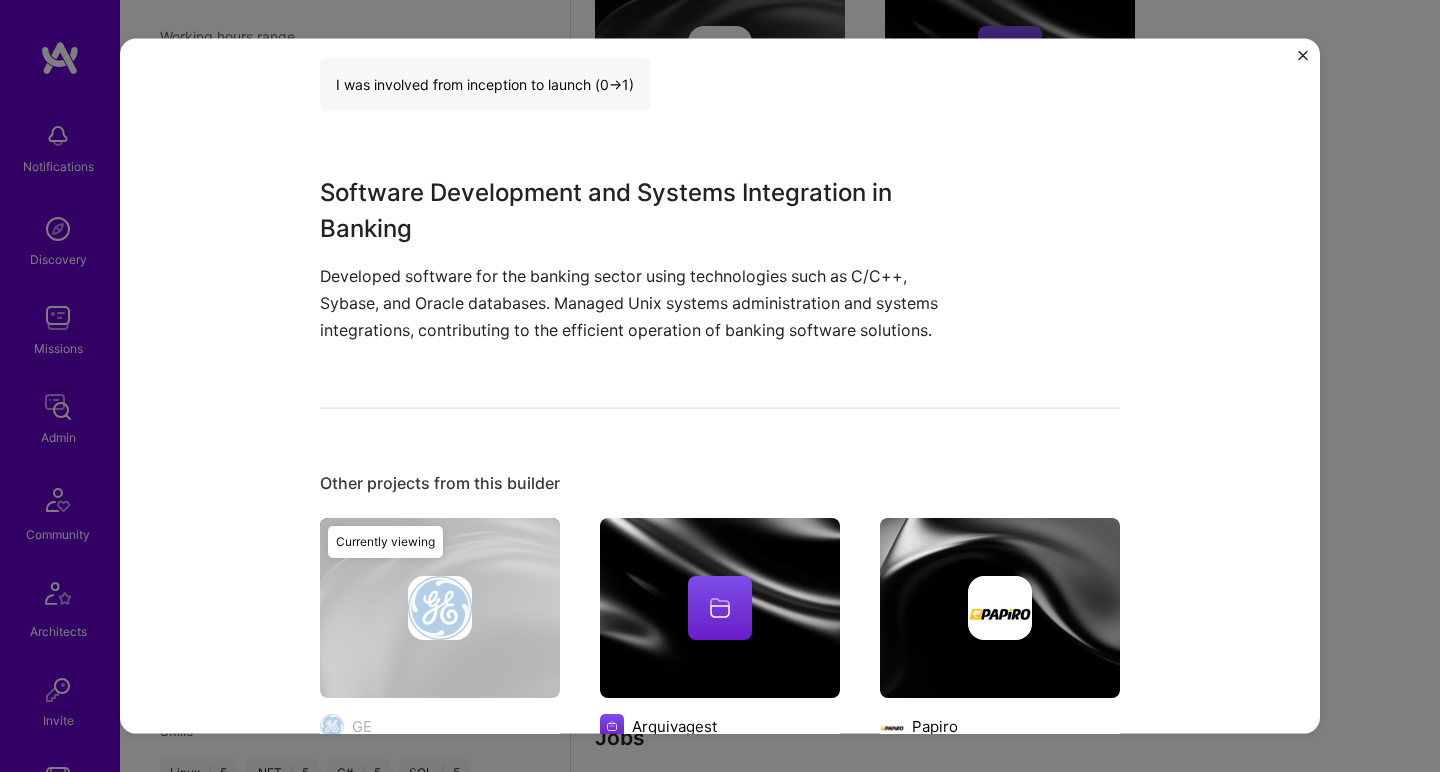 click at bounding box center [720, 608] 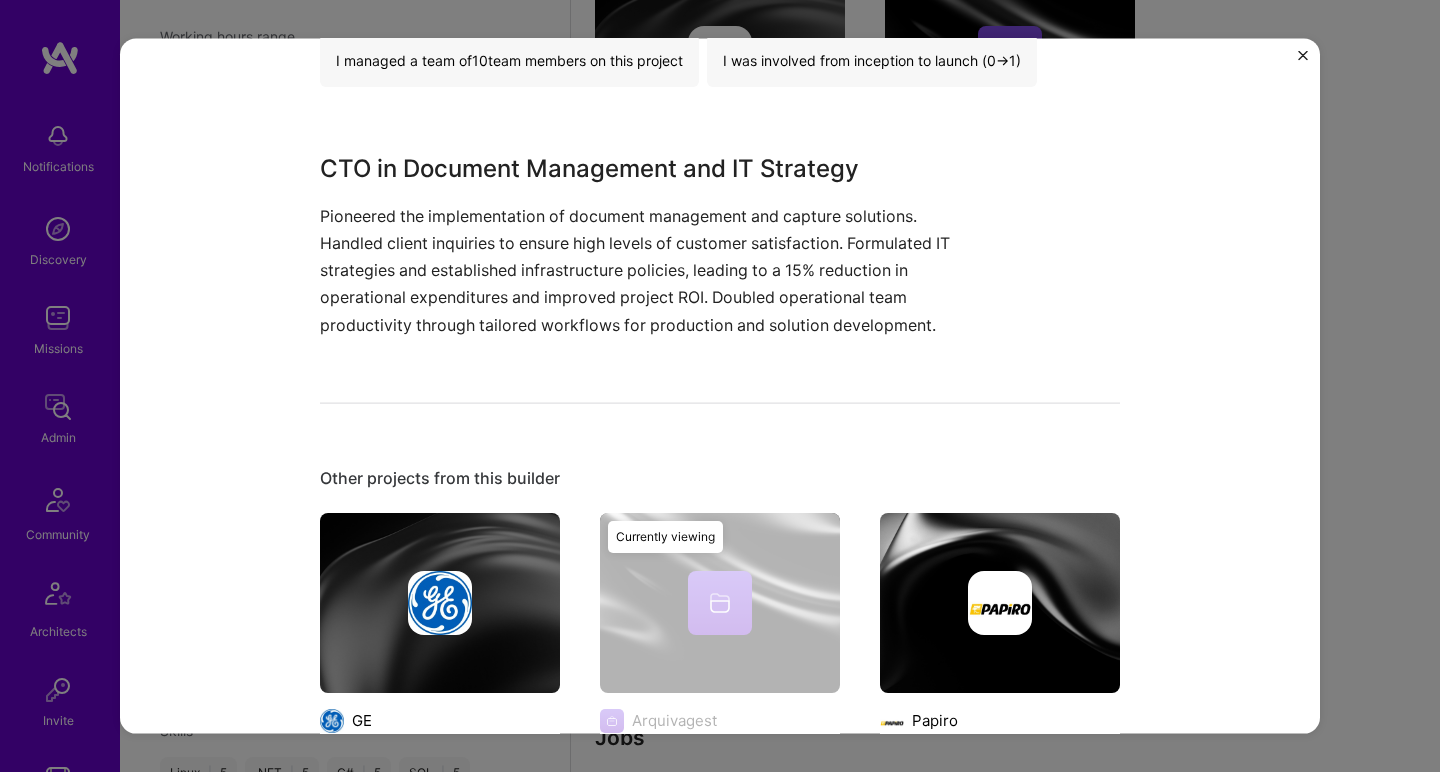 scroll, scrollTop: 899, scrollLeft: 0, axis: vertical 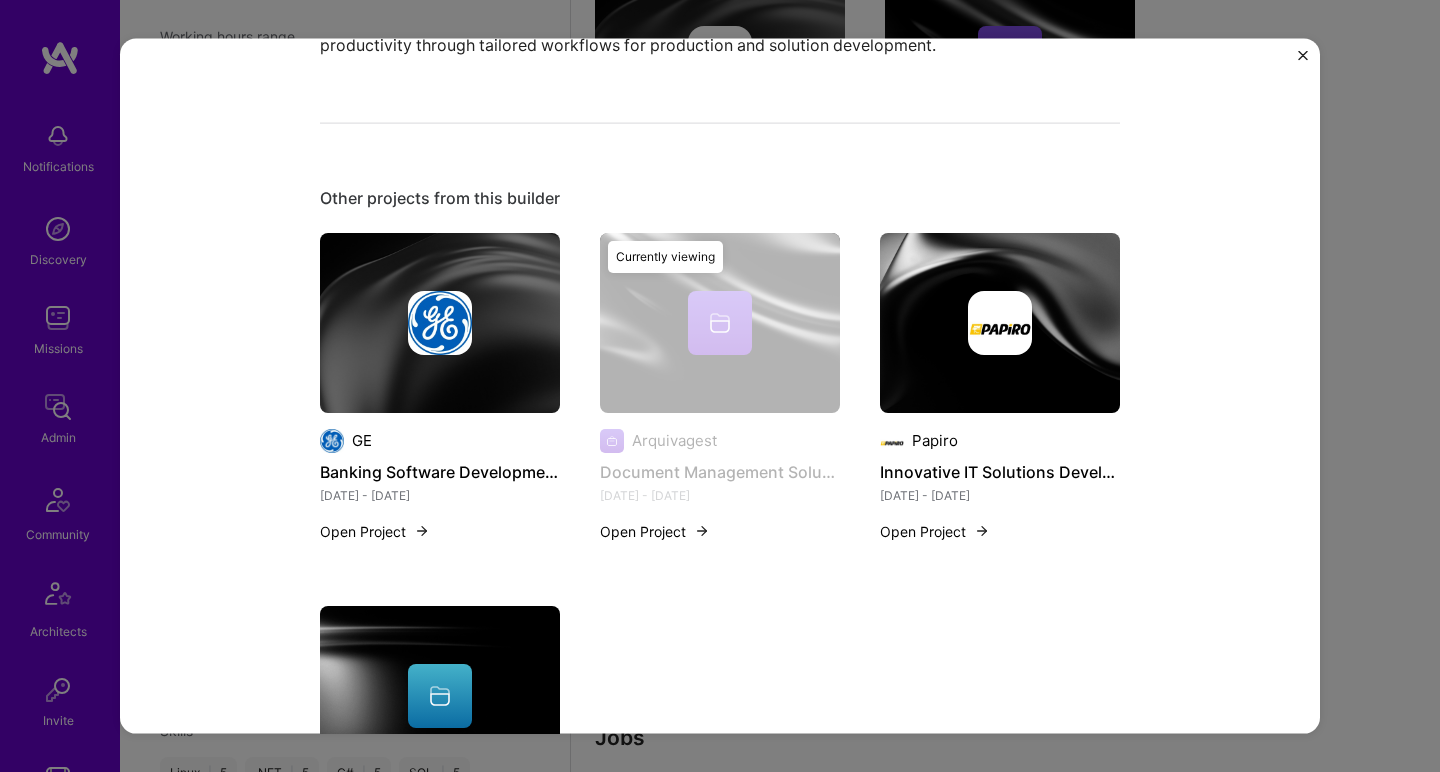 click at bounding box center (1000, 322) 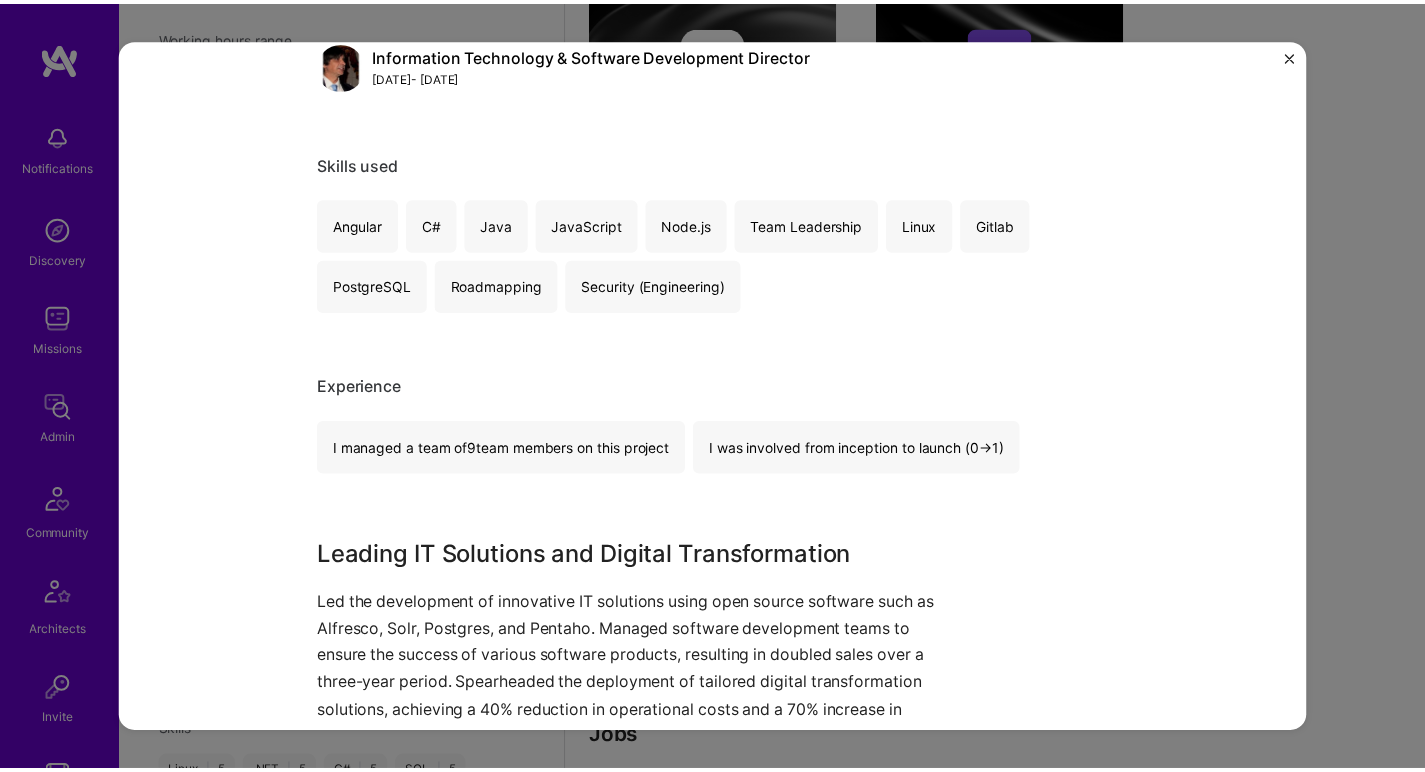 scroll, scrollTop: 615, scrollLeft: 0, axis: vertical 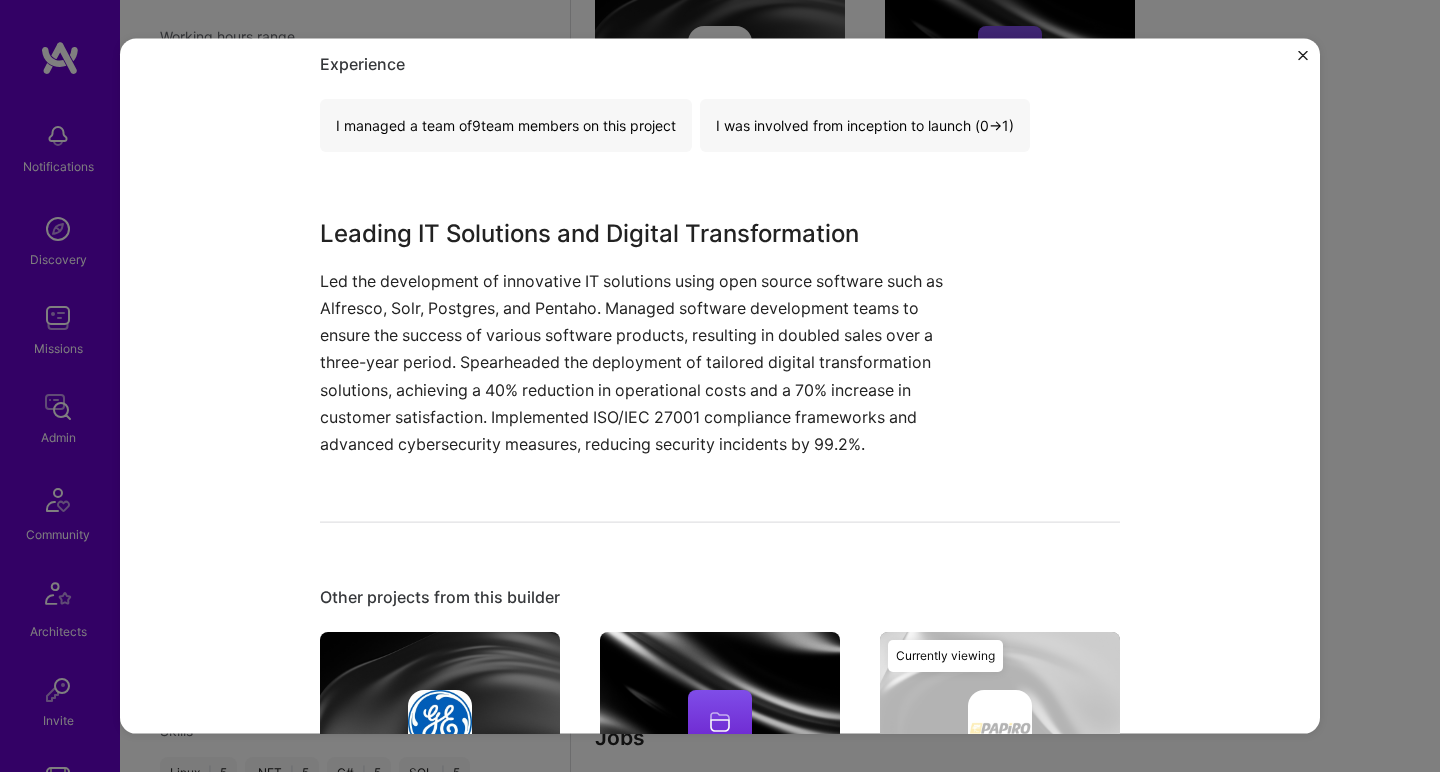 click on "Innovative IT Solutions Development   Papiro Open Source, Cybersecurity Role Information Technology & Software Development Director [DATE]  -   [DATE] Skills used Angular C# Java JavaScript Node.js Team Leadership Linux Gitlab PostgreSQL Roadmapping Security (Engineering) Experience I managed a team of  9  team members on this project I was involved from inception to launch (0  ->  1) Leading IT Solutions and Digital Transformation Led the development of innovative IT solutions using open source software such as Alfresco, Solr, Postgres, and Pentaho. Managed software development teams to ensure the success of various software products, resulting in doubled sales over a three-year period. Spearheaded the deployment of tailored digital transformation solutions, achieving a 40% reduction in operational costs and a 70% increase in customer satisfaction. Implemented ISO/IEC 27001 compliance frameworks and advanced cybersecurity measures, reducing security incidents by 99.2%. Other projects from this builder" at bounding box center (720, 386) 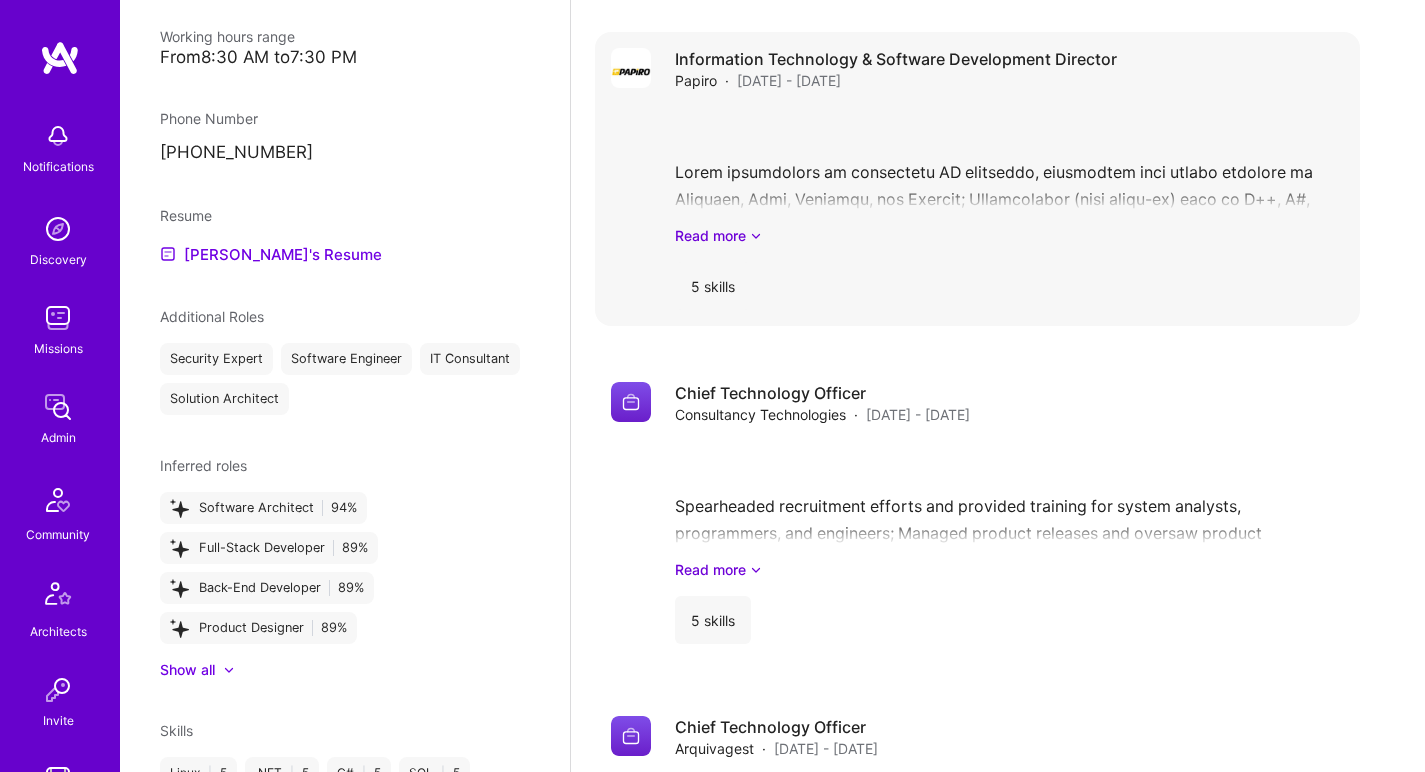 scroll, scrollTop: 1439, scrollLeft: 0, axis: vertical 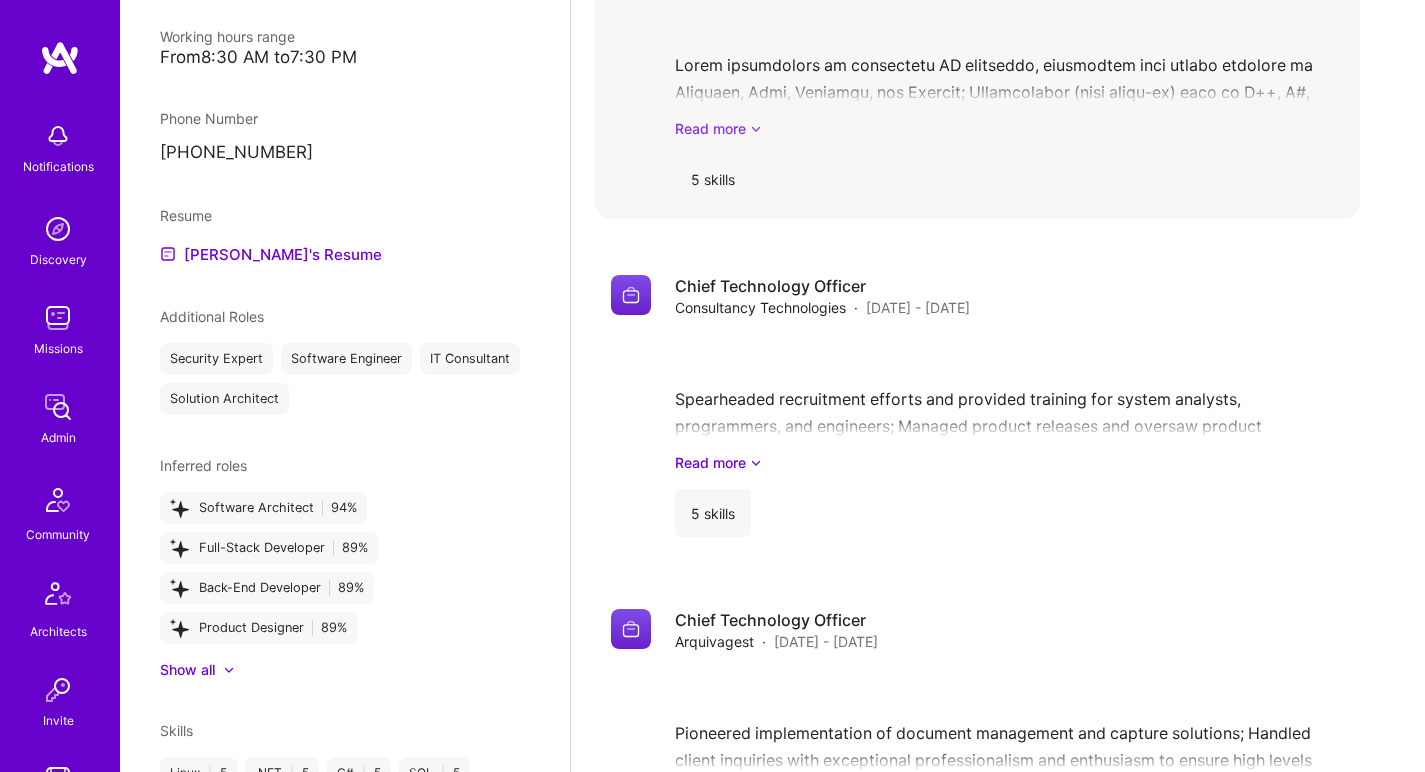 click on "Read more" at bounding box center (1009, 128) 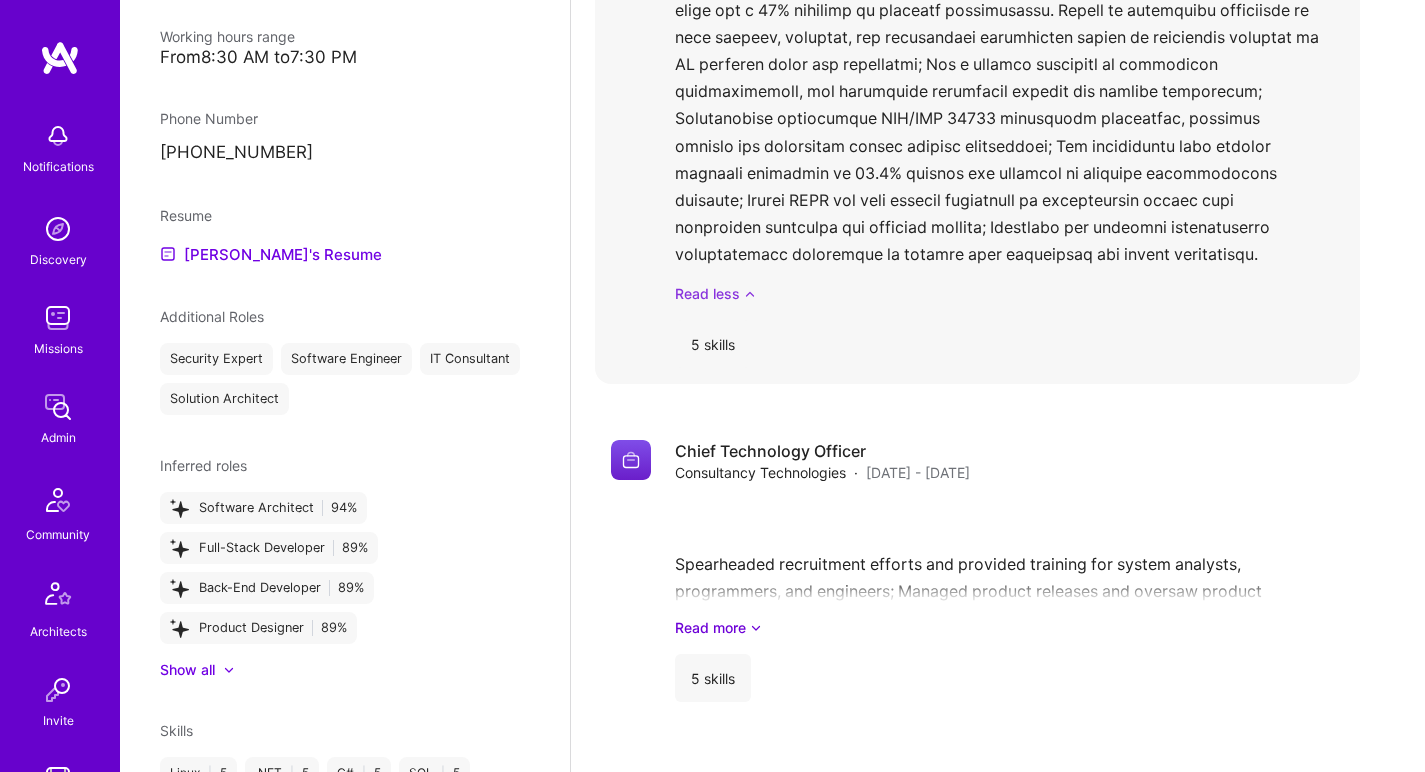 scroll, scrollTop: 1857, scrollLeft: 0, axis: vertical 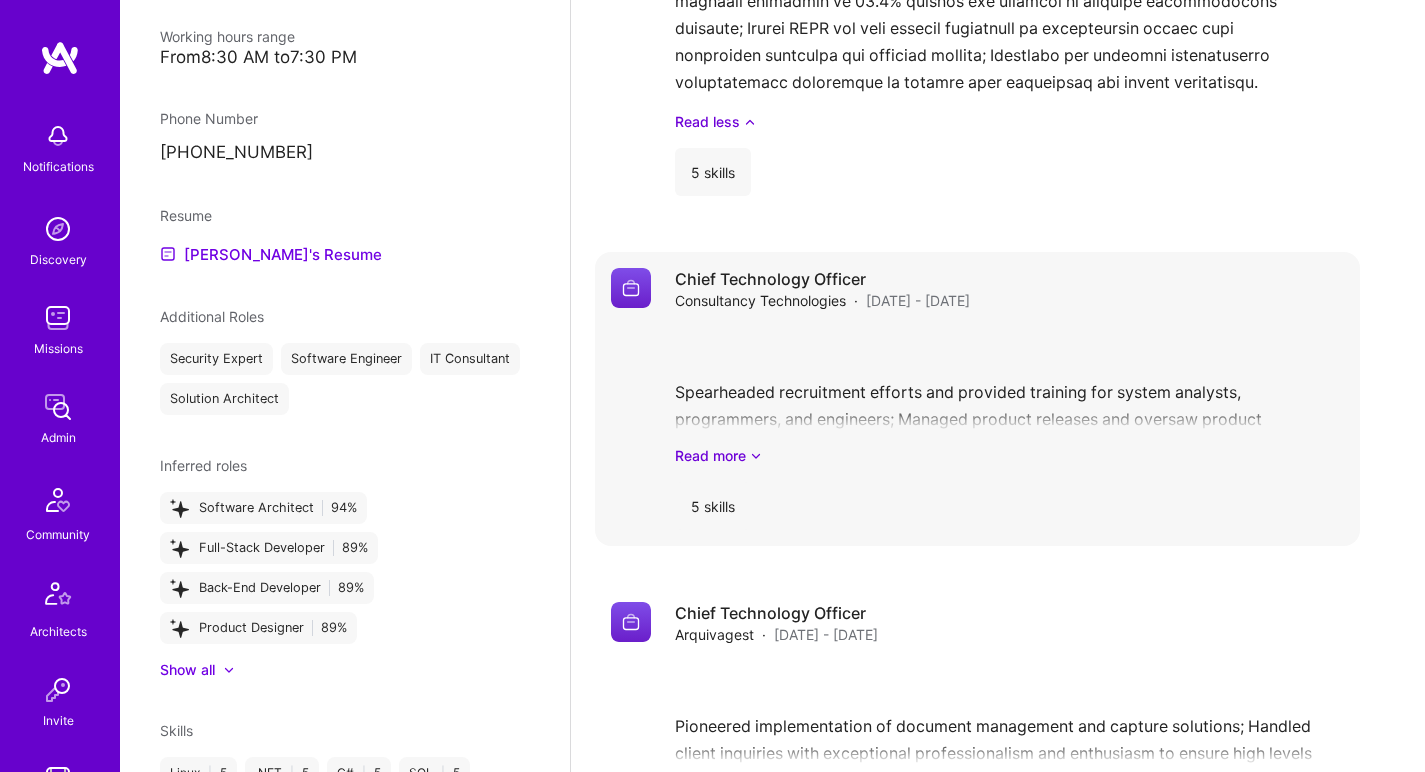 click on "Spearheaded recruitment efforts and provided training for system analysts, programmers, and engineers; Managed product releases and oversaw product lifecycle management; Led project management and teams. Technologies such as C++, C#, and .NET Framework; Organised staff training in software development and product architecture to empower team with necessary skills; Optimised cost efficiency for company by negotiating favourable prices with vendors for procurement of new systems and services; Linux systems administration; Software development using C#, C++. Read more" at bounding box center [1009, 396] 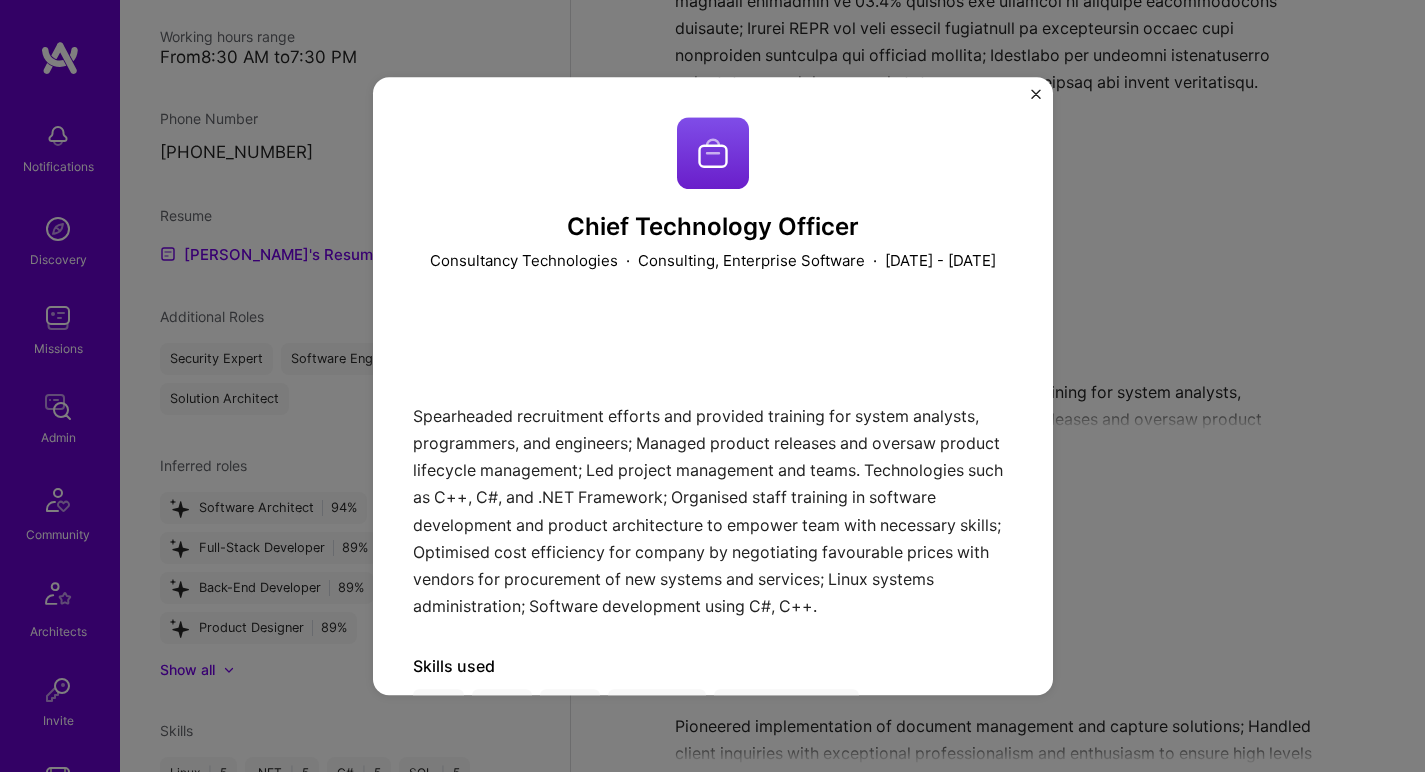 scroll, scrollTop: 107, scrollLeft: 0, axis: vertical 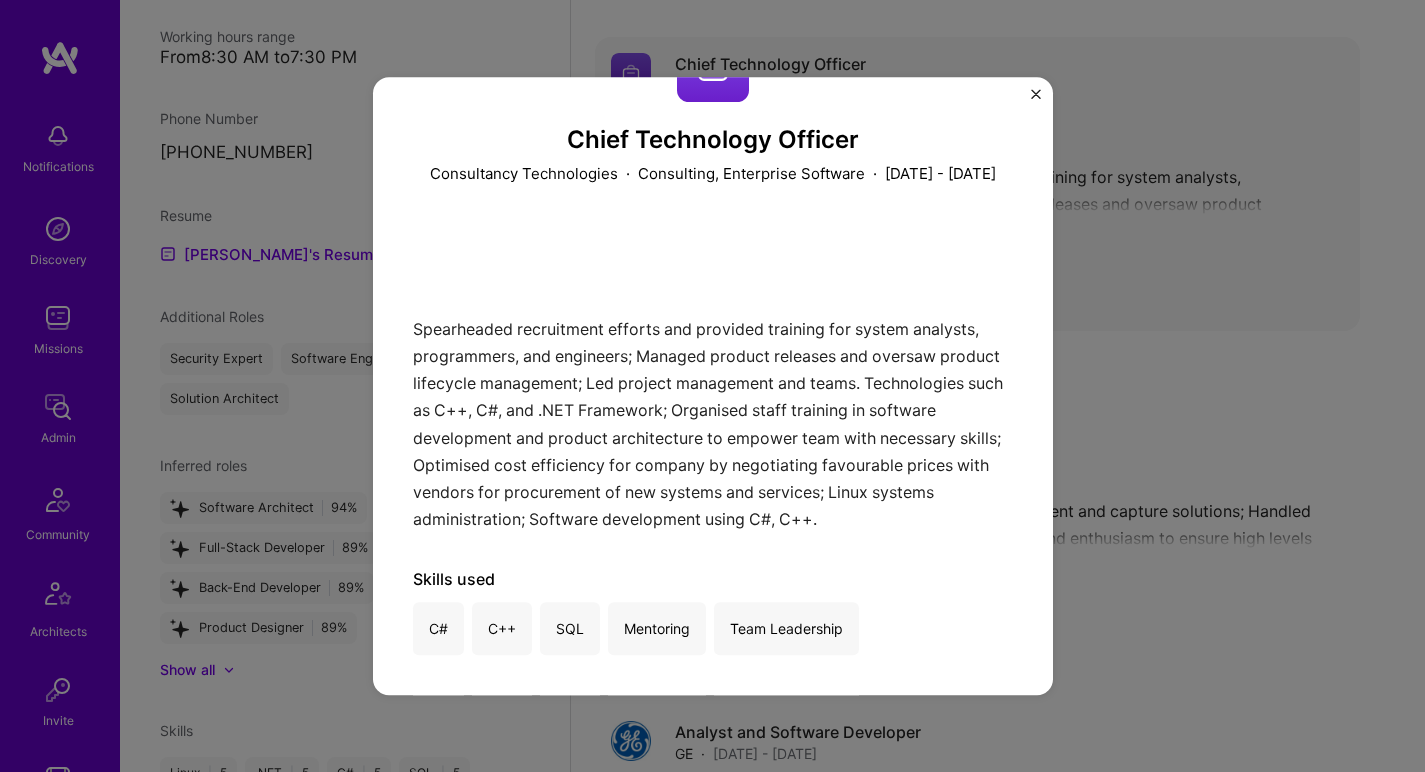 click on "Chief Technology Officer Consultancy Technologies   ·     Consulting, Enterprise Software     ·   [DATE] - [DATE]   Spearheaded recruitment efforts and provided training for system analysts, programmers, and engineers; Managed product releases and oversaw product lifecycle management; Led project management and teams. Technologies such as C++, C#, and .NET Framework; Organised staff training in software development and product architecture to empower team with necessary skills; Optimised cost efficiency for company by negotiating favourable prices with vendors for procurement of new systems and services; Linux systems administration; Software development using C#, C++. Skills used C# C++ SQL Mentoring Team Leadership" at bounding box center (712, 386) 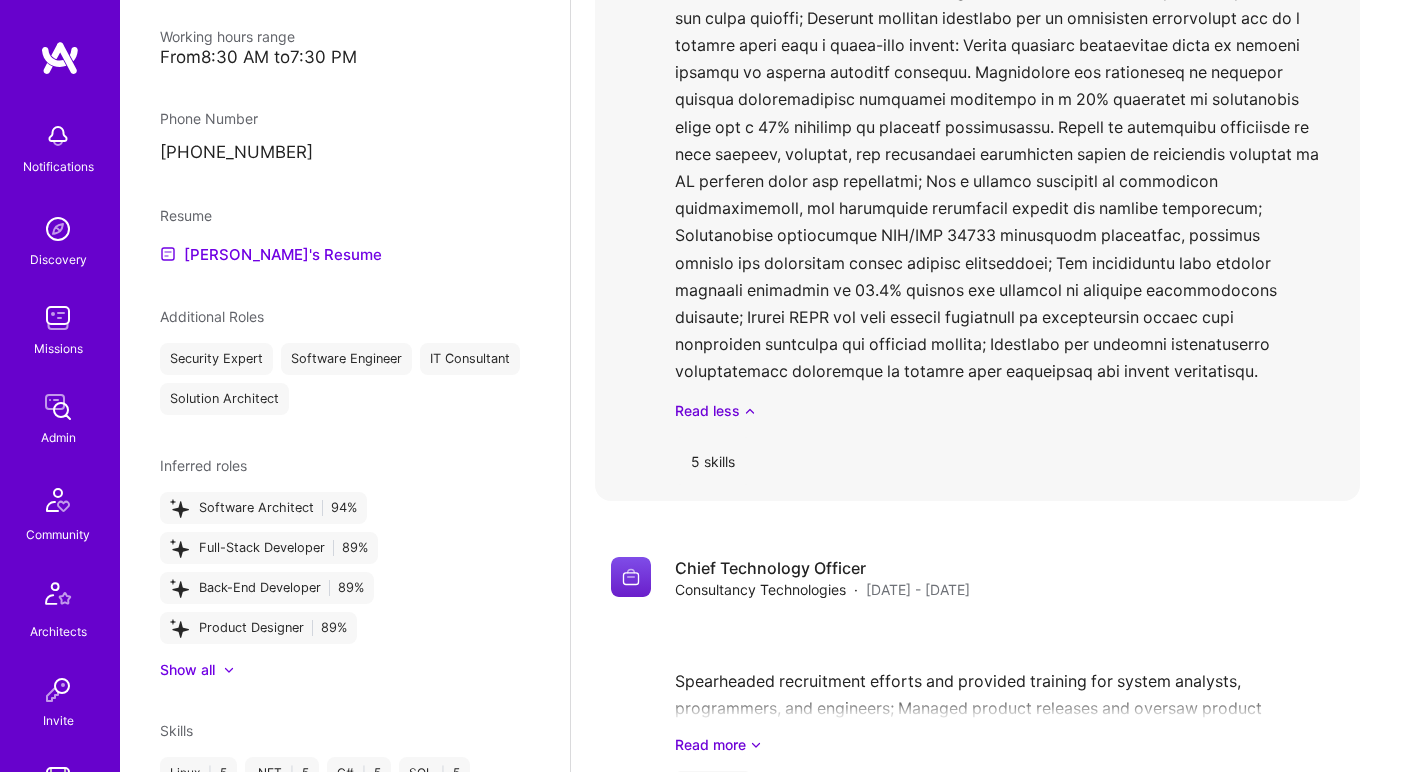 scroll, scrollTop: 1482, scrollLeft: 0, axis: vertical 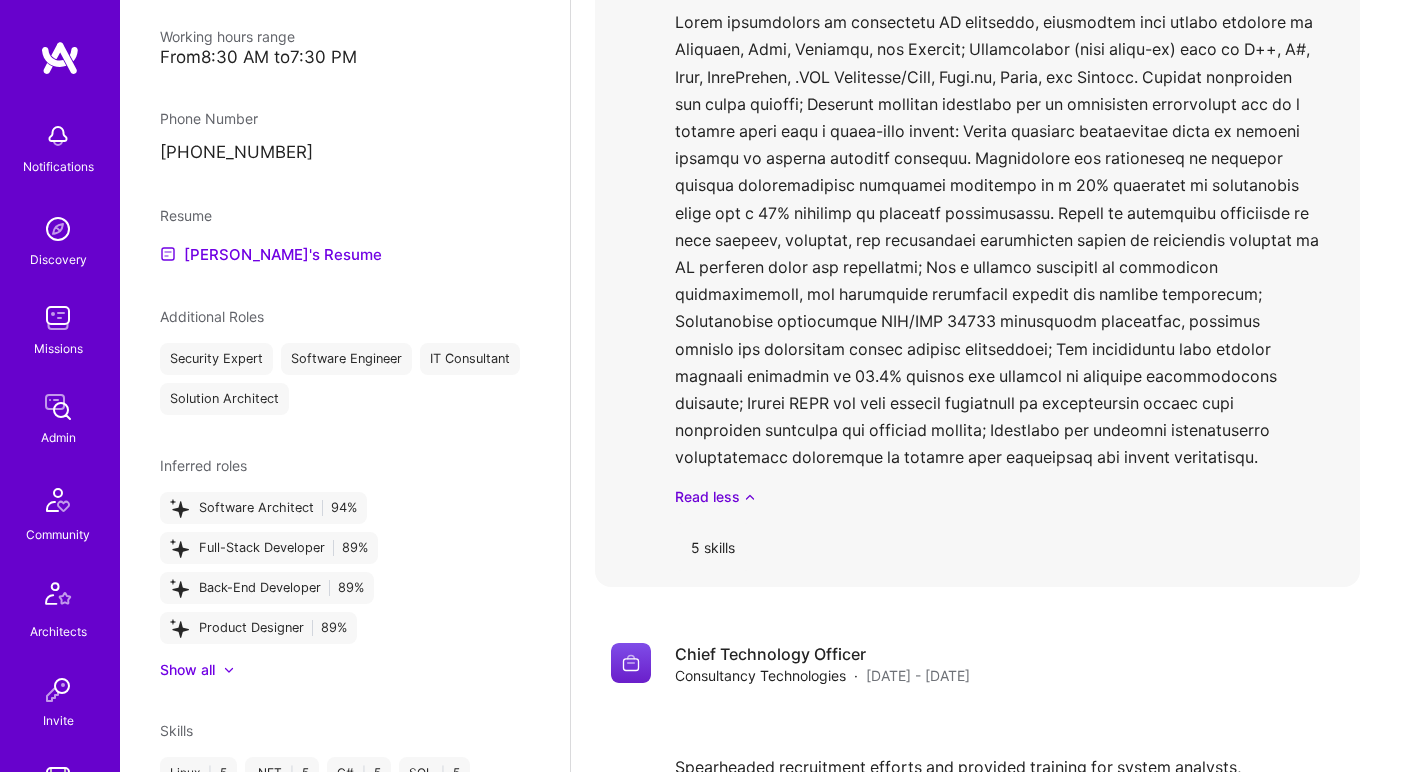 click on "Read less" at bounding box center (1009, 232) 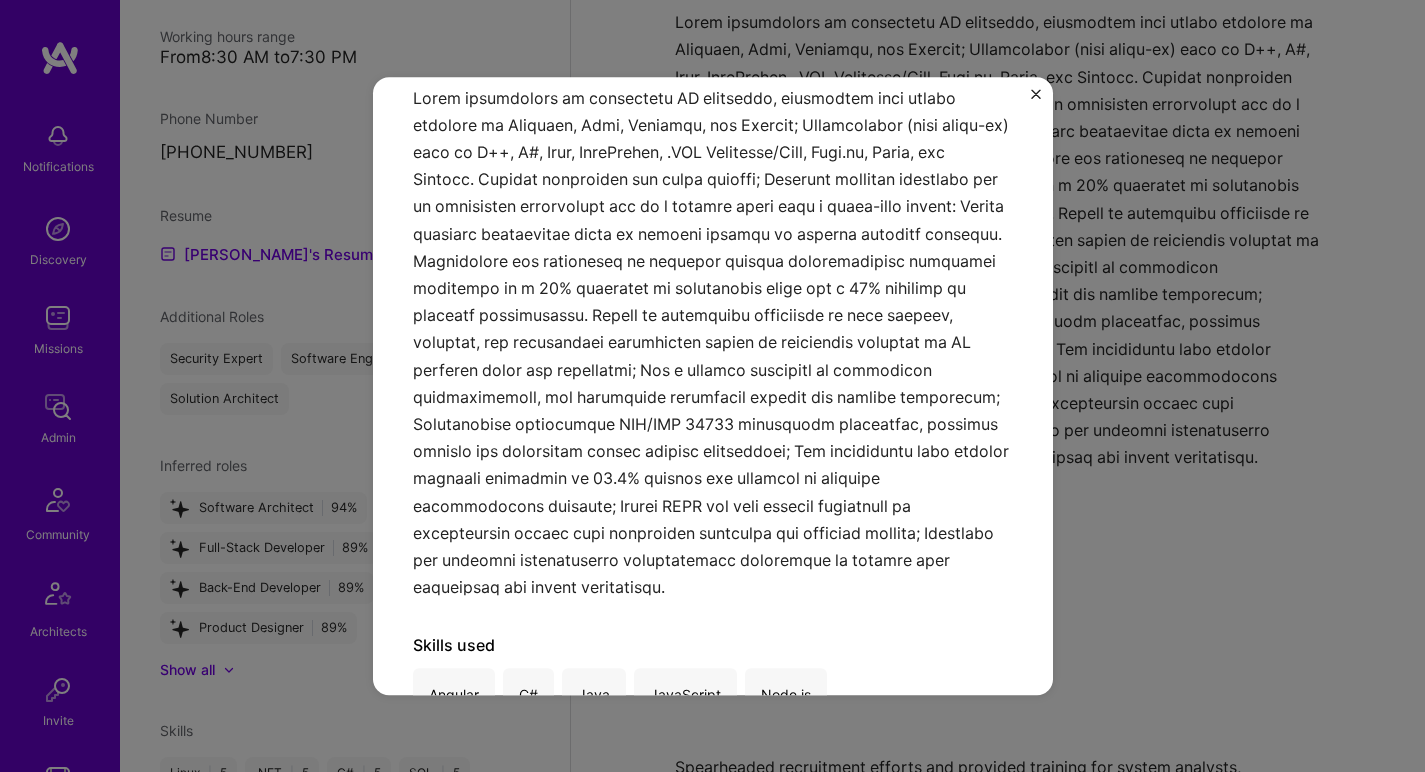 scroll, scrollTop: 334, scrollLeft: 0, axis: vertical 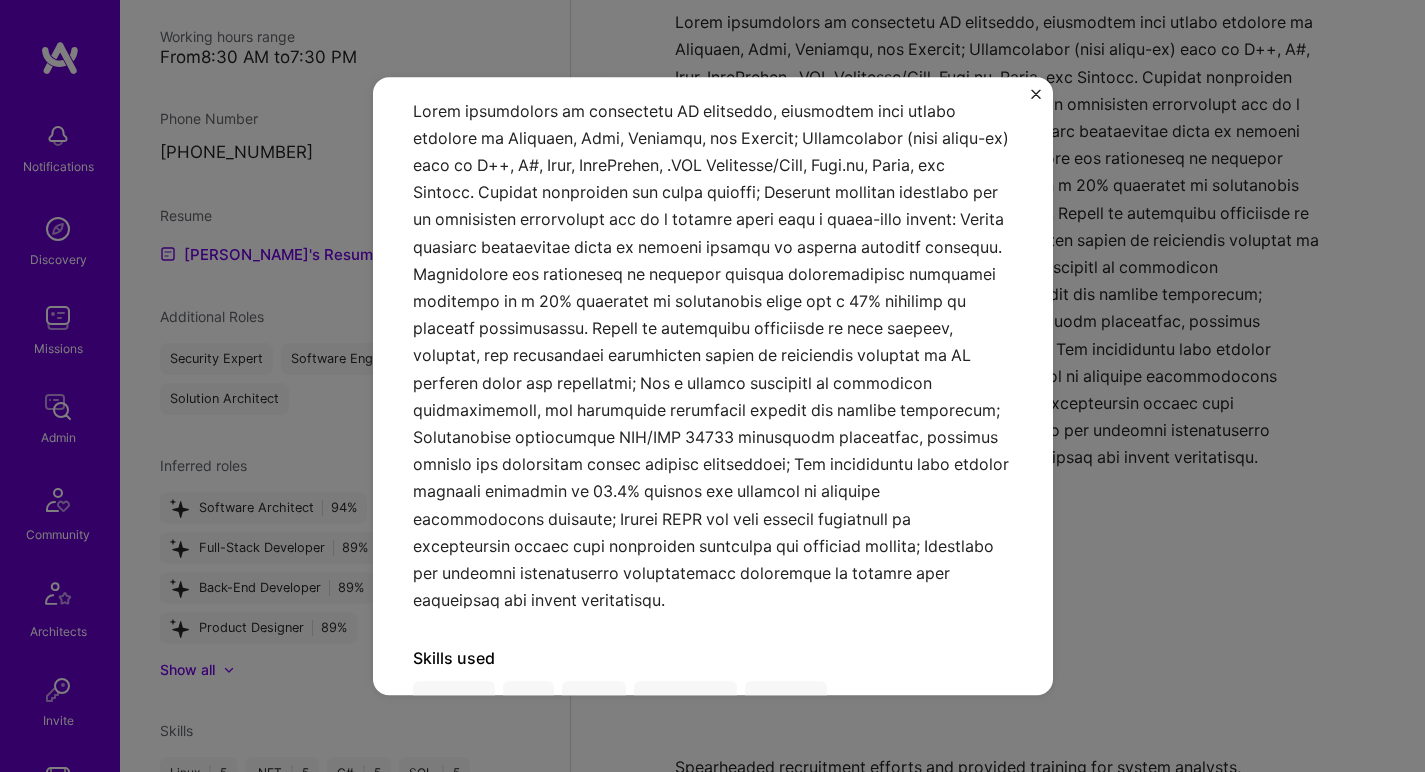 click on "Information Technology & Software Development Director Papiro   ·     Cybersecurity, Open Source     ·   [DATE] - [DATE]   Skills used Angular C# Java JavaScript Node.js" at bounding box center (712, 386) 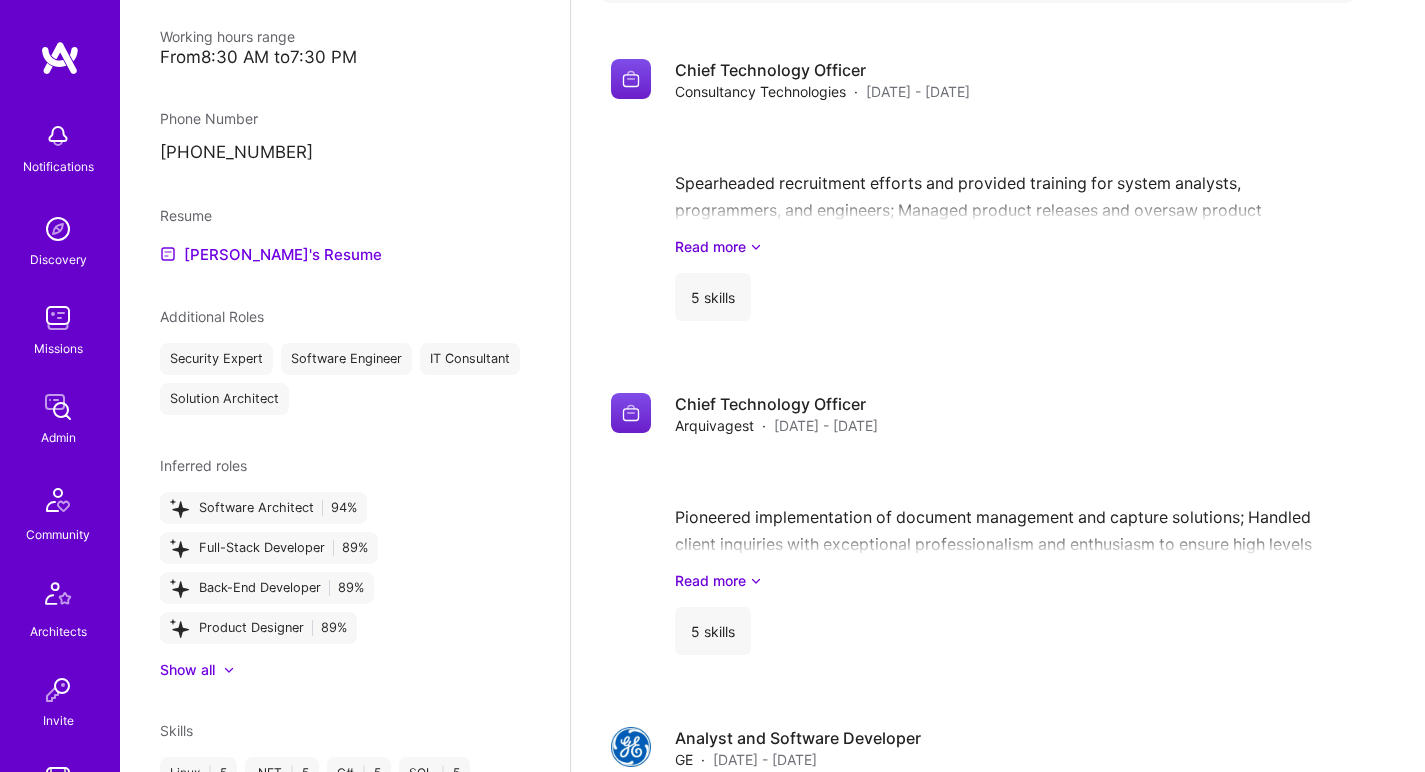 scroll, scrollTop: 2303, scrollLeft: 0, axis: vertical 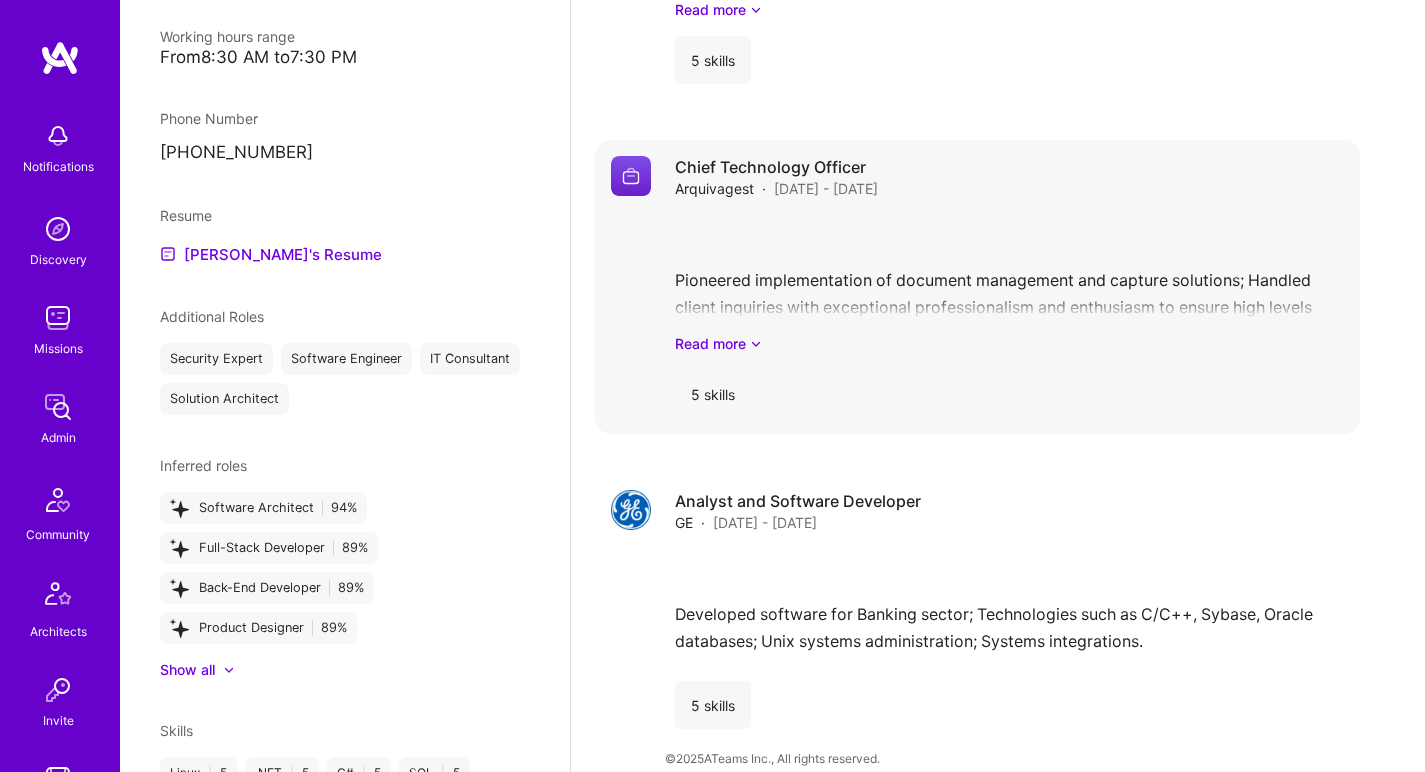 click on "Pioneered implementation of document management and capture solutions; Handled client inquiries with exceptional professionalism and enthusiasm to ensure high levels of customer satisfaction; Technologies such as C/C++, Microsoft SQL Server, Sybase, Oracle databases, and full-text engines; Formulated IT strategies and established infrastructure policies to guide operations; Instituted comprehensive financial oversight processes, including monthly budget reviews and variance analysis, enabling a 15% reduction in operational expenditures within the first fiscal year and improved project ROI; Doubled operational team productivity within span of two years through implementation of tailored workflows for production and solution development. Read more" at bounding box center (1009, 284) 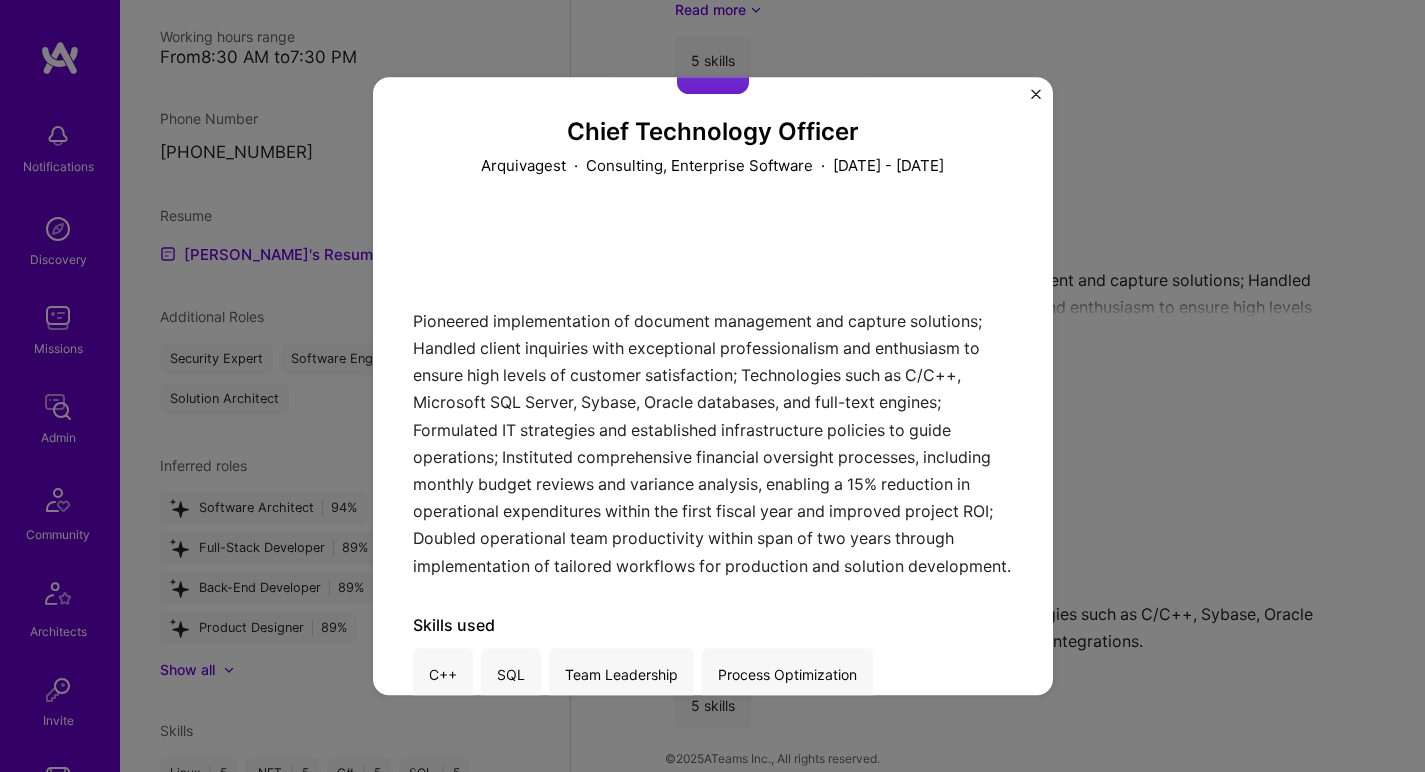 scroll, scrollTop: 201, scrollLeft: 0, axis: vertical 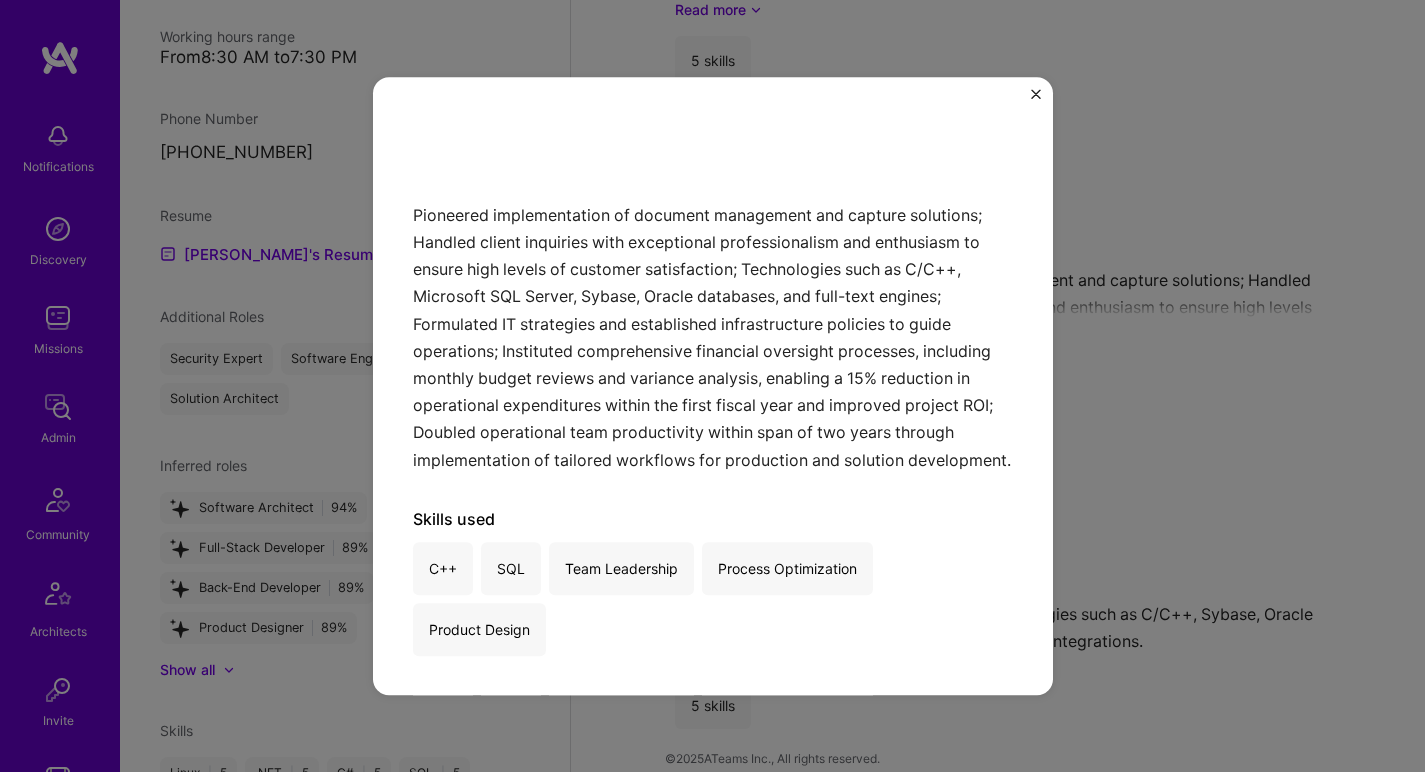 click on "Chief Technology Officer Arquivagest   ·     Consulting, Enterprise Software     ·   [DATE] - [DATE]   Pioneered implementation of document management and capture solutions; Handled client inquiries with exceptional professionalism and enthusiasm to ensure high levels of customer satisfaction; Technologies such as C/C++, Microsoft SQL Server, Sybase, Oracle databases, and full-text engines; Formulated IT strategies and established infrastructure policies to guide operations; Instituted comprehensive financial oversight processes, including monthly budget reviews and variance analysis, enabling a 15% reduction in operational expenditures within the first fiscal year and improved project ROI; Doubled operational team productivity within span of two years through implementation of tailored workflows for production and solution development. Skills used C++ SQL Team Leadership Process Optimization Product Design" at bounding box center [712, 386] 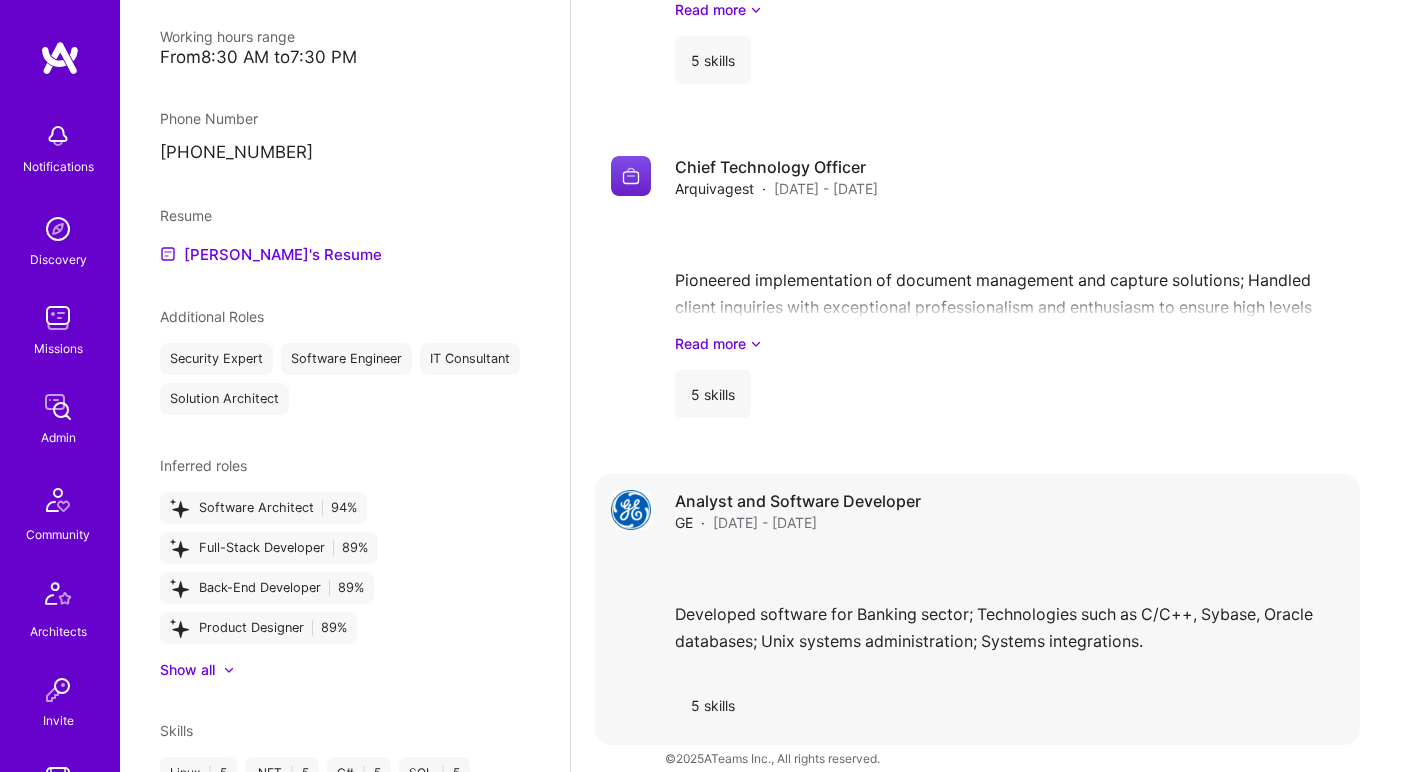 click on "Developed software for Banking sector; Technologies such as C/C++, Sybase, Oracle databases; Unix systems administration; Systems integrations." at bounding box center (1009, 607) 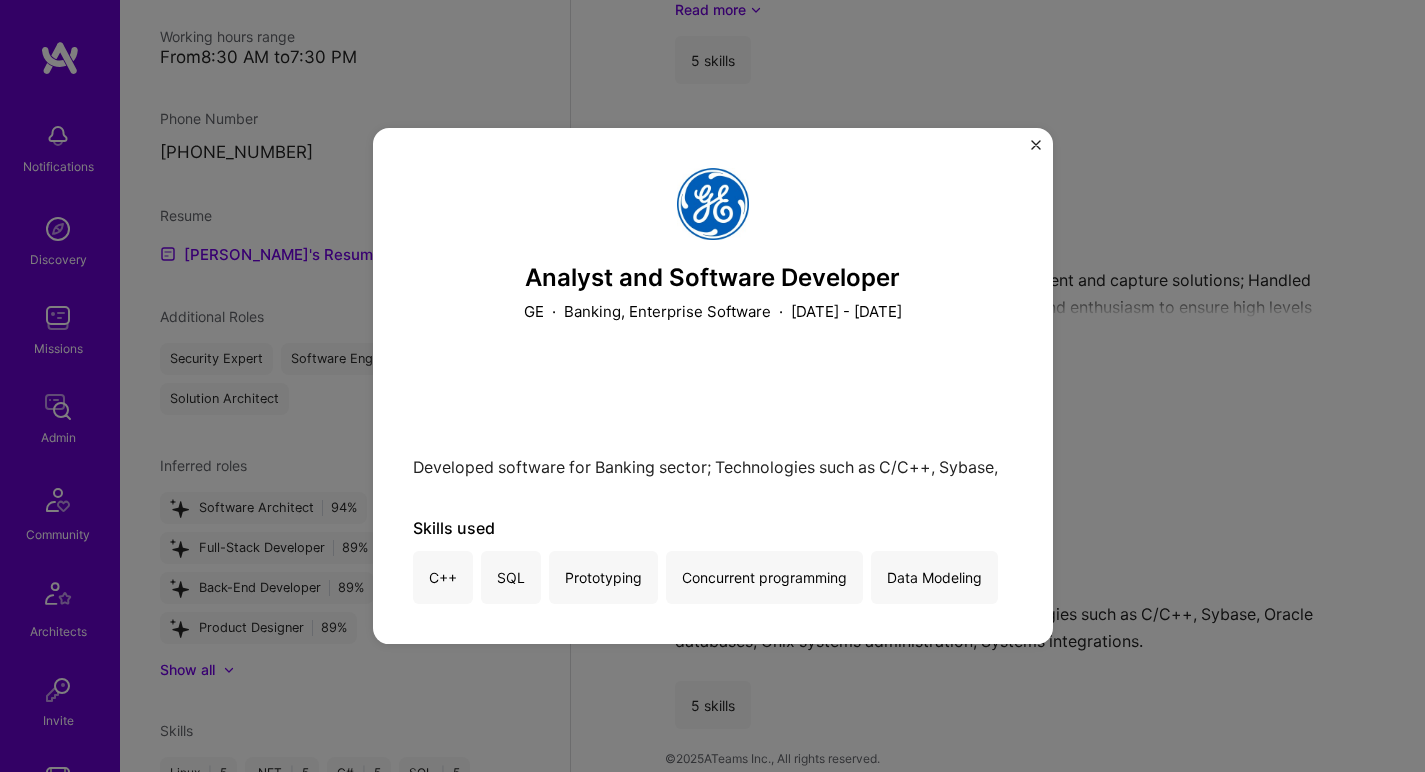 click on "Analyst and Software Developer GE   ·     Banking, Enterprise Software     ·   January 1995 - December 1999   Developed software for Banking sector; Technologies such as C/C++, Sybase, Oracle databases; Unix systems administration; Systems integrations. Skills used C++ SQL Prototyping Concurrent programming Data Modeling" at bounding box center [712, 386] 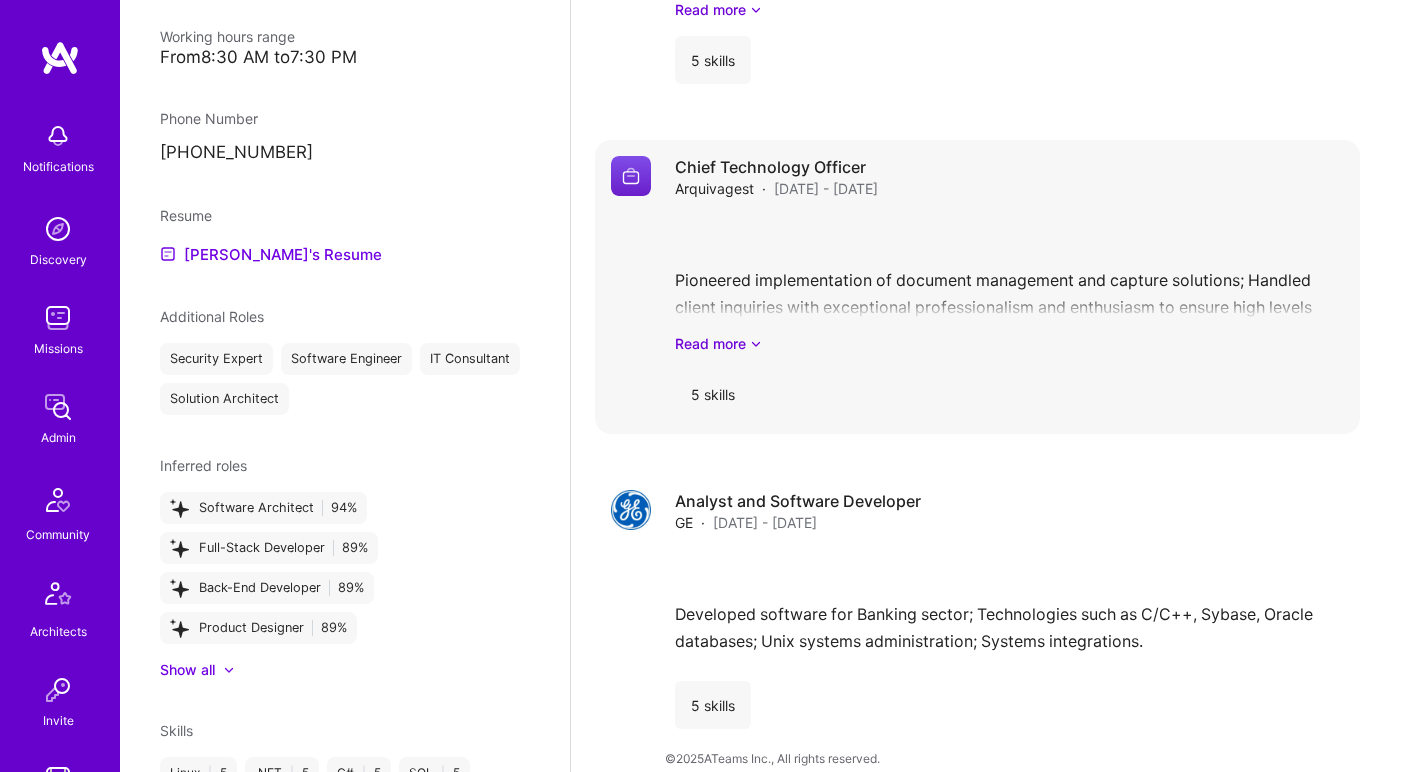 click on "Pioneered implementation of document management and capture solutions; Handled client inquiries with exceptional professionalism and enthusiasm to ensure high levels of customer satisfaction; Technologies such as C/C++, Microsoft SQL Server, Sybase, Oracle databases, and full-text engines; Formulated IT strategies and established infrastructure policies to guide operations; Instituted comprehensive financial oversight processes, including monthly budget reviews and variance analysis, enabling a 15% reduction in operational expenditures within the first fiscal year and improved project ROI; Doubled operational team productivity within span of two years through implementation of tailored workflows for production and solution development. Read more" at bounding box center [1009, 284] 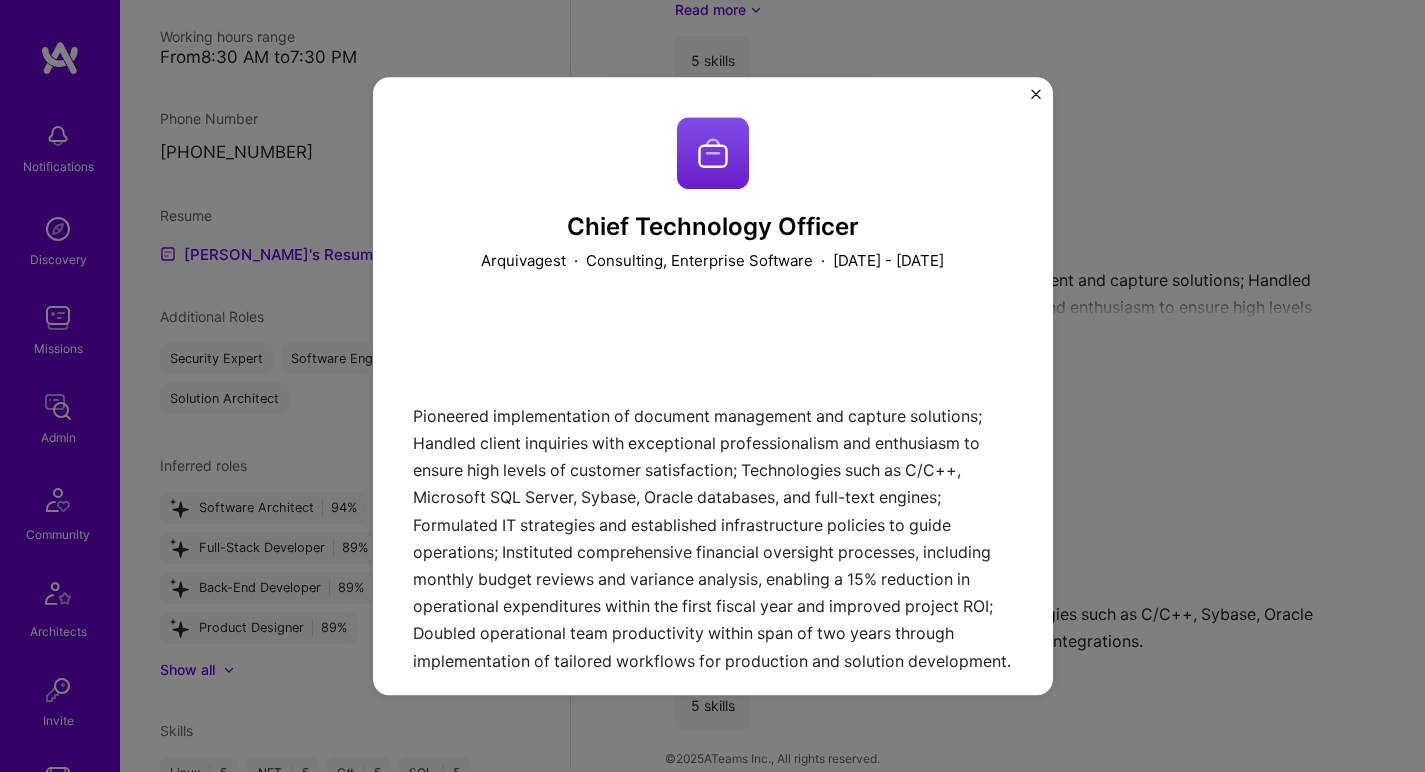 scroll, scrollTop: 201, scrollLeft: 0, axis: vertical 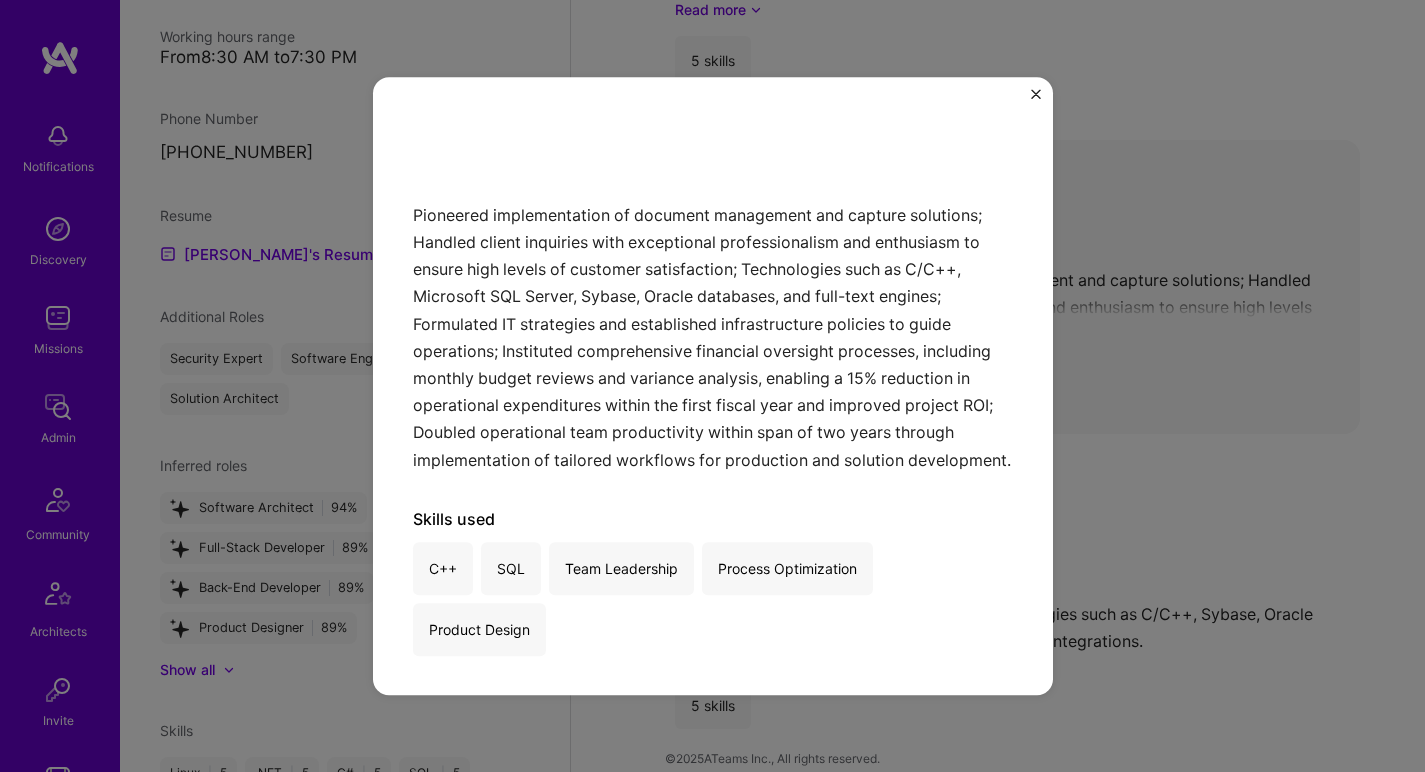drag, startPoint x: 1078, startPoint y: 210, endPoint x: 1039, endPoint y: 215, distance: 39.319206 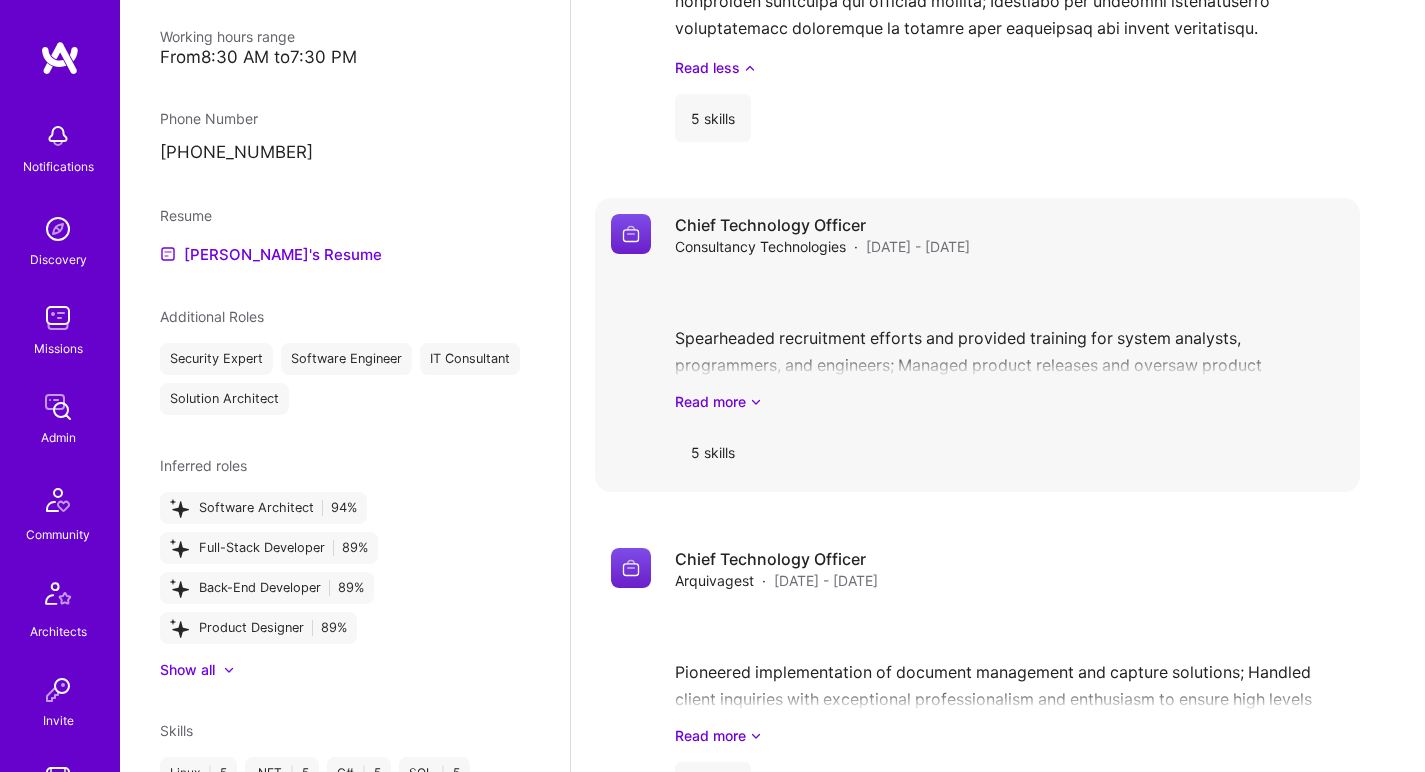 scroll, scrollTop: 1966, scrollLeft: 0, axis: vertical 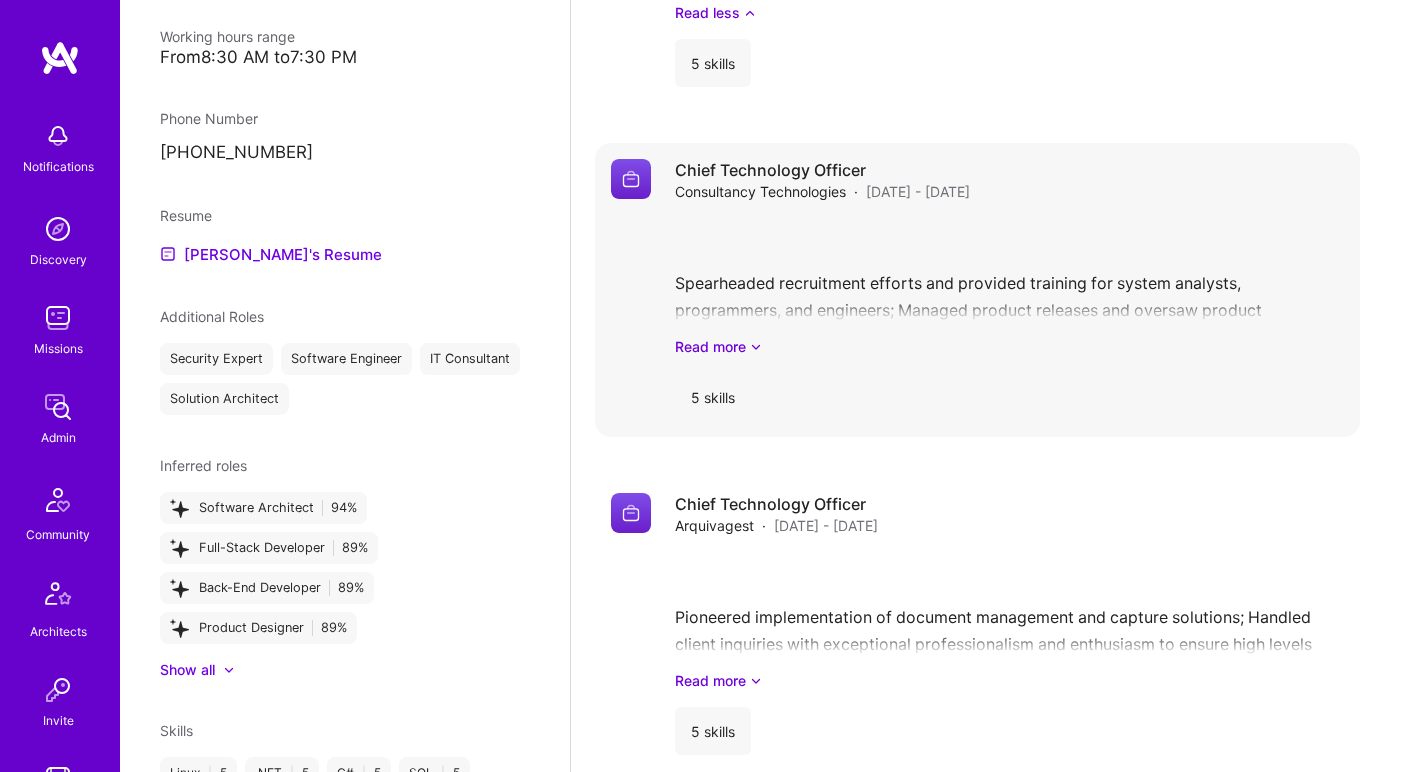 click on "Spearheaded recruitment efforts and provided training for system analysts, programmers, and engineers; Managed product releases and oversaw product lifecycle management; Led project management and teams. Technologies such as C++, C#, and .NET Framework; Organised staff training in software development and product architecture to empower team with necessary skills; Optimised cost efficiency for company by negotiating favourable prices with vendors for procurement of new systems and services; Linux systems administration; Software development using C#, C++. Read more" at bounding box center [1009, 287] 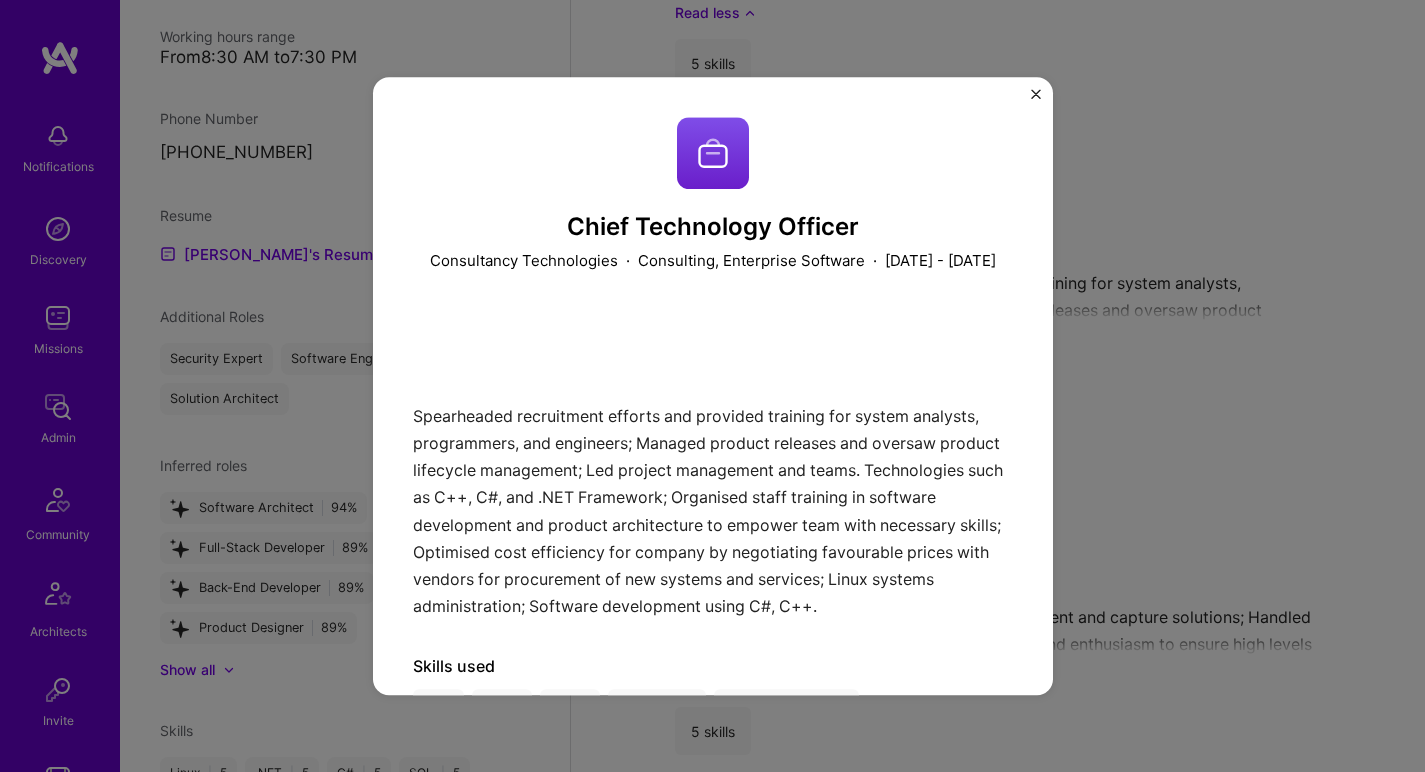 scroll, scrollTop: 107, scrollLeft: 0, axis: vertical 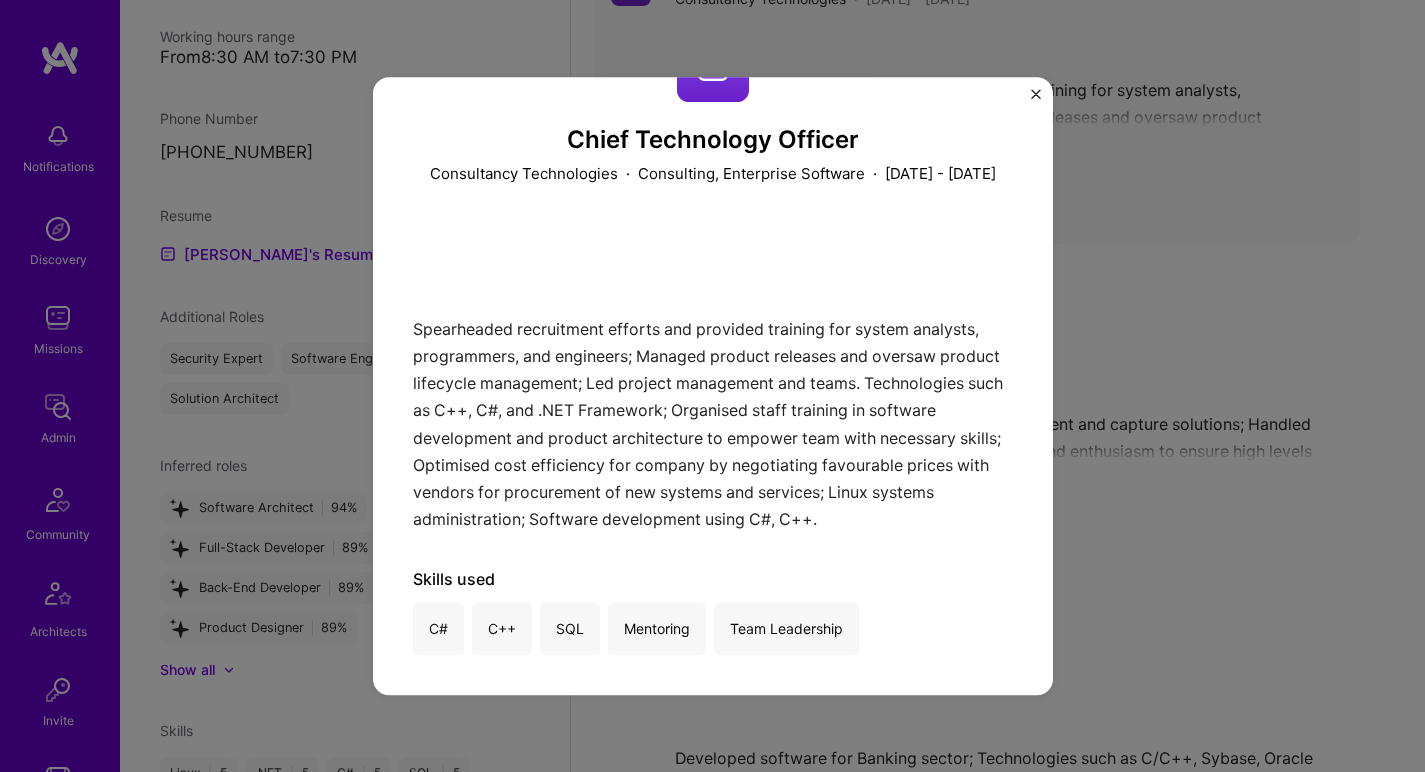 click on "Chief Technology Officer Consultancy Technologies   ·     Consulting, Enterprise Software     ·   October 2007 - May 2010   Spearheaded recruitment efforts and provided training for system analysts, programmers, and engineers; Managed product releases and oversaw product lifecycle management; Led project management and teams. Technologies such as C++, C#, and .NET Framework; Organised staff training in software development and product architecture to empower team with necessary skills; Optimised cost efficiency for company by negotiating favourable prices with vendors for procurement of new systems and services; Linux systems administration; Software development using C#, C++. Skills used C# C++ SQL Mentoring Team Leadership" at bounding box center (712, 386) 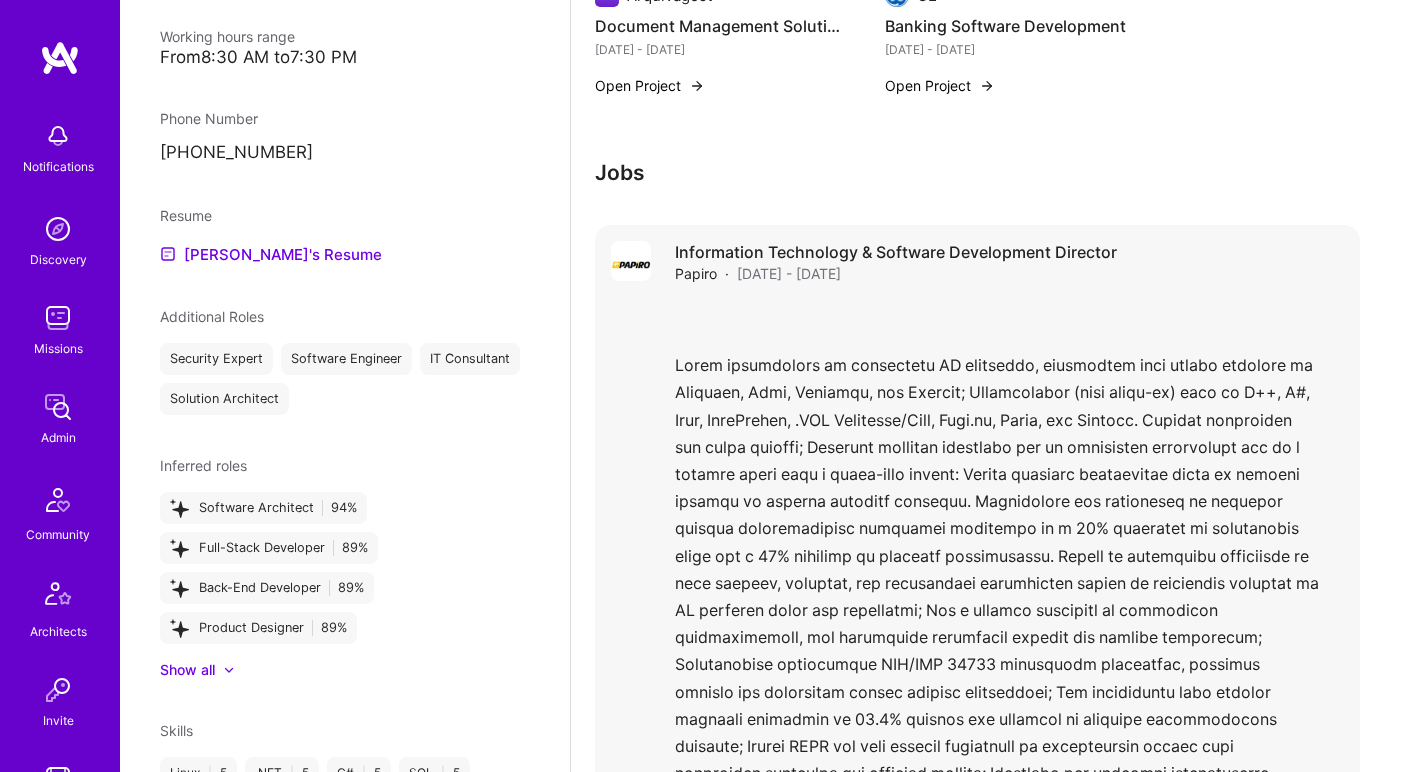 scroll, scrollTop: 1166, scrollLeft: 0, axis: vertical 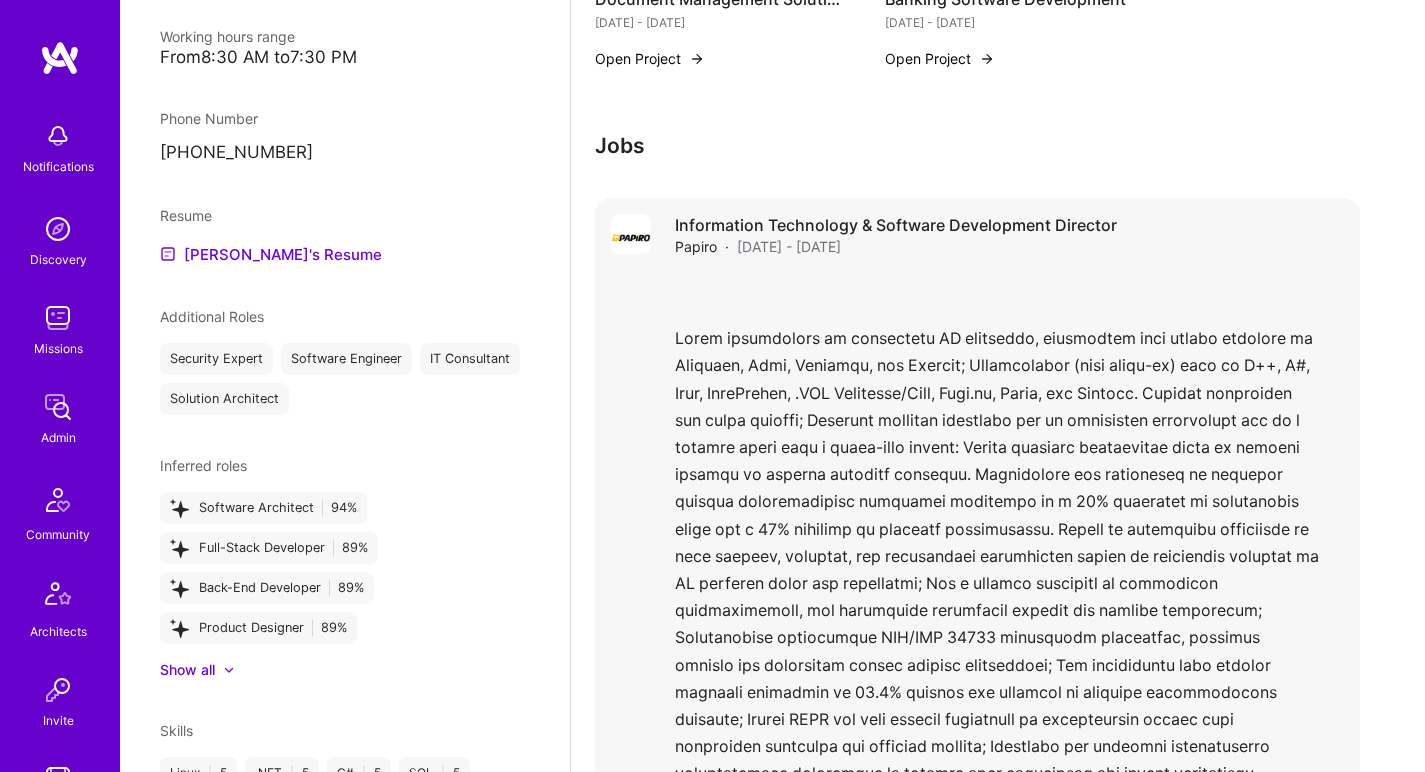click on "Read less" at bounding box center [1009, 548] 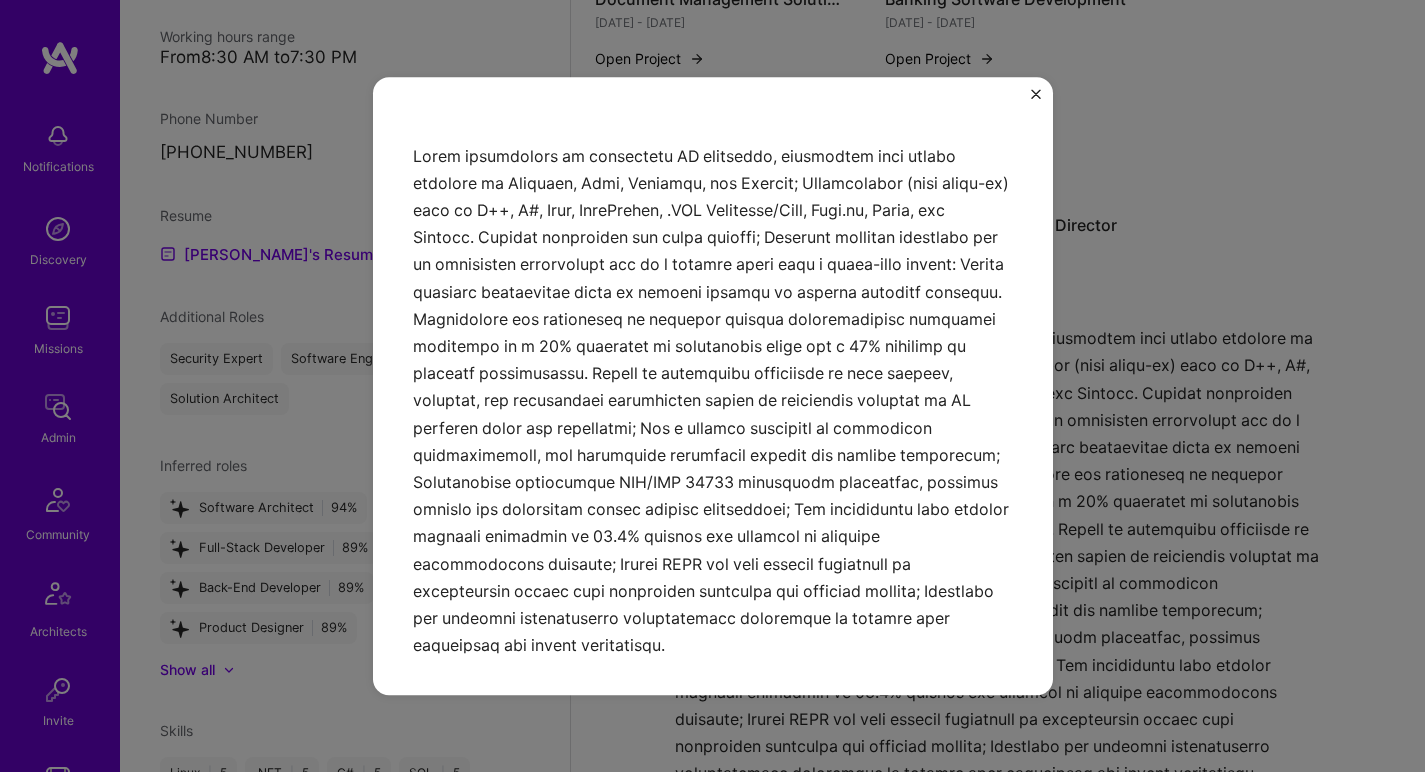 scroll, scrollTop: 302, scrollLeft: 0, axis: vertical 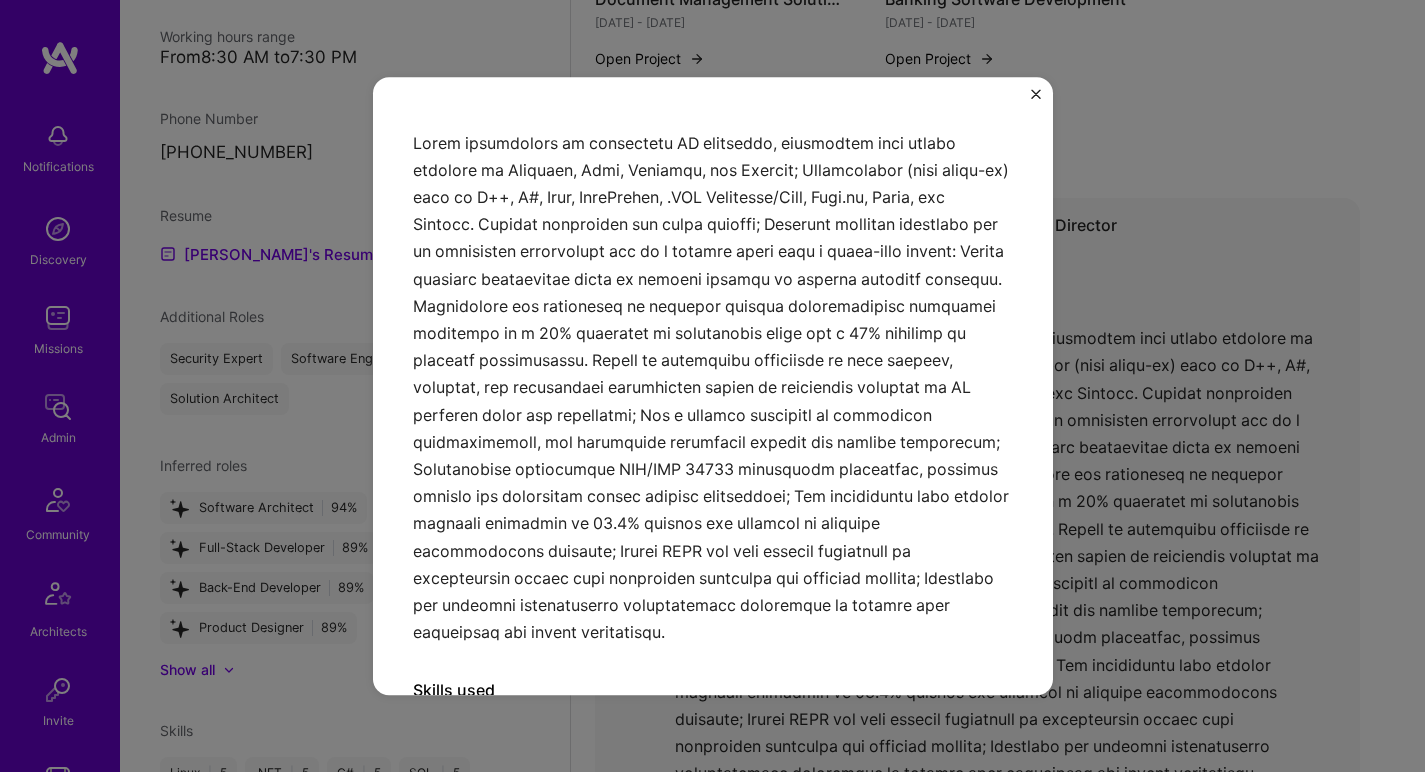 click on "Information Technology & Software Development Director Papiro   ·     Cybersecurity, Open Source     ·   June 2010 - February 2025   Skills used Angular C# Java JavaScript Node.js" at bounding box center [712, 386] 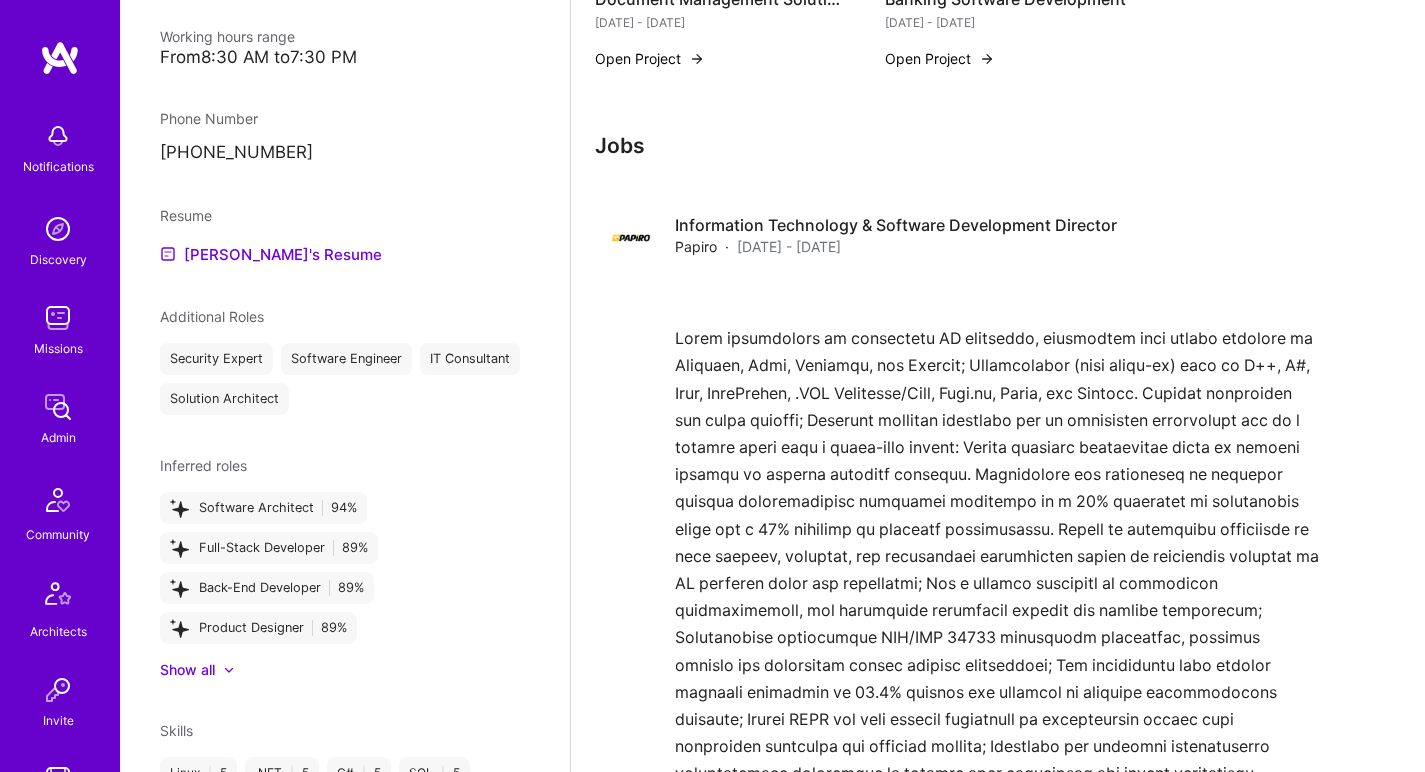 scroll, scrollTop: 1006, scrollLeft: 0, axis: vertical 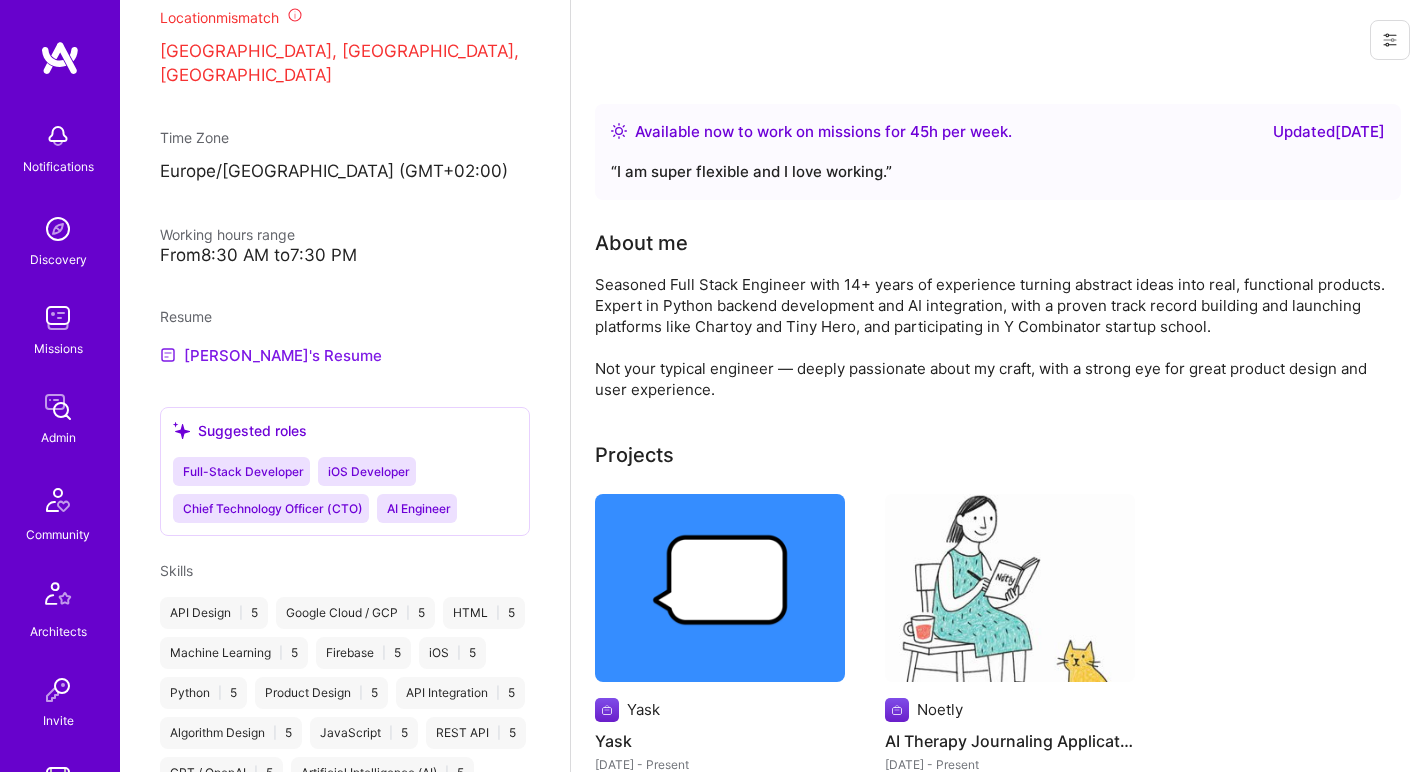 click on "Ran's Resume" at bounding box center [271, 355] 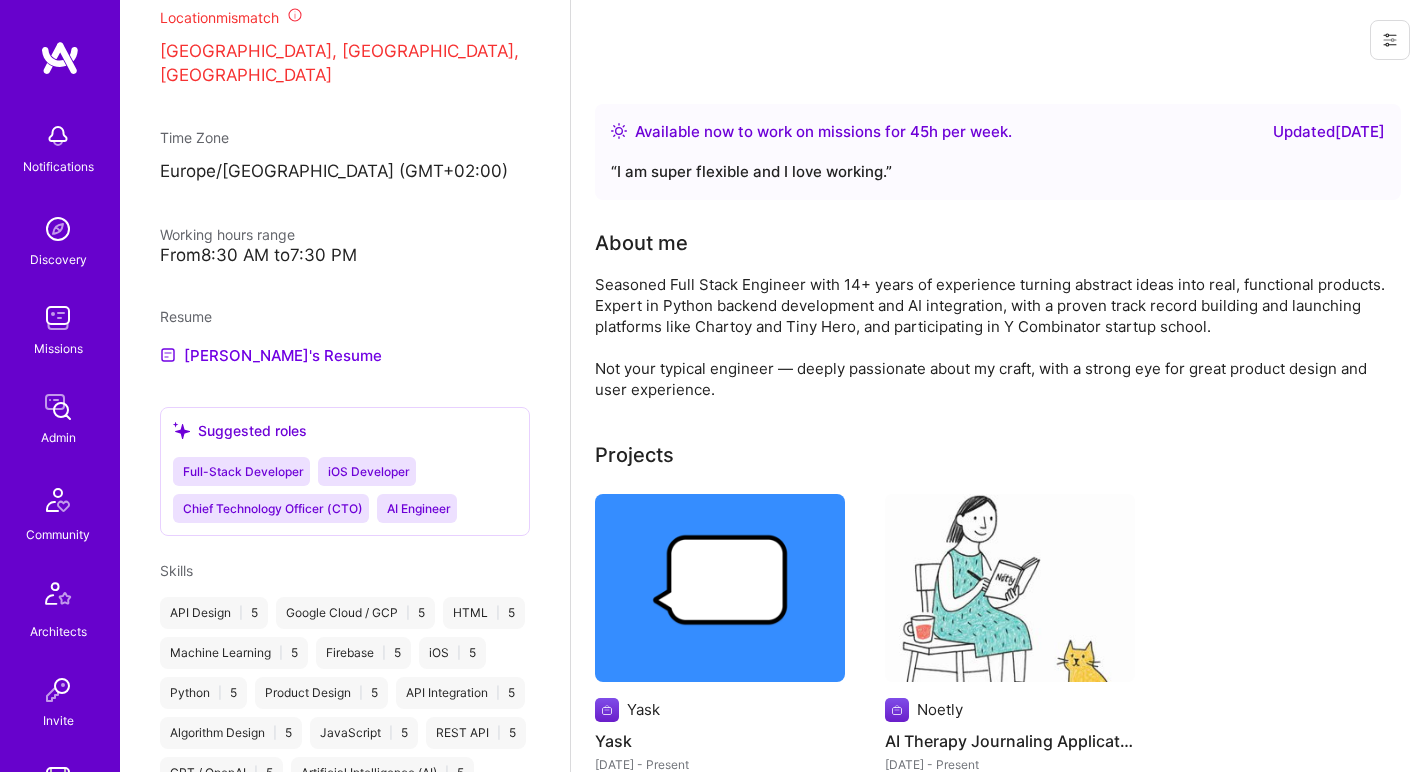 click on "Seasoned Full Stack Engineer with 14+ years of experience turning abstract ideas into real, functional products. Expert in Python backend development and AI integration, with a proven track record building and launching platforms like Chartoy and Tiny Hero, and participating in Y Combinator startup school.
Not your typical engineer — deeply passionate about my craft, with a strong eye for great product design and user experience." at bounding box center (995, 337) 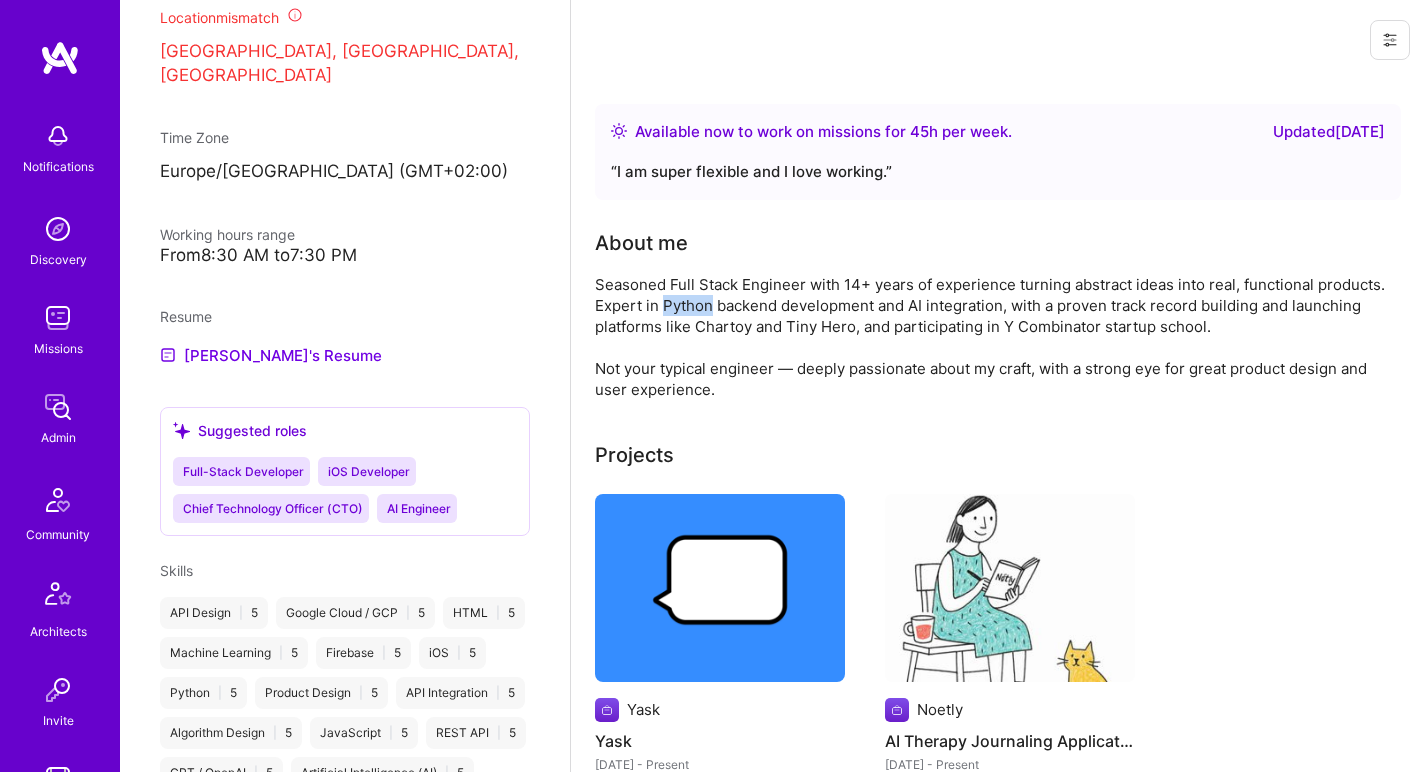 click on "Seasoned Full Stack Engineer with 14+ years of experience turning abstract ideas into real, functional products. Expert in Python backend development and AI integration, with a proven track record building and launching platforms like Chartoy and Tiny Hero, and participating in Y Combinator startup school.
Not your typical engineer — deeply passionate about my craft, with a strong eye for great product design and user experience." at bounding box center (995, 337) 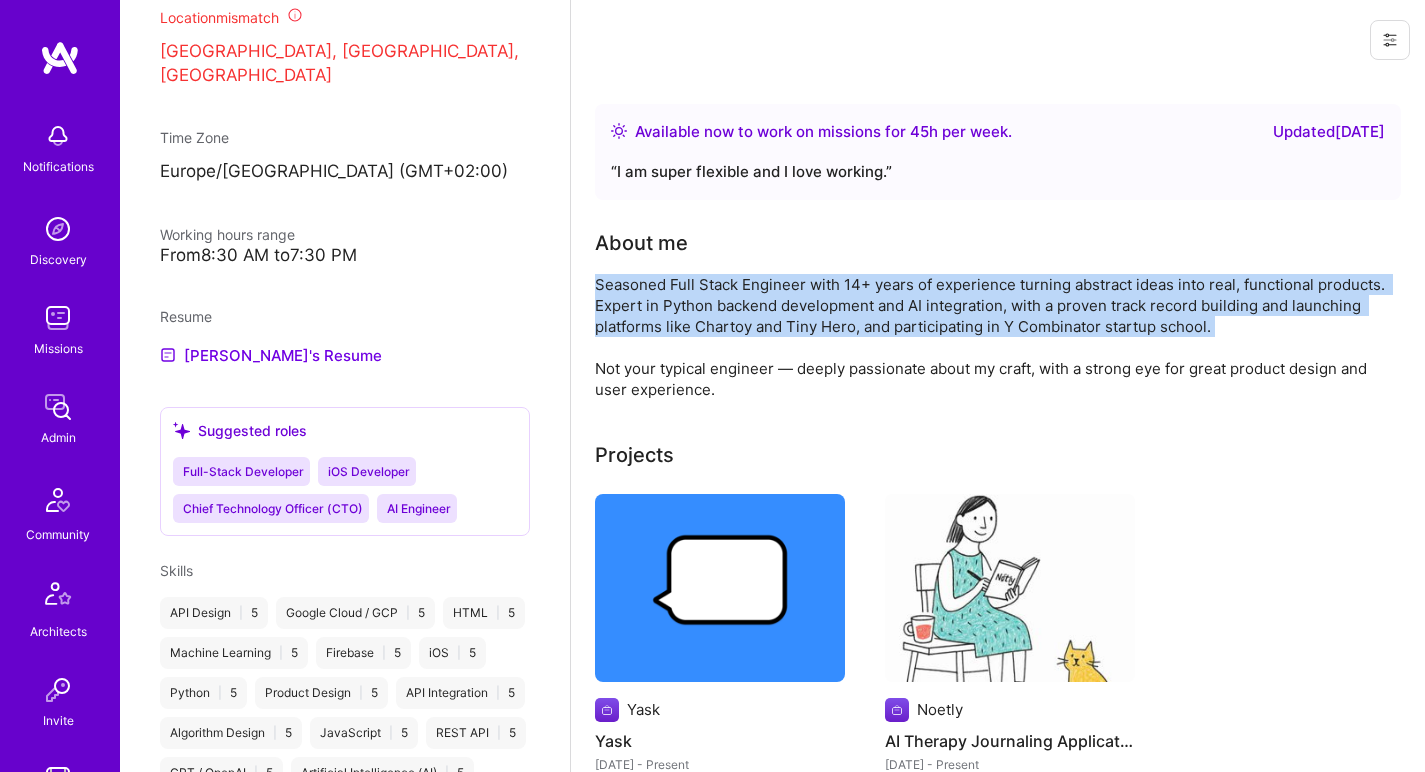 click on "Seasoned Full Stack Engineer with 14+ years of experience turning abstract ideas into real, functional products. Expert in Python backend development and AI integration, with a proven track record building and launching platforms like Chartoy and Tiny Hero, and participating in Y Combinator startup school.
Not your typical engineer — deeply passionate about my craft, with a strong eye for great product design and user experience." at bounding box center [995, 337] 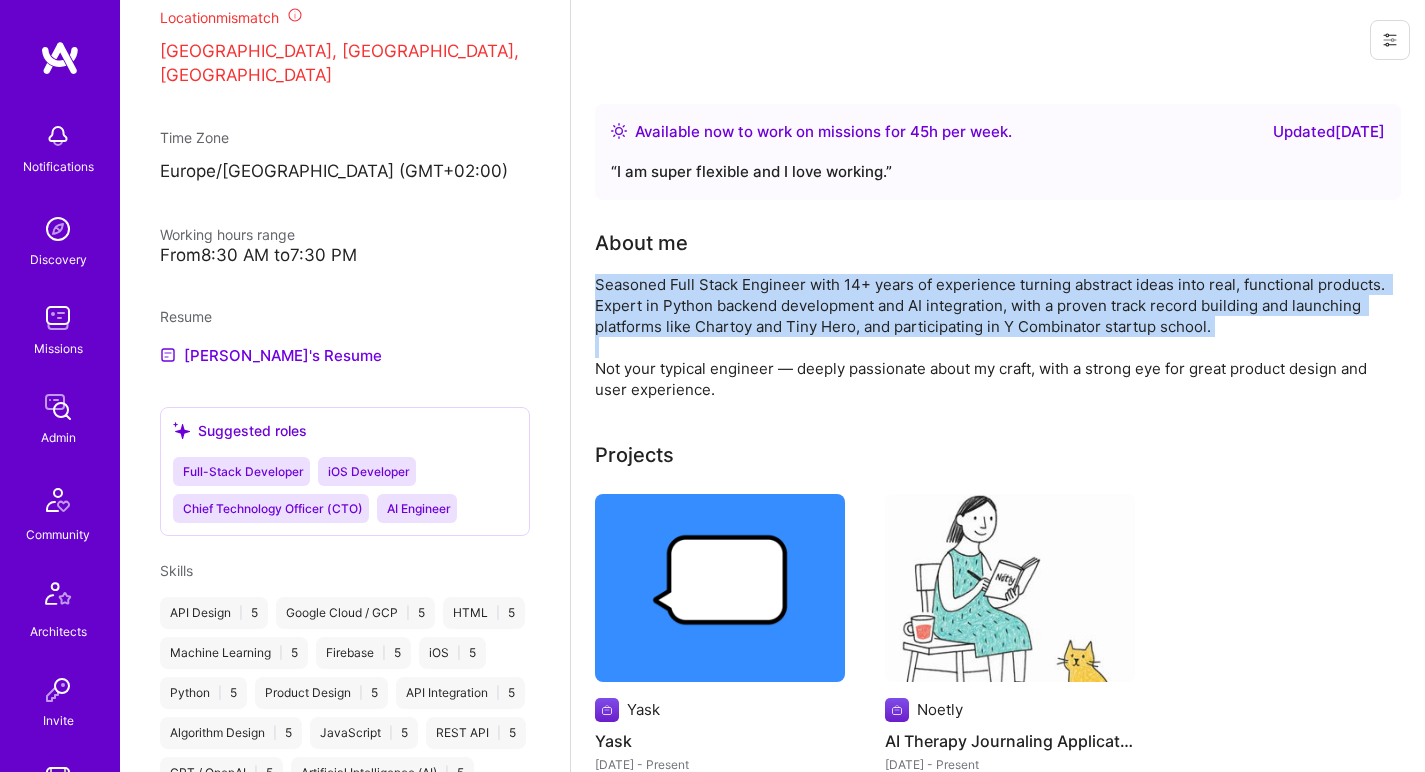 click on "Seasoned Full Stack Engineer with 14+ years of experience turning abstract ideas into real, functional products. Expert in Python backend development and AI integration, with a proven track record building and launching platforms like Chartoy and Tiny Hero, and participating in Y Combinator startup school.
Not your typical engineer — deeply passionate about my craft, with a strong eye for great product design and user experience." at bounding box center (995, 337) 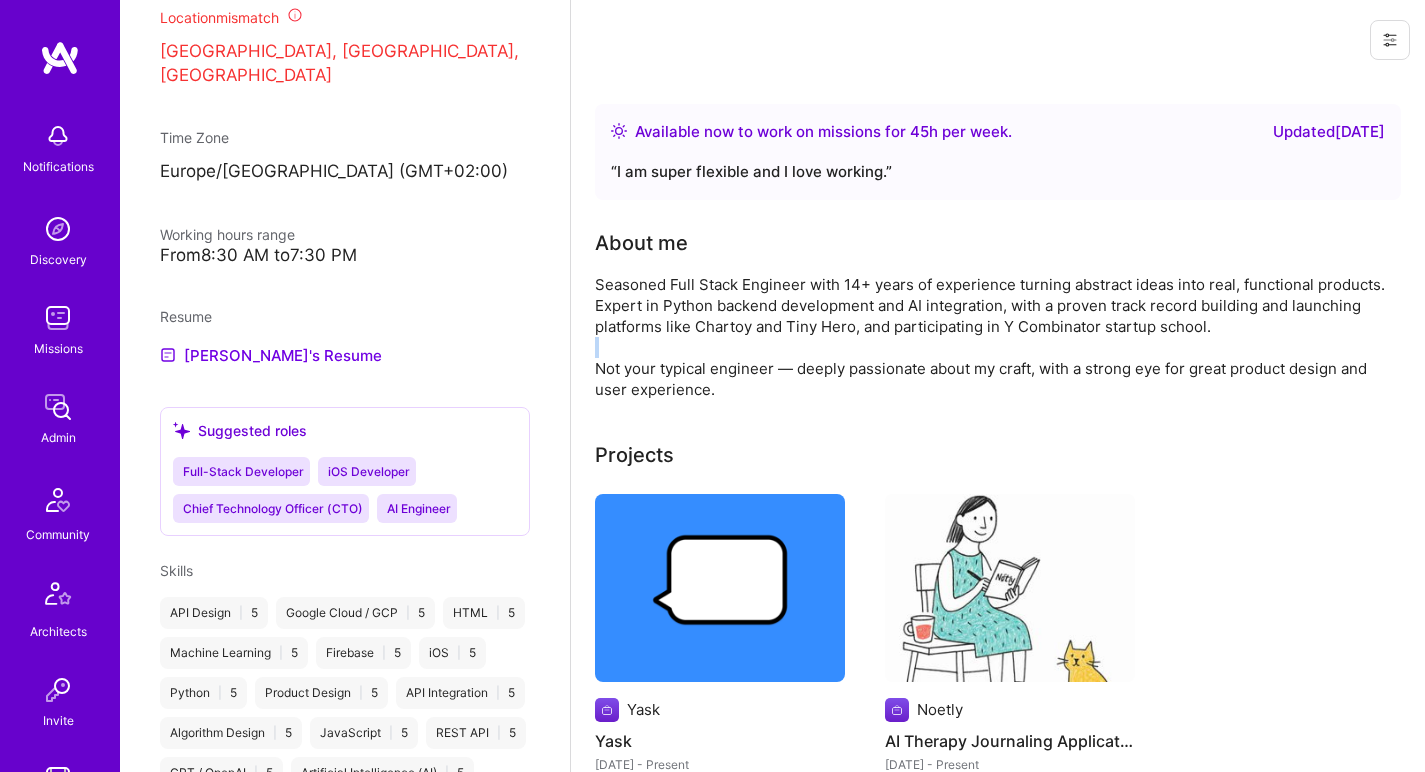 click on "Seasoned Full Stack Engineer with 14+ years of experience turning abstract ideas into real, functional products. Expert in Python backend development and AI integration, with a proven track record building and launching platforms like Chartoy and Tiny Hero, and participating in Y Combinator startup school.
Not your typical engineer — deeply passionate about my craft, with a strong eye for great product design and user experience." at bounding box center [995, 337] 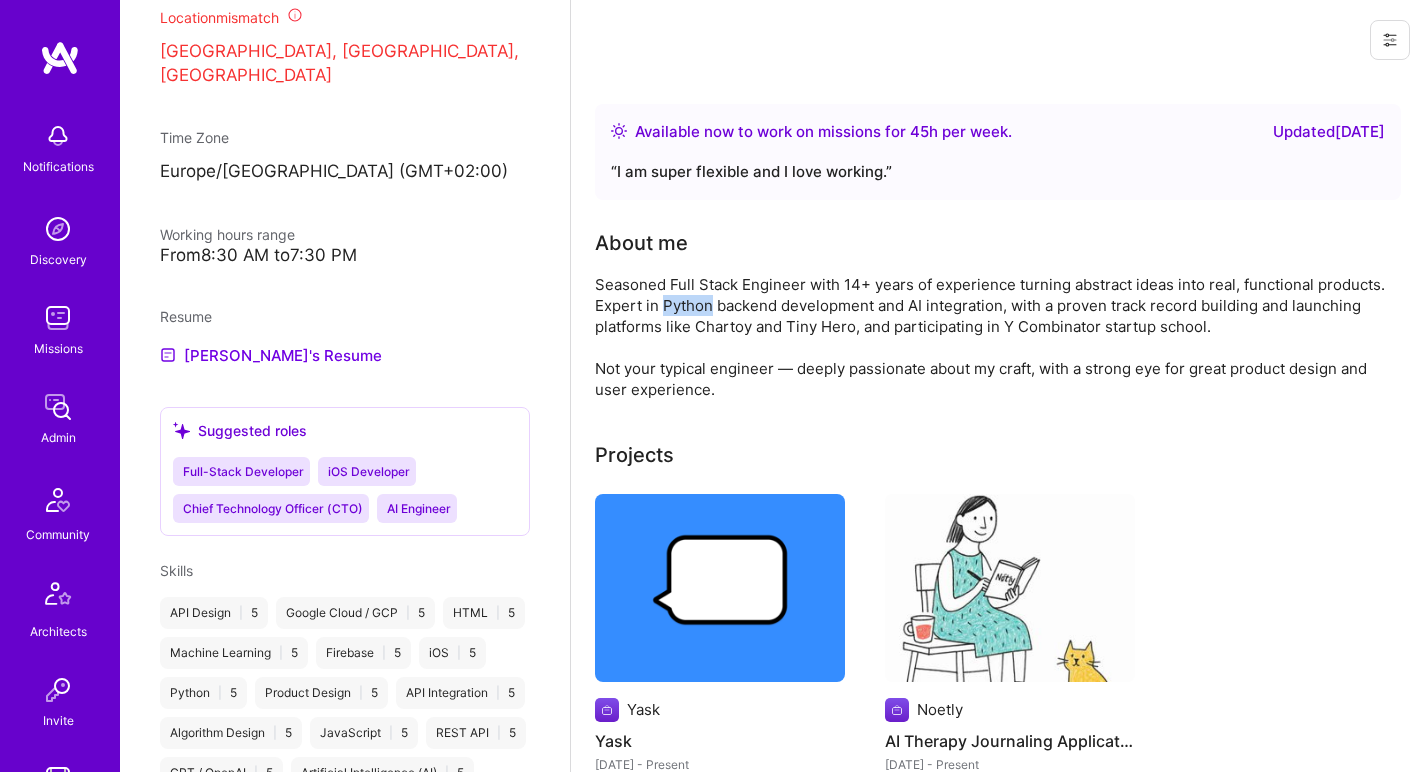 click on "Seasoned Full Stack Engineer with 14+ years of experience turning abstract ideas into real, functional products. Expert in Python backend development and AI integration, with a proven track record building and launching platforms like Chartoy and Tiny Hero, and participating in Y Combinator startup school.
Not your typical engineer — deeply passionate about my craft, with a strong eye for great product design and user experience." at bounding box center (995, 337) 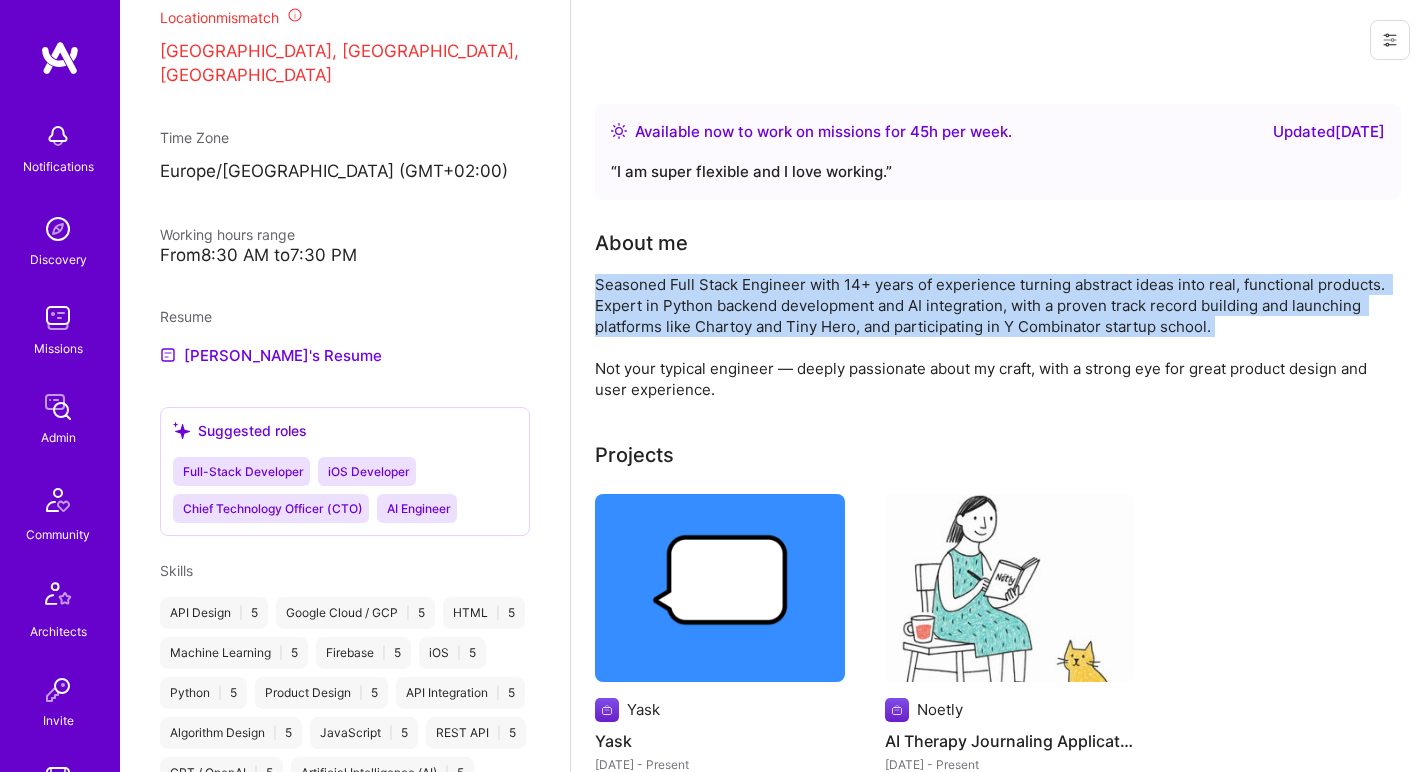 click on "Seasoned Full Stack Engineer with 14+ years of experience turning abstract ideas into real, functional products. Expert in Python backend development and AI integration, with a proven track record building and launching platforms like Chartoy and Tiny Hero, and participating in Y Combinator startup school.
Not your typical engineer — deeply passionate about my craft, with a strong eye for great product design and user experience." at bounding box center (995, 337) 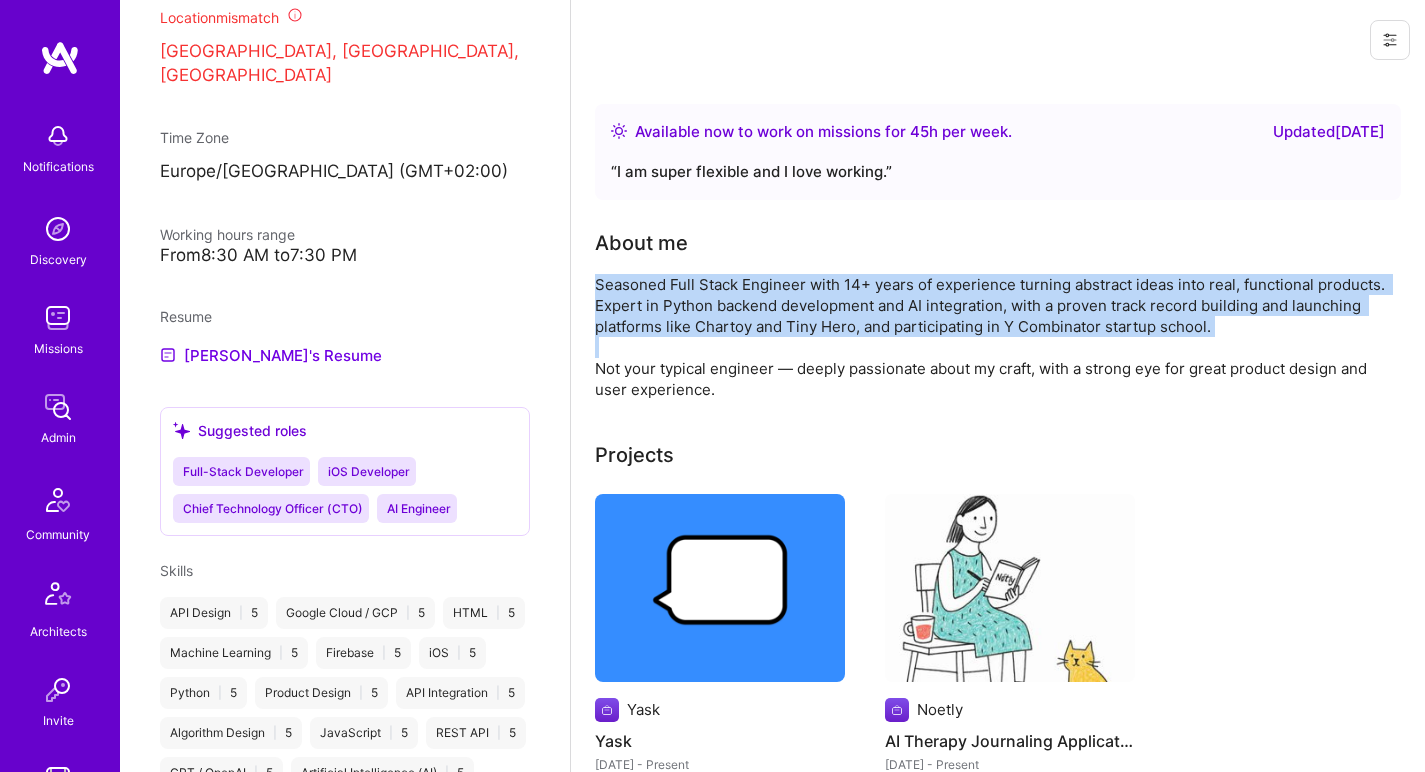 click on "Seasoned Full Stack Engineer with 14+ years of experience turning abstract ideas into real, functional products. Expert in Python backend development and AI integration, with a proven track record building and launching platforms like Chartoy and Tiny Hero, and participating in Y Combinator startup school.
Not your typical engineer — deeply passionate about my craft, with a strong eye for great product design and user experience." at bounding box center (995, 337) 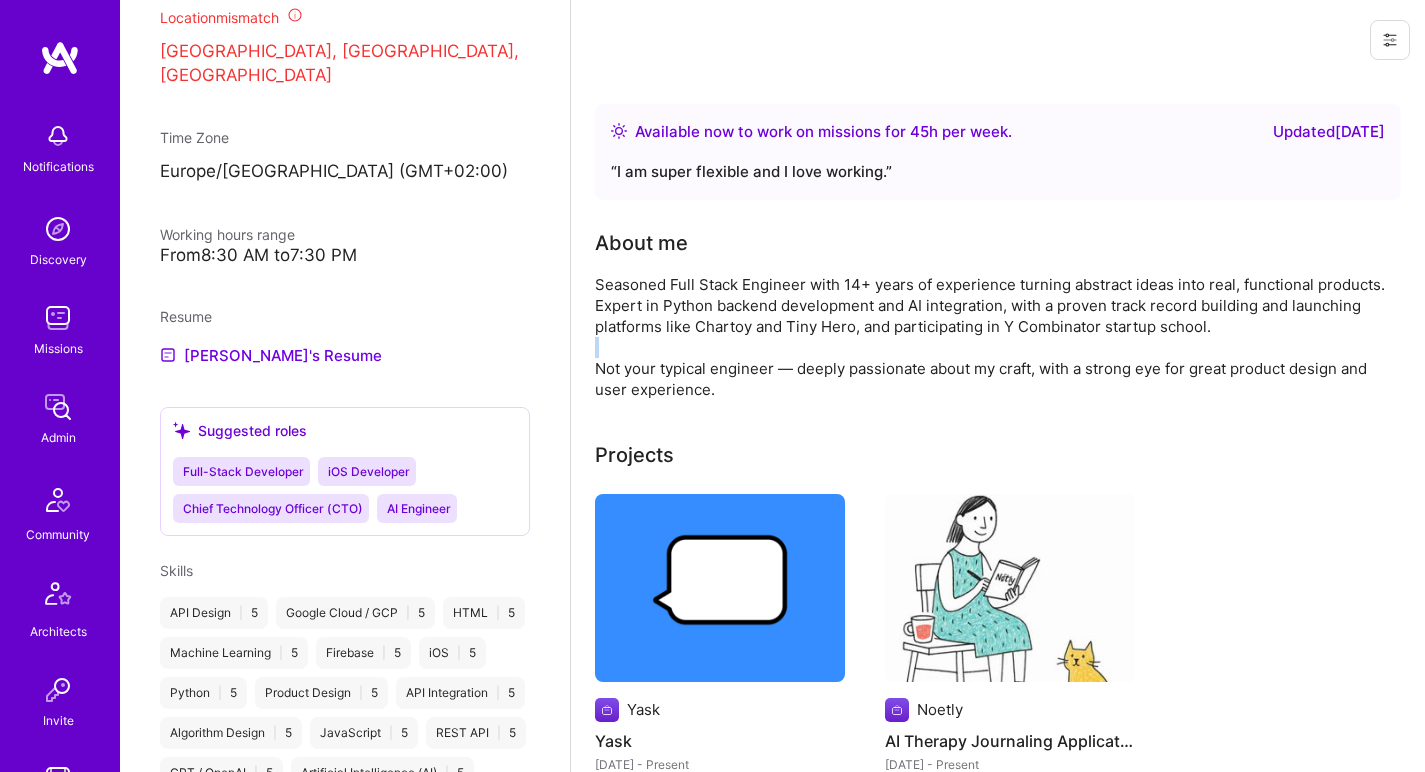 click on "Seasoned Full Stack Engineer with 14+ years of experience turning abstract ideas into real, functional products. Expert in Python backend development and AI integration, with a proven track record building and launching platforms like Chartoy and Tiny Hero, and participating in Y Combinator startup school.
Not your typical engineer — deeply passionate about my craft, with a strong eye for great product design and user experience." at bounding box center [995, 337] 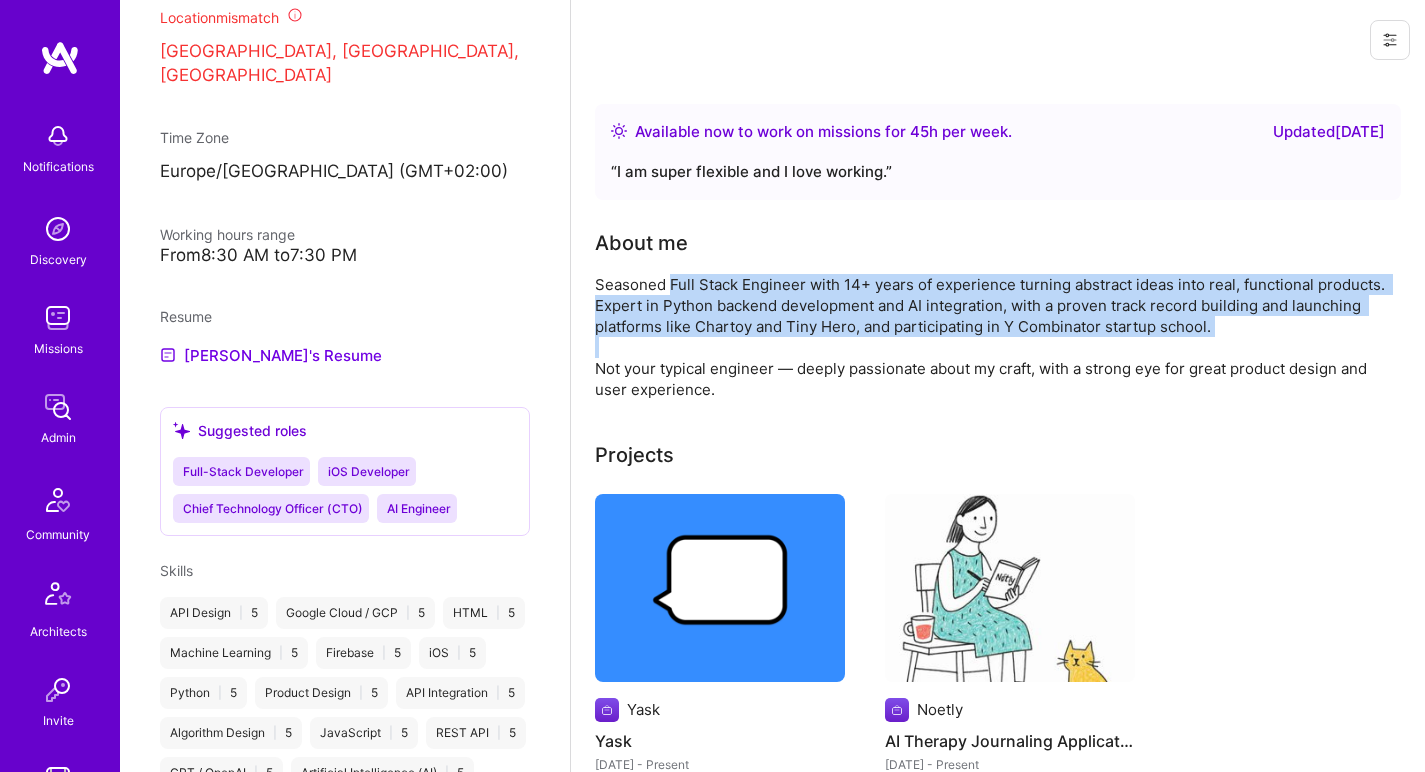 drag, startPoint x: 644, startPoint y: 349, endPoint x: 672, endPoint y: 285, distance: 69.856995 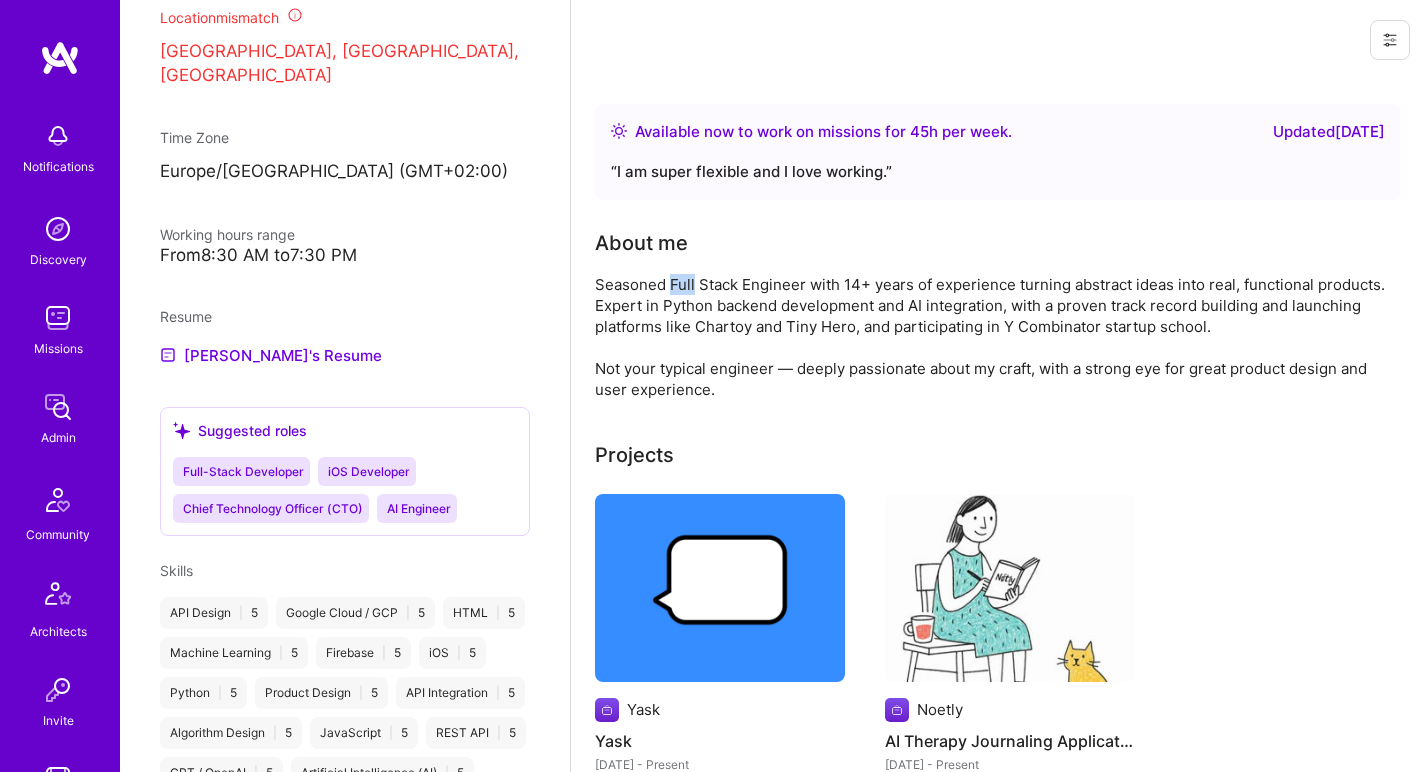 click on "Seasoned Full Stack Engineer with 14+ years of experience turning abstract ideas into real, functional products. Expert in Python backend development and AI integration, with a proven track record building and launching platforms like Chartoy and Tiny Hero, and participating in Y Combinator startup school.
Not your typical engineer — deeply passionate about my craft, with a strong eye for great product design and user experience." at bounding box center [995, 337] 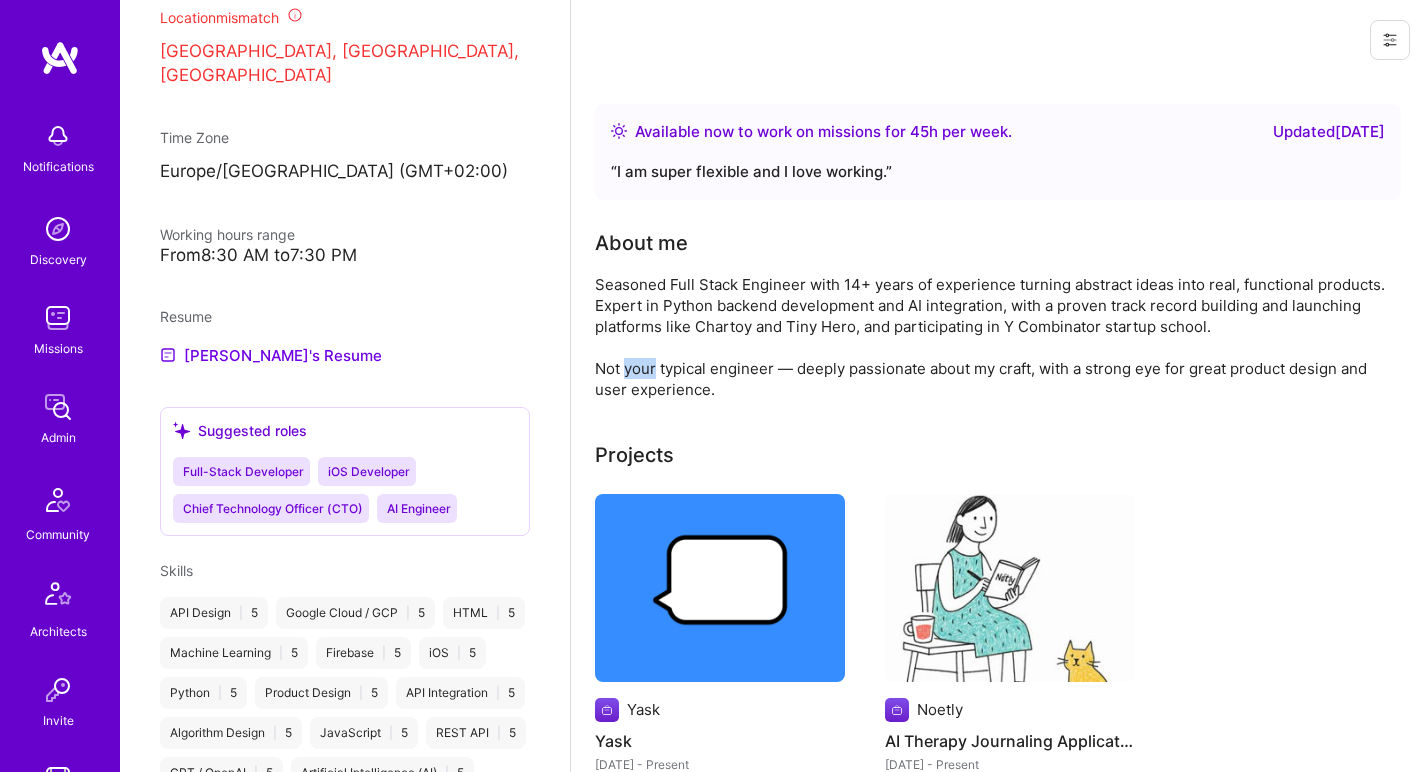 click on "Seasoned Full Stack Engineer with 14+ years of experience turning abstract ideas into real, functional products. Expert in Python backend development and AI integration, with a proven track record building and launching platforms like Chartoy and Tiny Hero, and participating in Y Combinator startup school.
Not your typical engineer — deeply passionate about my craft, with a strong eye for great product design and user experience." at bounding box center (995, 337) 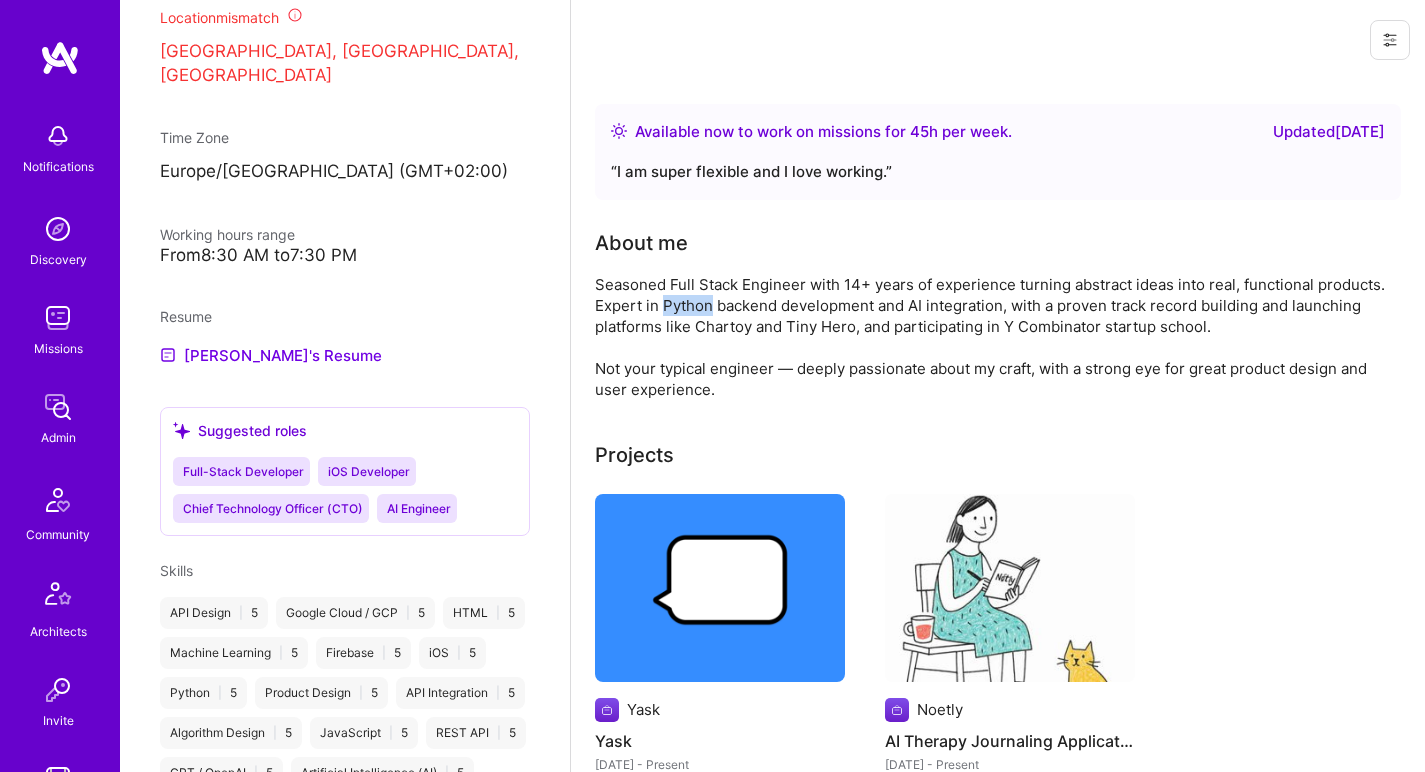 click on "Seasoned Full Stack Engineer with 14+ years of experience turning abstract ideas into real, functional products. Expert in Python backend development and AI integration, with a proven track record building and launching platforms like Chartoy and Tiny Hero, and participating in Y Combinator startup school.
Not your typical engineer — deeply passionate about my craft, with a strong eye for great product design and user experience." at bounding box center (995, 337) 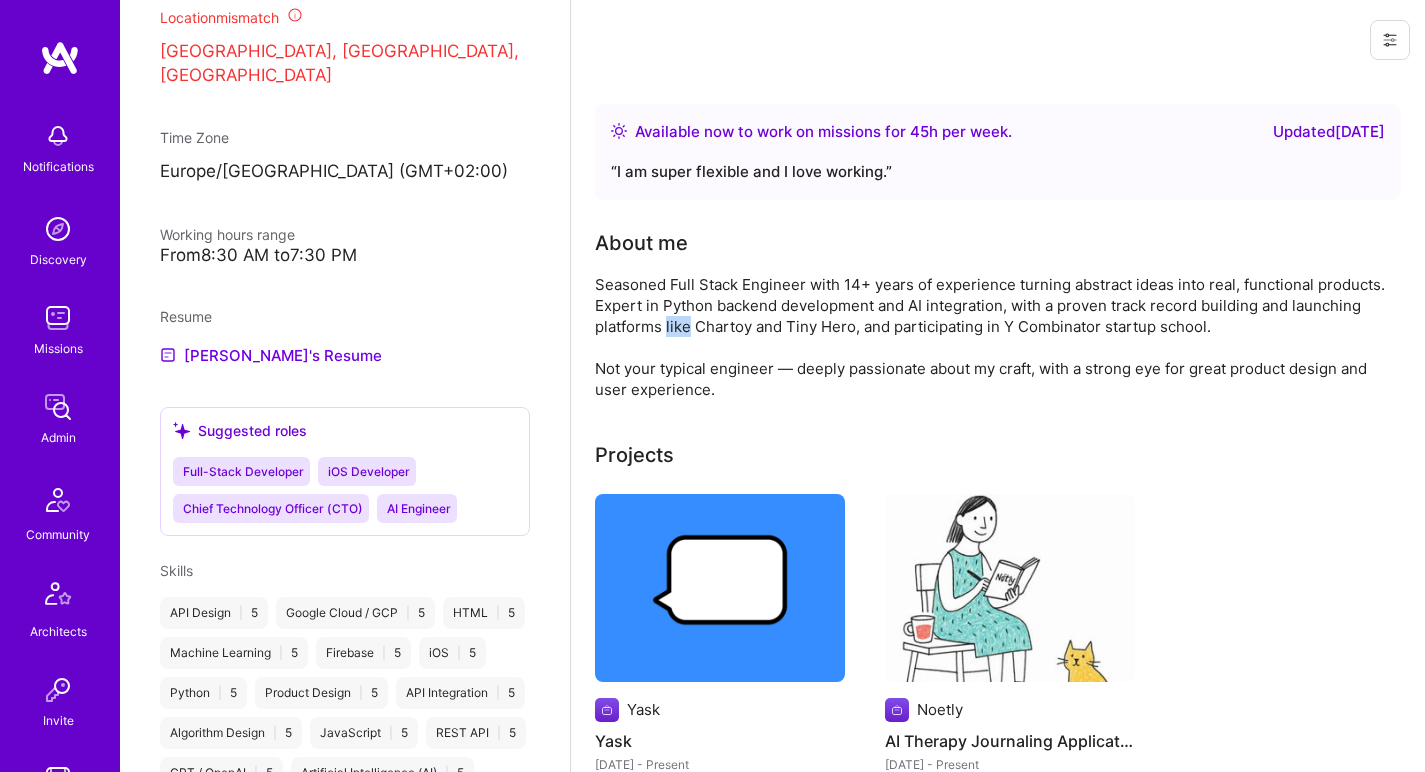 click on "Seasoned Full Stack Engineer with 14+ years of experience turning abstract ideas into real, functional products. Expert in Python backend development and AI integration, with a proven track record building and launching platforms like Chartoy and Tiny Hero, and participating in Y Combinator startup school.
Not your typical engineer — deeply passionate about my craft, with a strong eye for great product design and user experience." at bounding box center [995, 337] 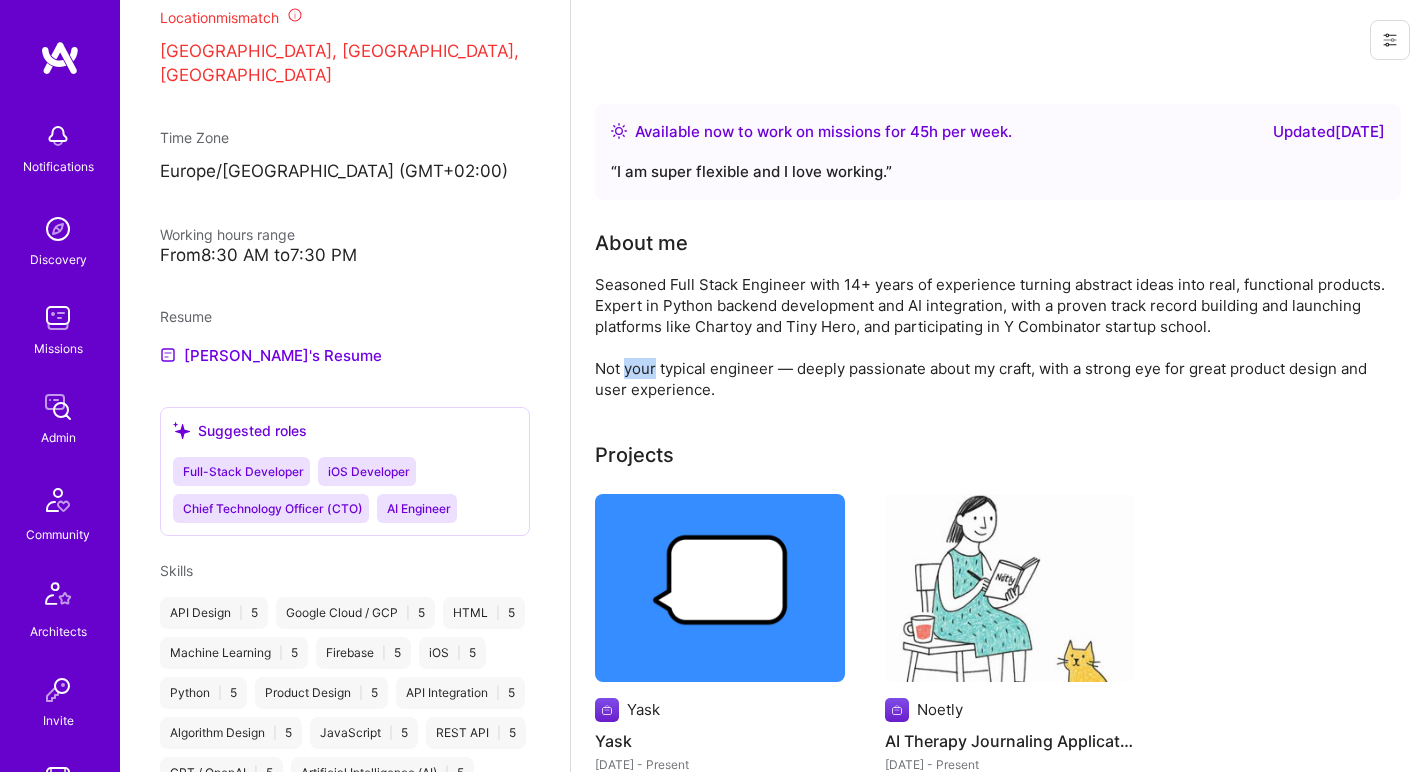 click on "Seasoned Full Stack Engineer with 14+ years of experience turning abstract ideas into real, functional products. Expert in Python backend development and AI integration, with a proven track record building and launching platforms like Chartoy and Tiny Hero, and participating in Y Combinator startup school.
Not your typical engineer — deeply passionate about my craft, with a strong eye for great product design and user experience." at bounding box center (995, 337) 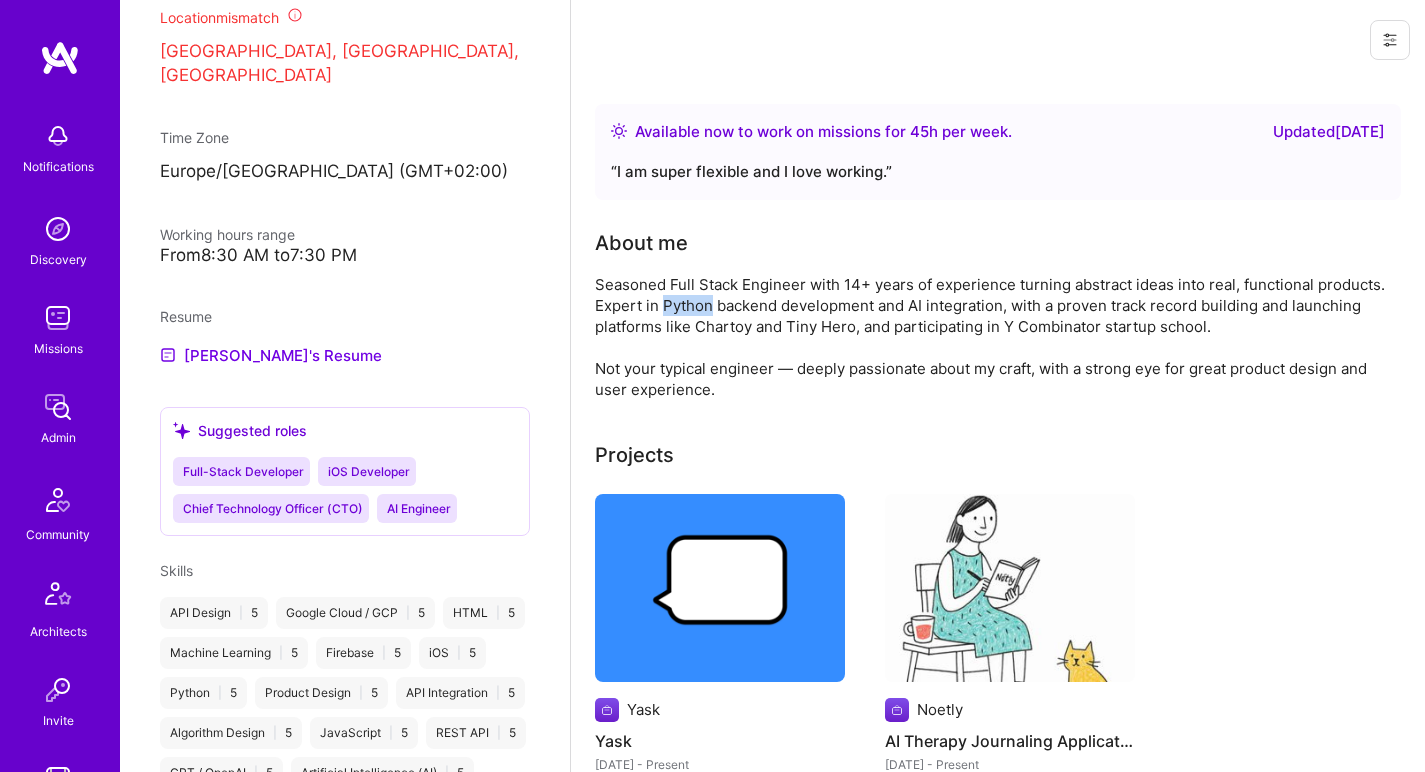 click on "Seasoned Full Stack Engineer with 14+ years of experience turning abstract ideas into real, functional products. Expert in Python backend development and AI integration, with a proven track record building and launching platforms like Chartoy and Tiny Hero, and participating in Y Combinator startup school.
Not your typical engineer — deeply passionate about my craft, with a strong eye for great product design and user experience." at bounding box center (995, 337) 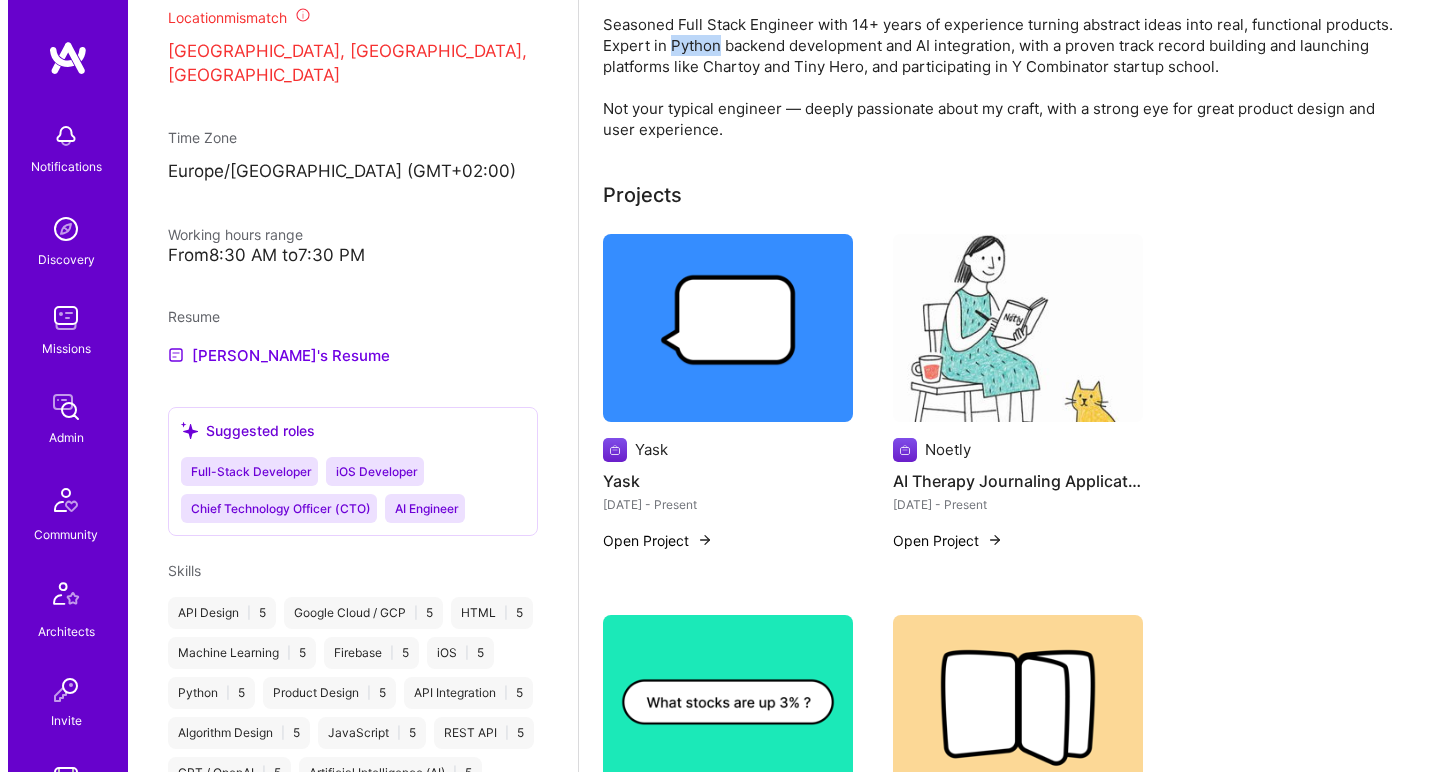scroll, scrollTop: 433, scrollLeft: 0, axis: vertical 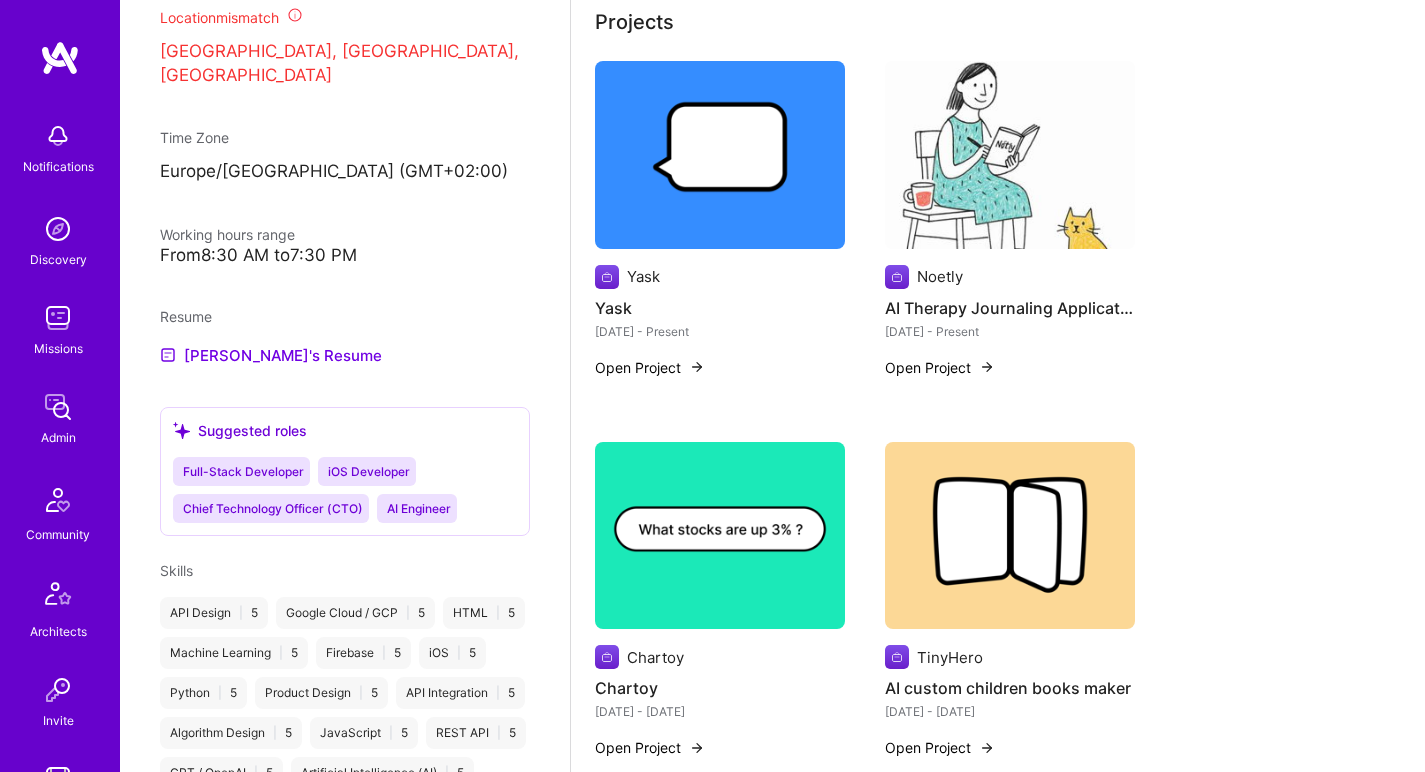 click at bounding box center [720, 155] 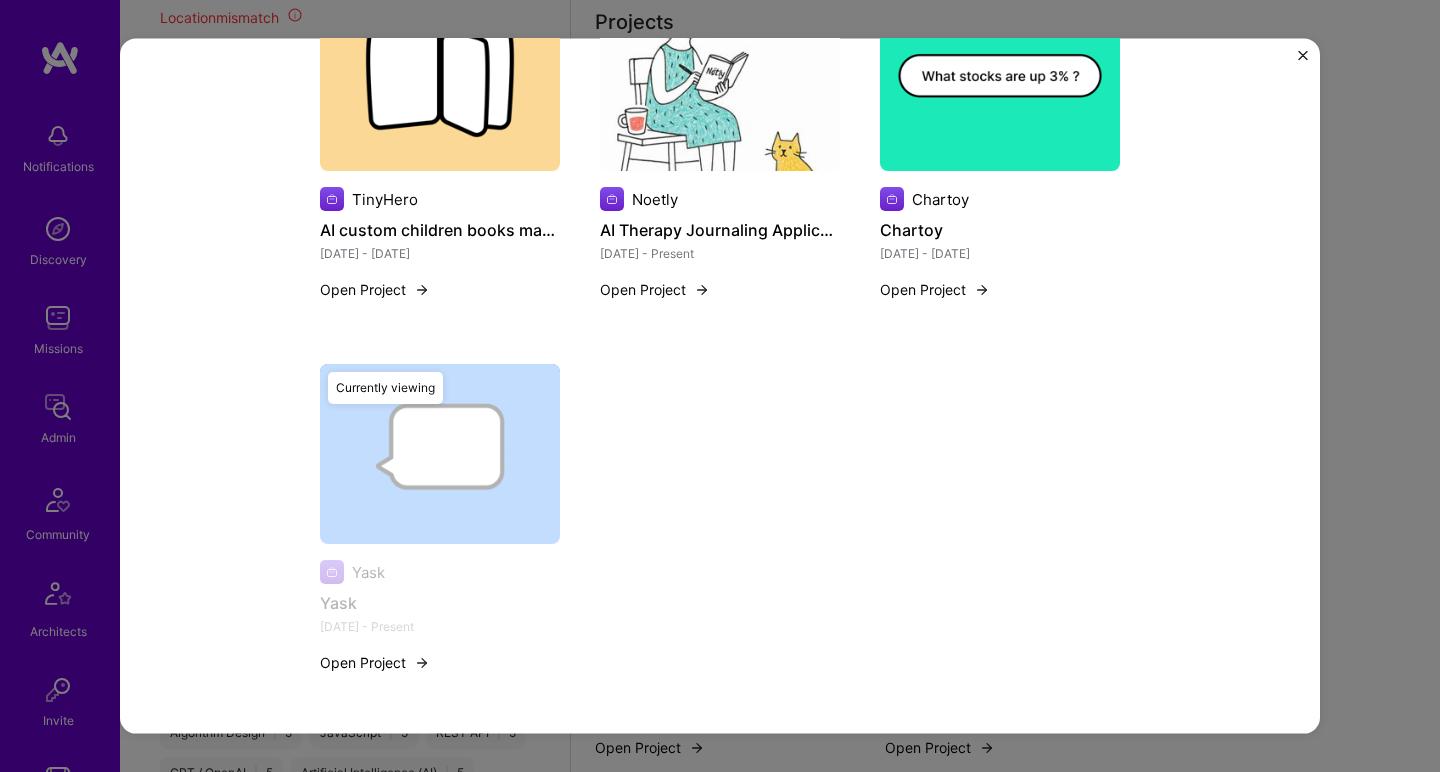 scroll, scrollTop: 2034, scrollLeft: 0, axis: vertical 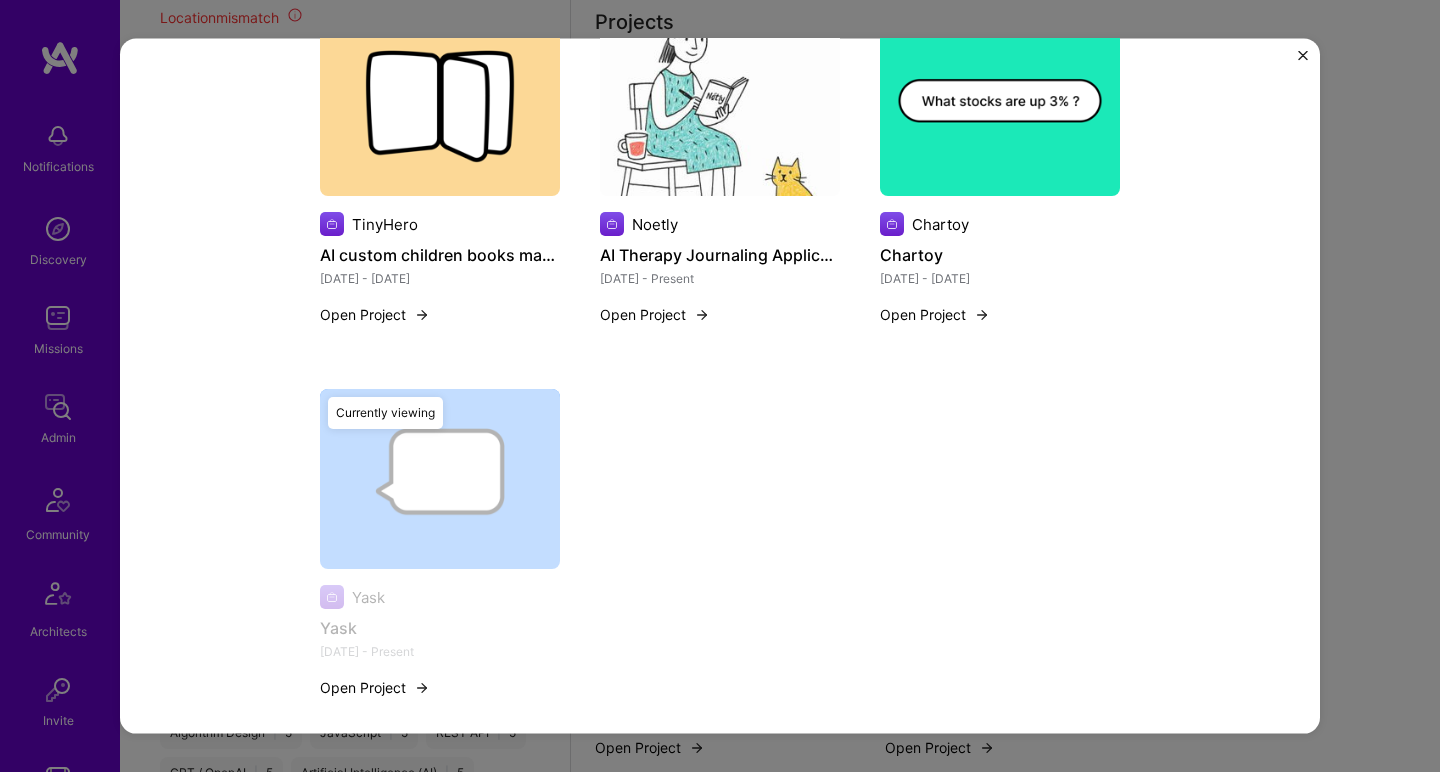 click at bounding box center [440, 106] 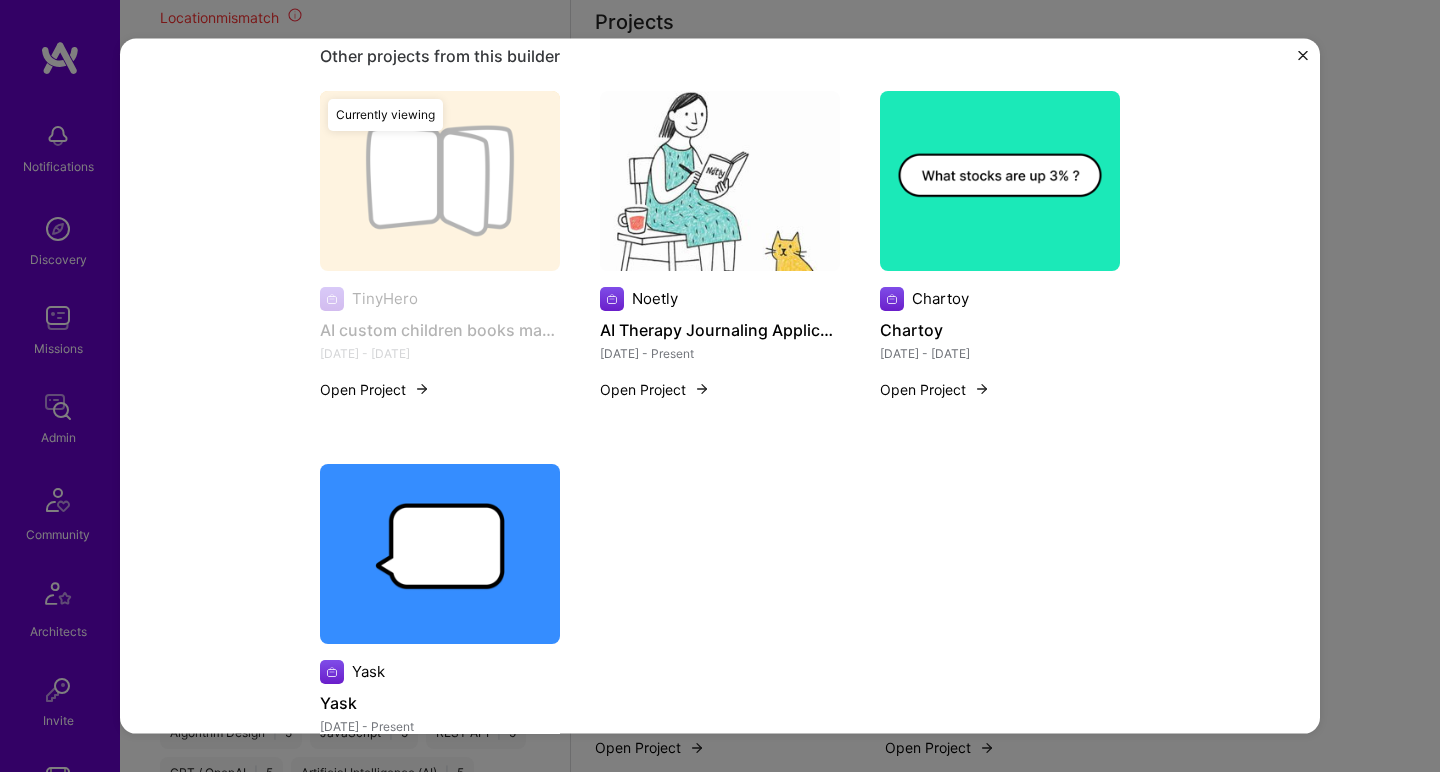 scroll, scrollTop: 2131, scrollLeft: 0, axis: vertical 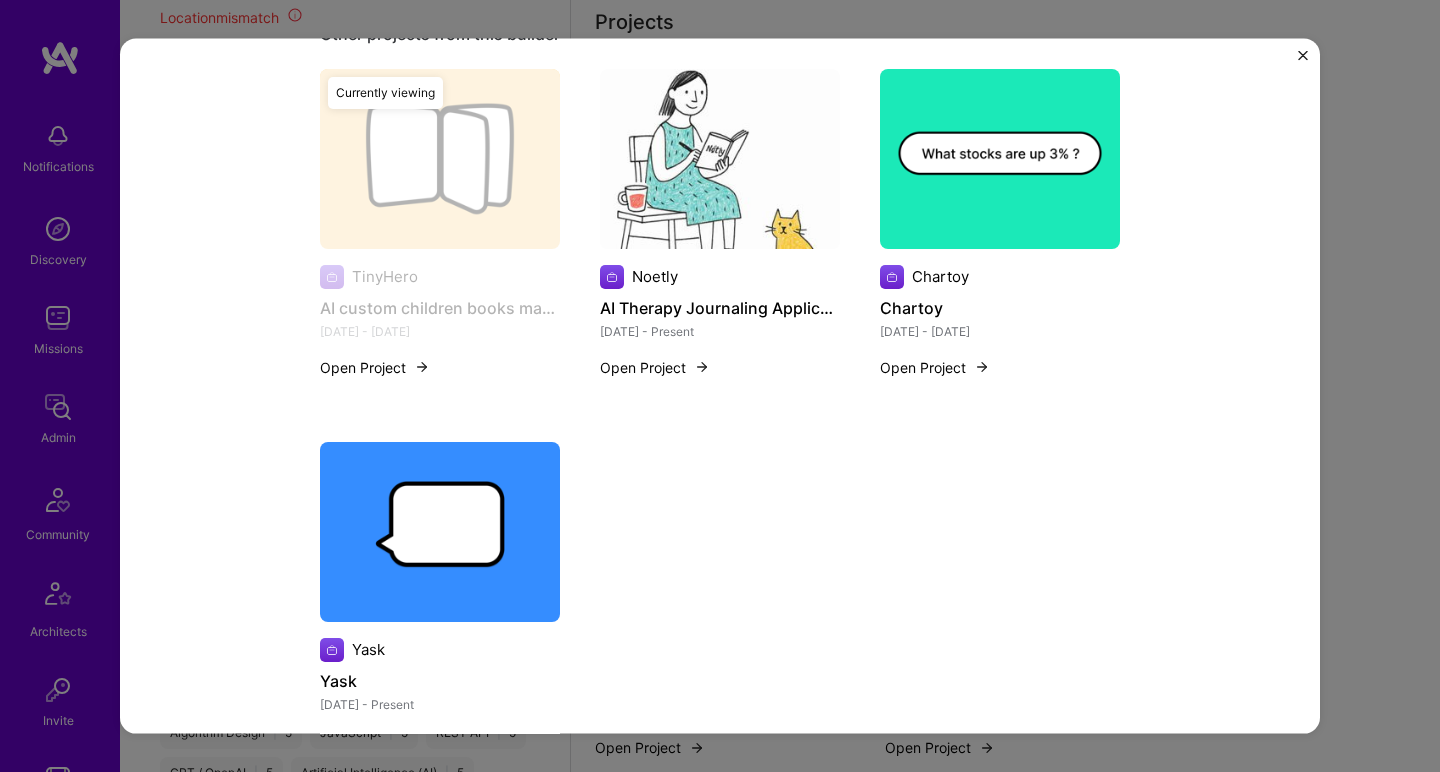 click at bounding box center (720, 158) 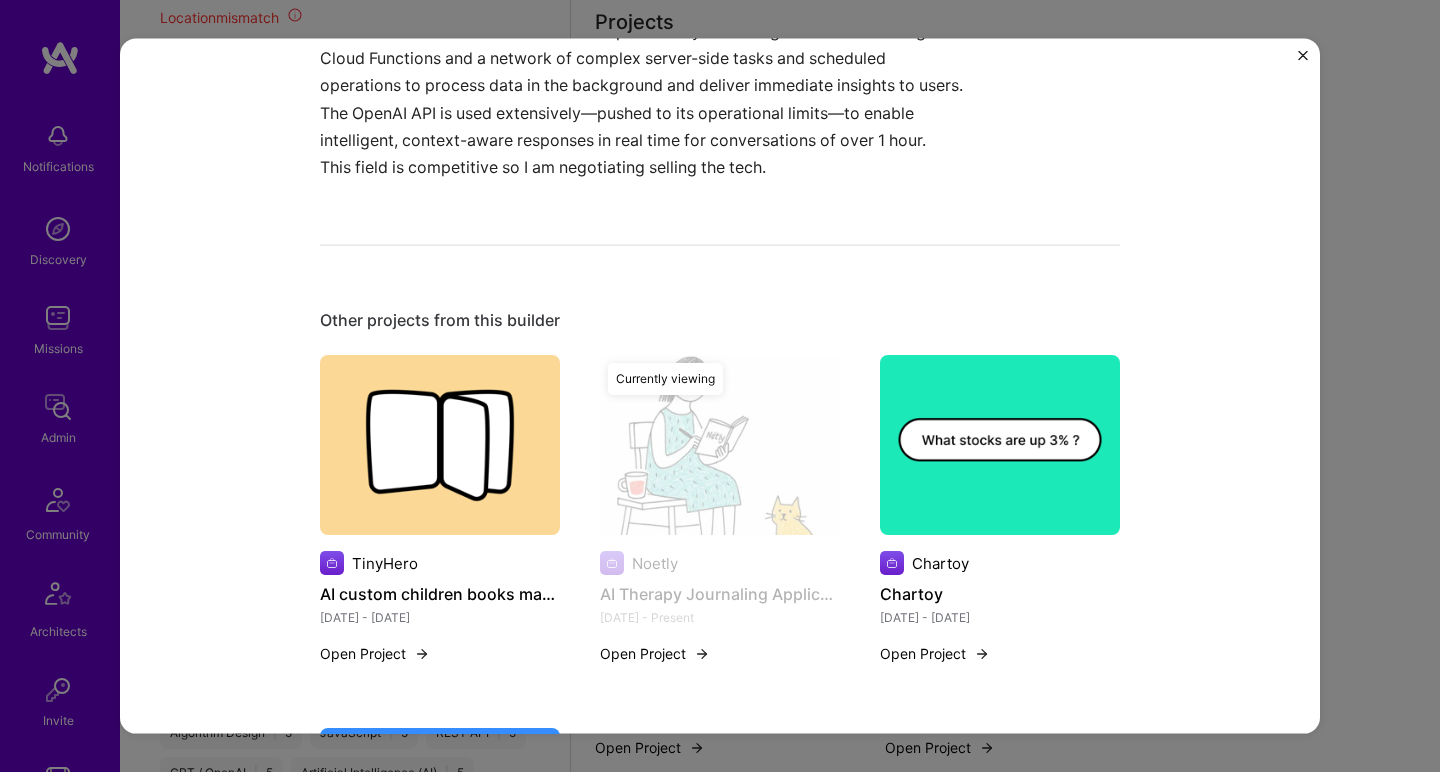 scroll, scrollTop: 2095, scrollLeft: 0, axis: vertical 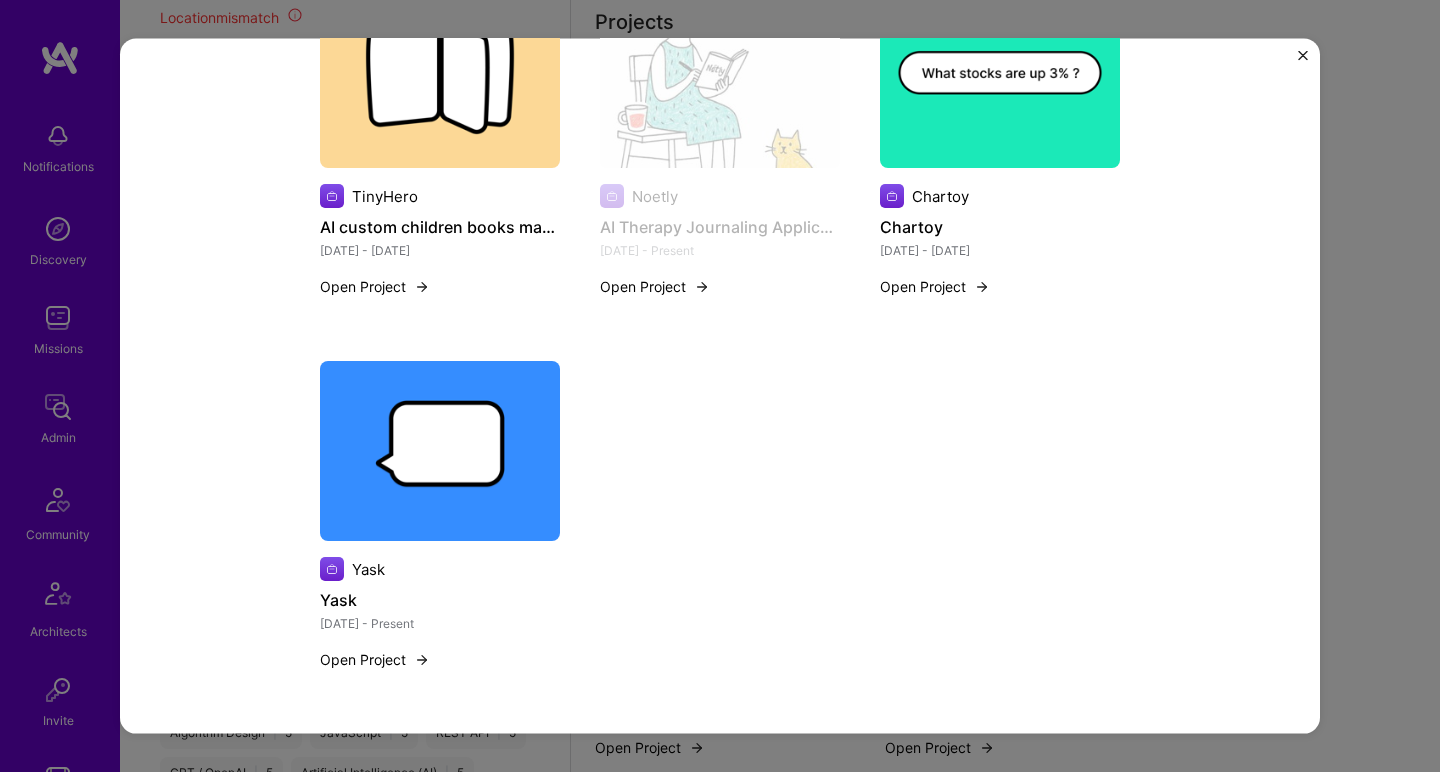 click at bounding box center [1000, 78] 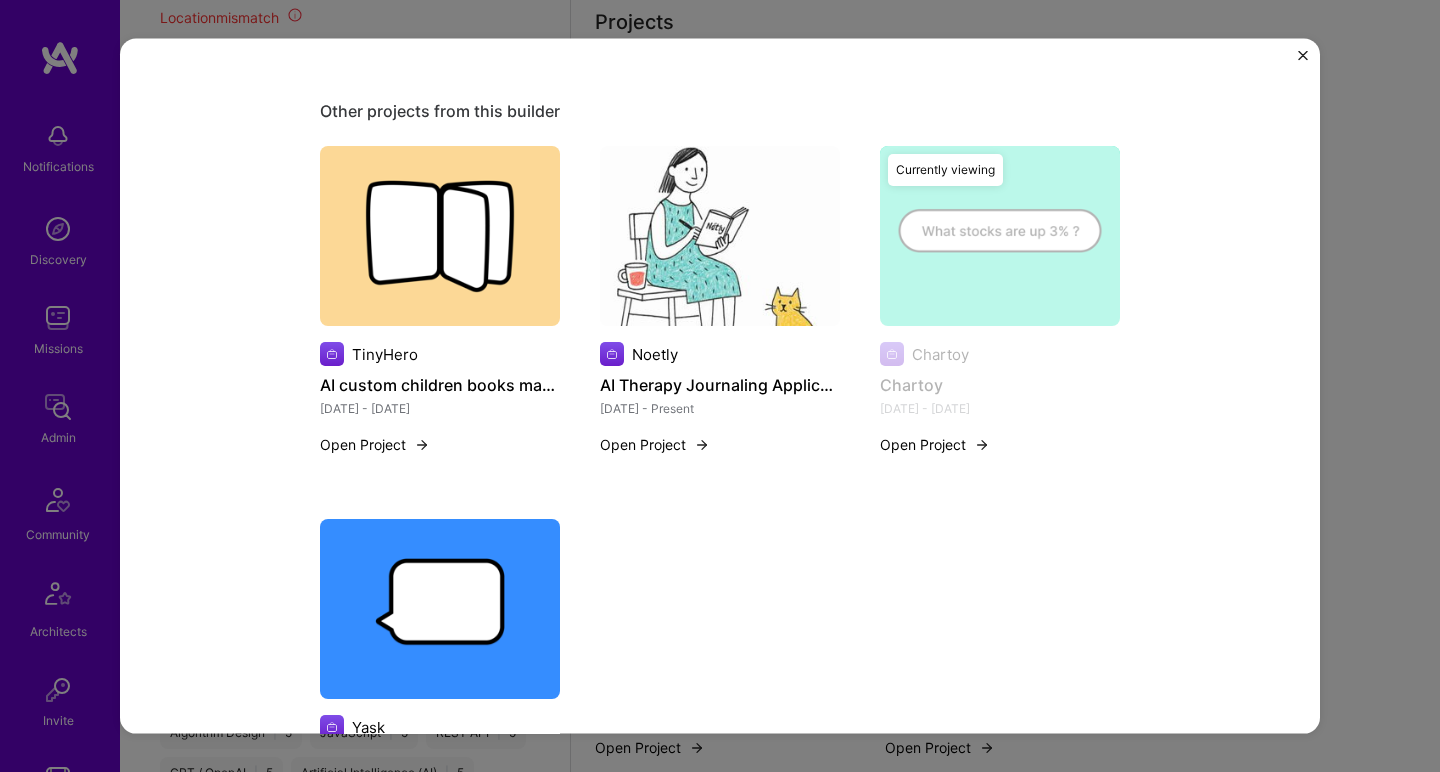 scroll, scrollTop: 2195, scrollLeft: 0, axis: vertical 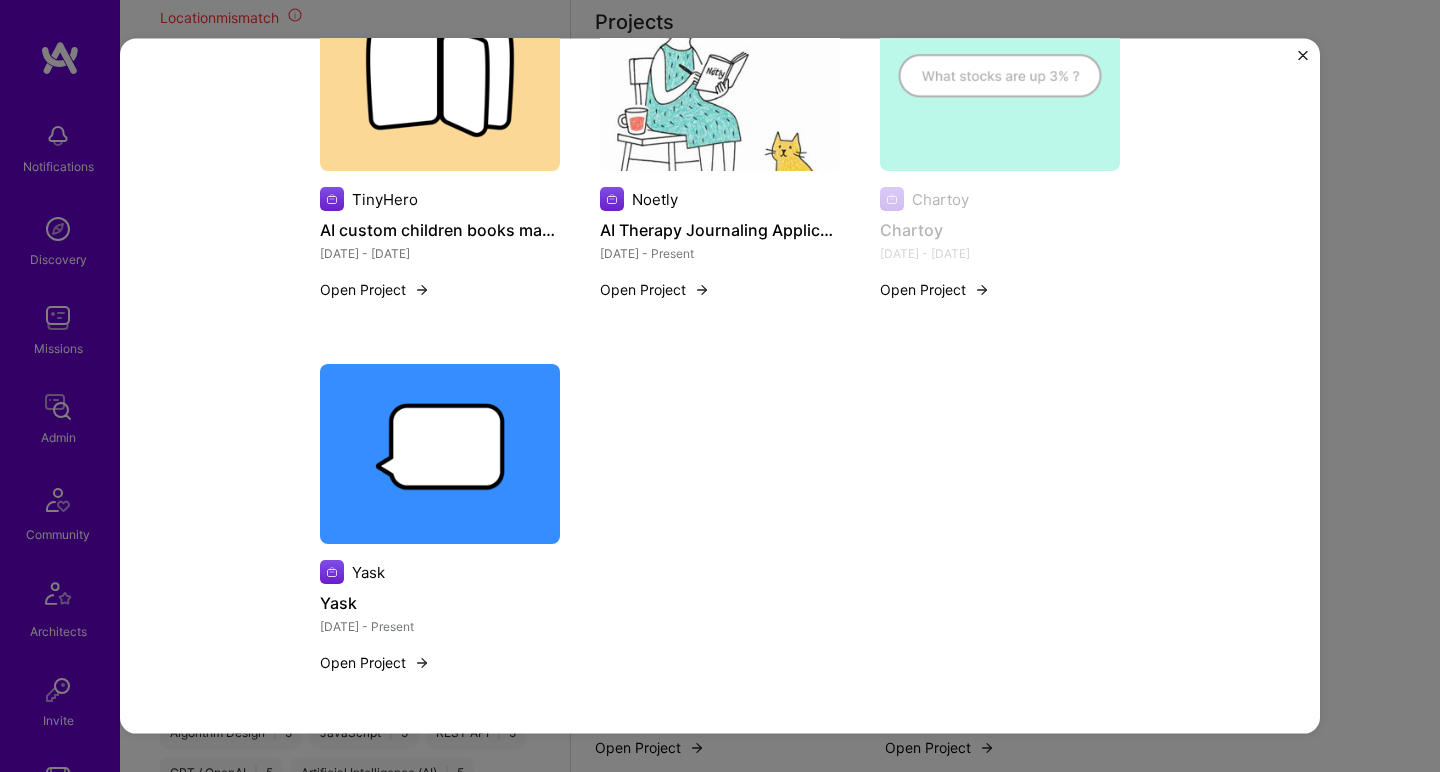 click at bounding box center [440, 454] 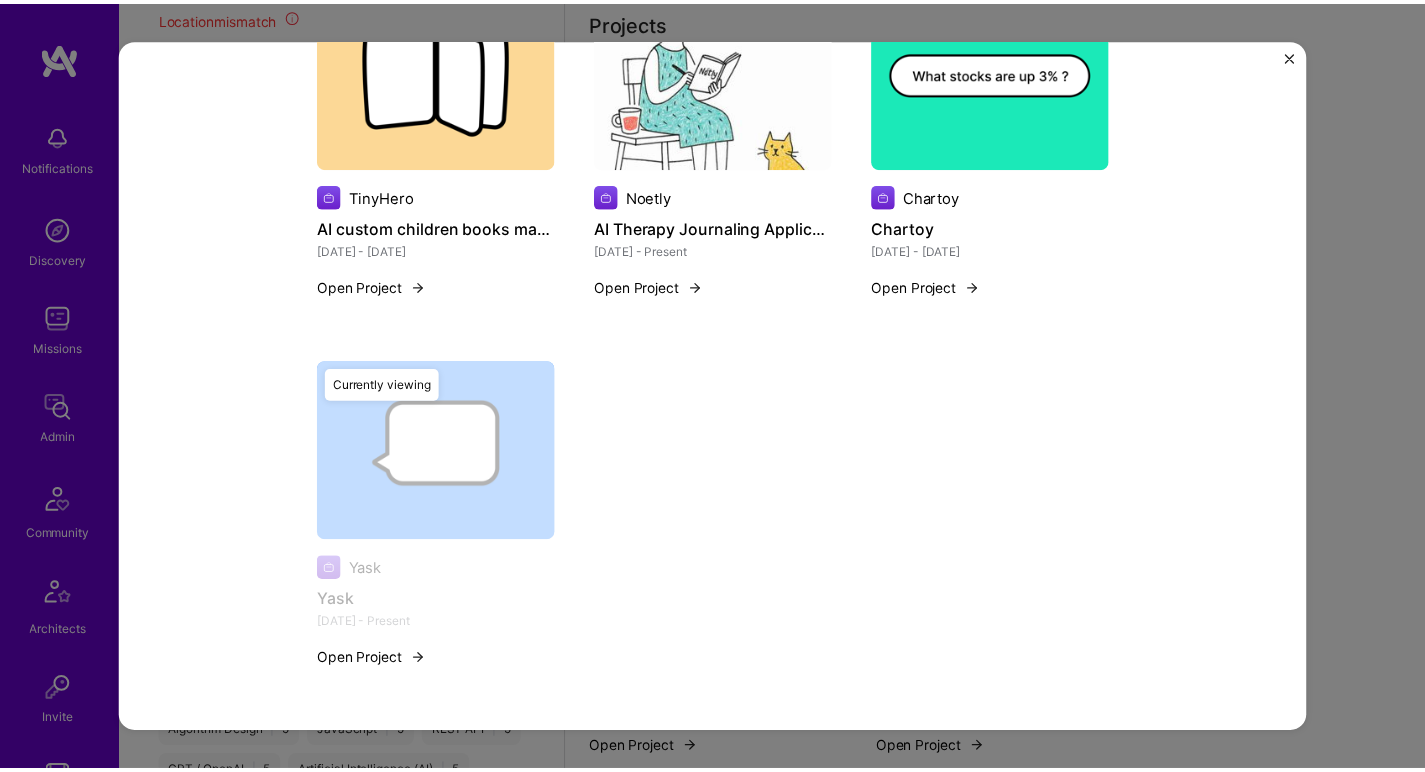 scroll, scrollTop: 0, scrollLeft: 0, axis: both 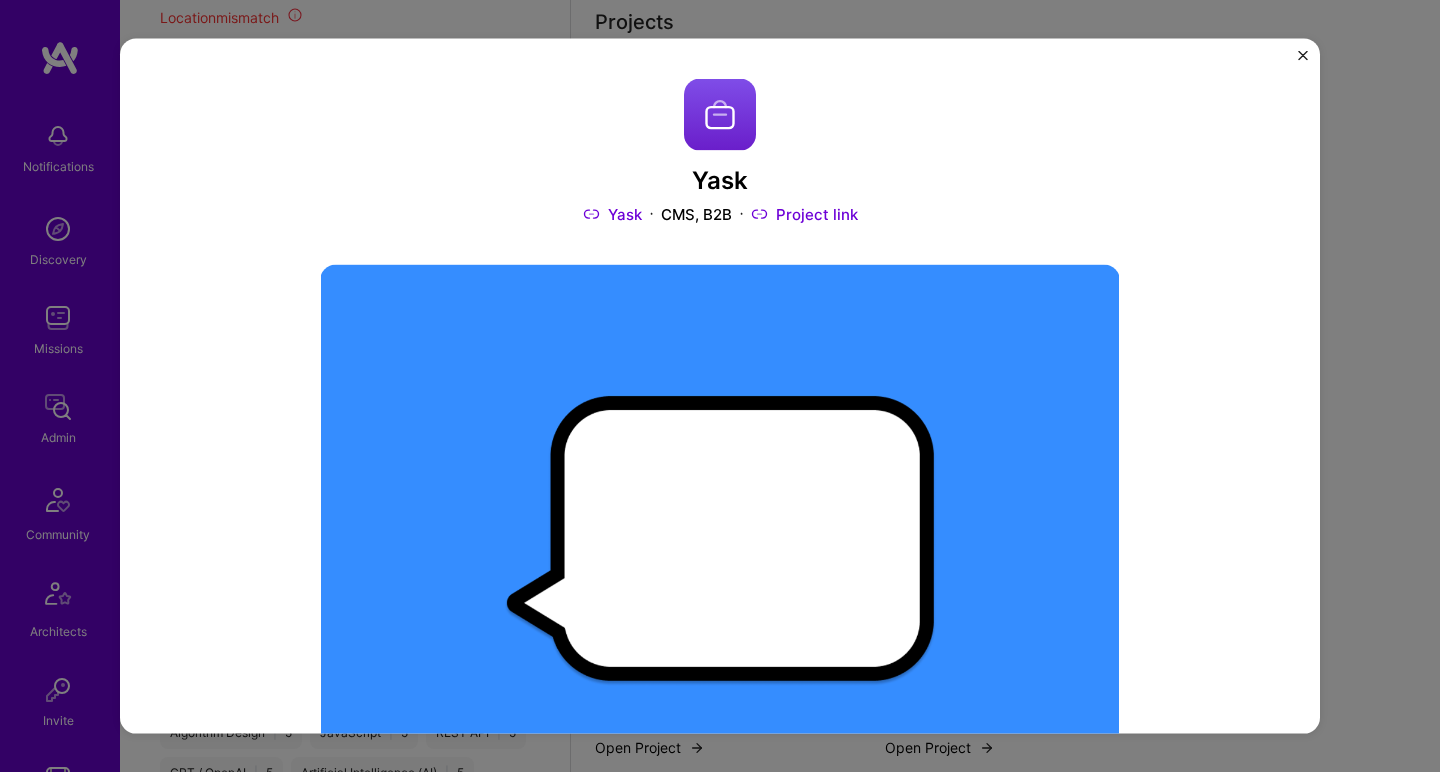 click on "Yask   Yask CMS, B2B Project link Role Back-End Developer Dec, 2024  -   Present Skills used API Design Artificial Intelligence (AI) Firebase GPT / OpenAI Google Cloud / GCP HTML JavaScript Product Design Python REST API Experience I was involved from inception to launch (0  ->  1) Friendly Business AI chat This is an MVP-stage project currently in development. I built it from scratch including server and client side. The system performs multiple complex operations: given a small business URL, it crawls and aggregates all accessible pages, then uses AI to summarize and vectorize the content. The processed data is stored in a vector database, enabling customers to interact with the business’s knowledge through a conversational interface. The backend is built in Python and handles intensive server-side operations, including high-speed vectorization of large data volumes and support for concurrent interactions from hundreds of users. Other projects from this builder TinyHero AI custom children books maker" at bounding box center (720, 386) 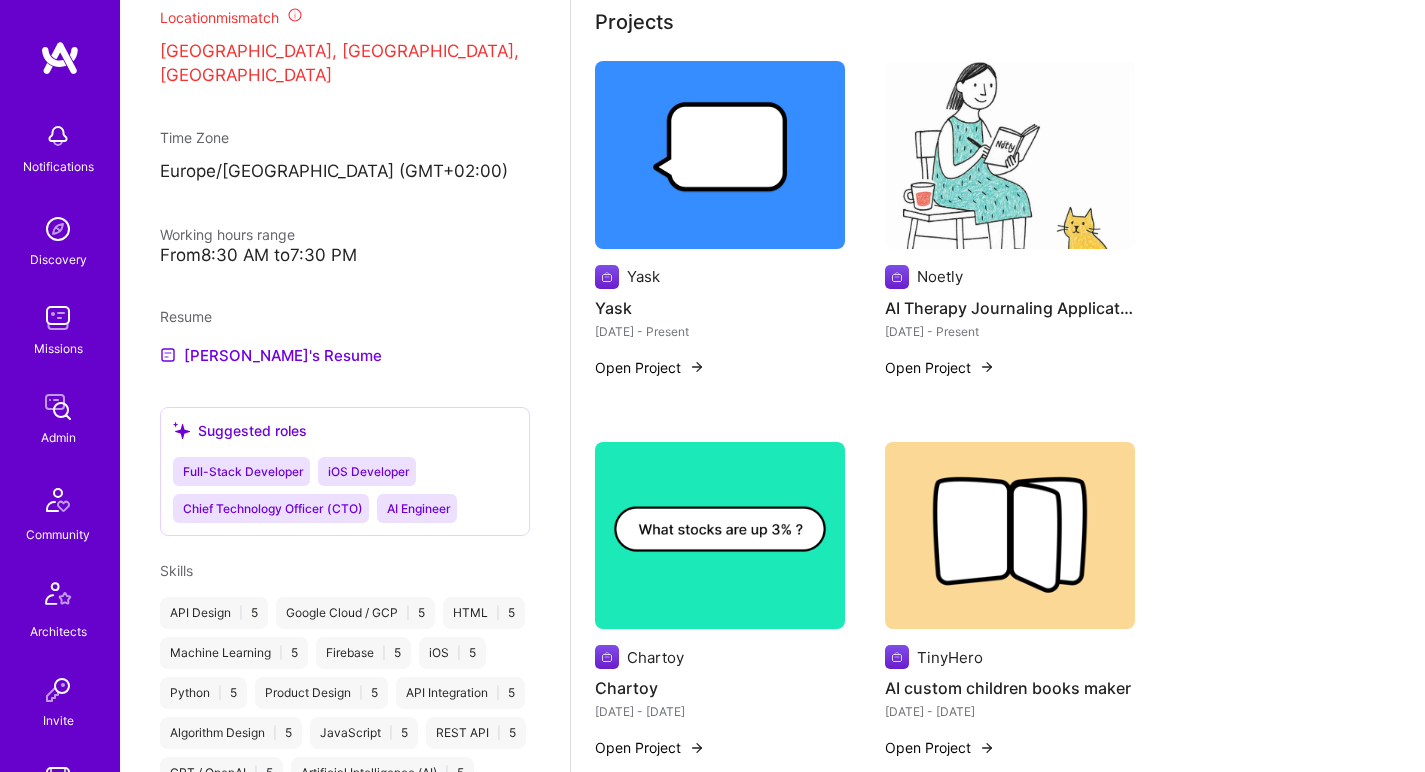 click on "Yask Yask Dec 2024 - Present Open Project   Noetly AI Therapy Journaling Application Jan 2022 - Present Open Project   Chartoy Chartoy Dec 2021 - Dec 2023 Open Project   TinyHero AI custom children books maker Jan 2019 - Jan 2022 Open Project" at bounding box center [998, 421] 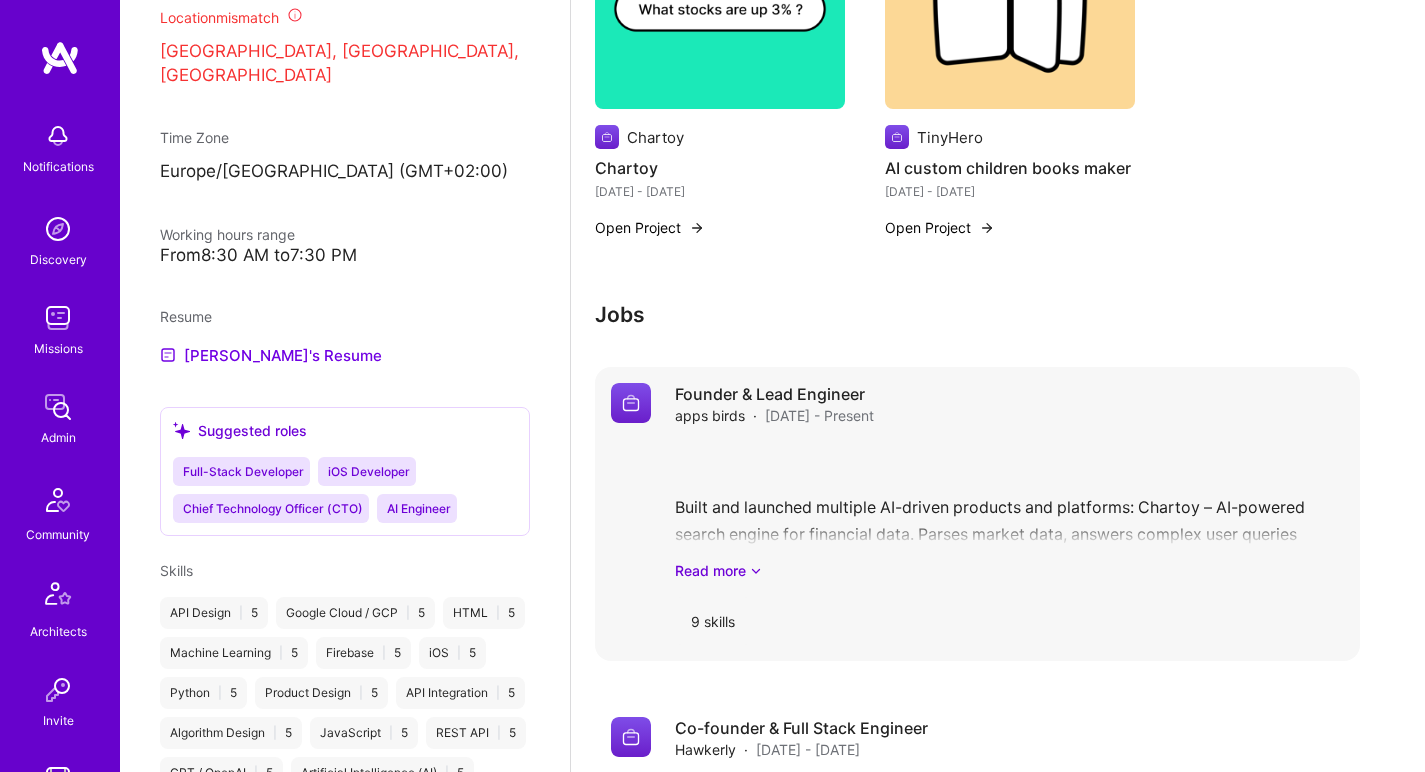scroll, scrollTop: 1083, scrollLeft: 0, axis: vertical 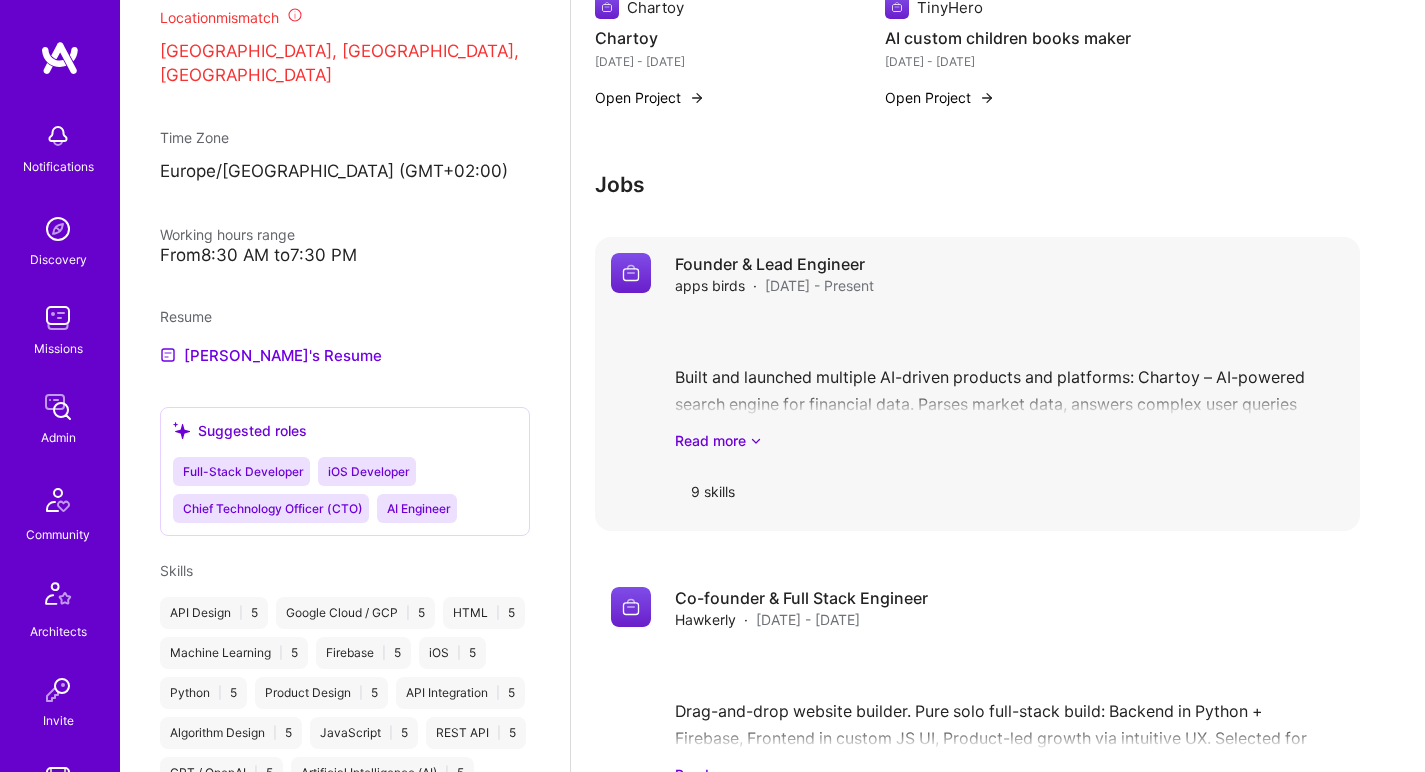 click on "Built and launched multiple AI-driven products and platforms: Chartoy – AI-powered search engine for financial data. Parses market data, answers complex user queries using LLMs and custom Python logic. Sessionote – Hardware-software hybrid for covert transcription (used in intel ops). AI-powered summarization pipeline. Noetly – AI therapy journaling app created from scratch. Tiny Hero – AI platform that enables parents to create personalized, illustrated educational books featuring their child as the main character — currently in the process of acquisition. Read more" at bounding box center [1009, 381] 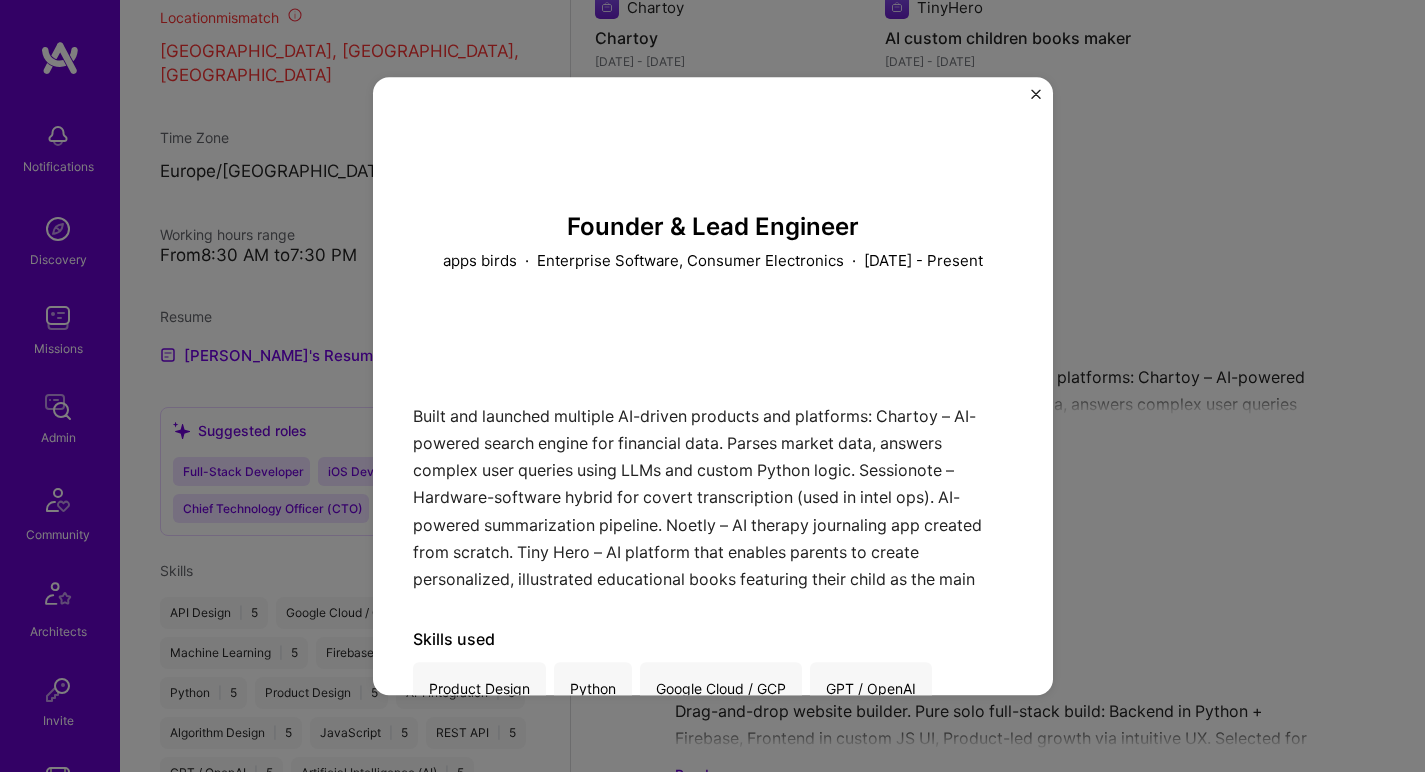 scroll, scrollTop: 141, scrollLeft: 0, axis: vertical 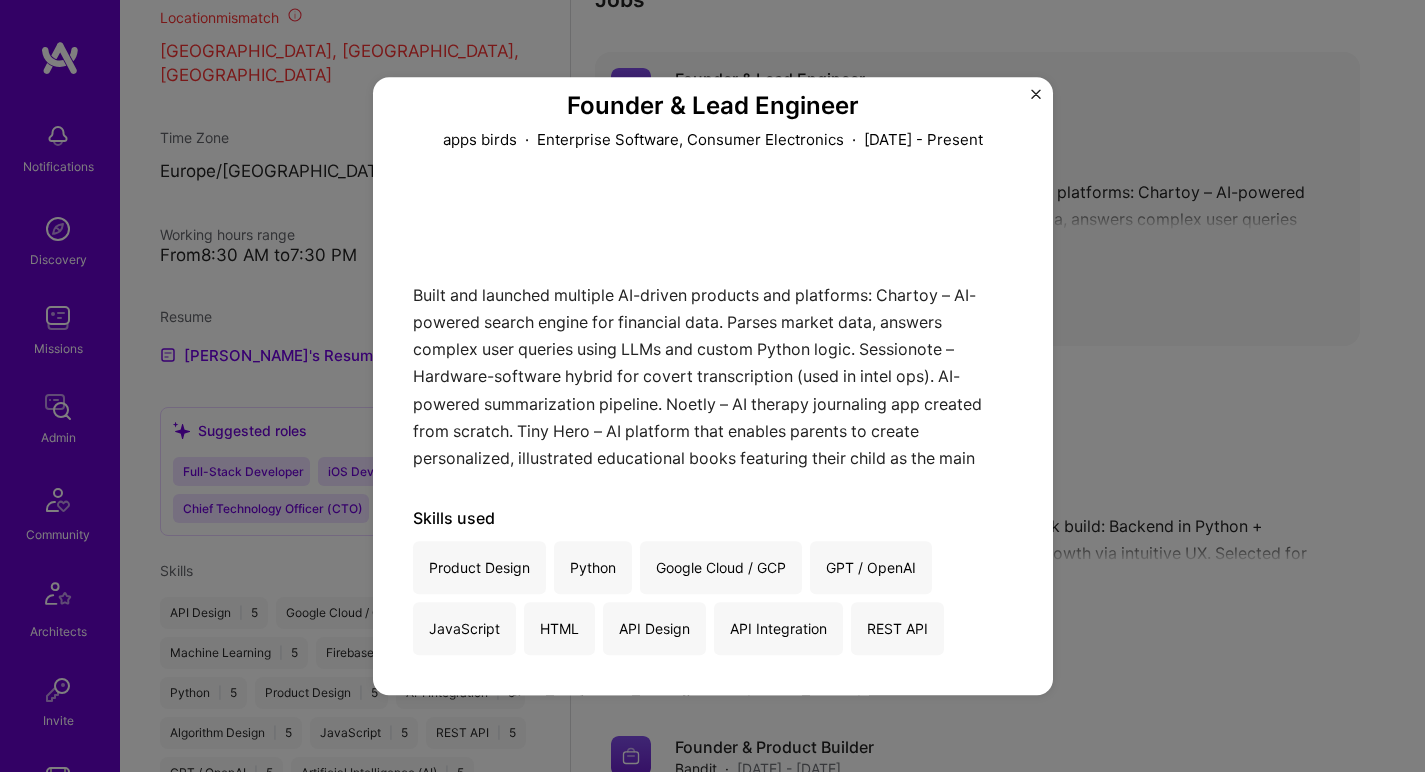 click on "Founder & Lead Engineer apps birds   ·     Enterprise Software, Consumer Electronics     ·   January 2022 - Present   Built and launched multiple AI-driven products and platforms: Chartoy – AI-powered search engine for financial data. Parses market data, answers complex user queries using LLMs and custom Python logic. Sessionote – Hardware-software hybrid for covert transcription (used in intel ops). AI-powered summarization pipeline. Noetly – AI therapy journaling app created from scratch. Tiny Hero – AI platform that enables parents to create personalized, illustrated educational books featuring their child as the main character — currently in the process of acquisition. Skills used Product Design Python Google Cloud / GCP GPT / OpenAI JavaScript HTML API Design API Integration REST API" at bounding box center (712, 386) 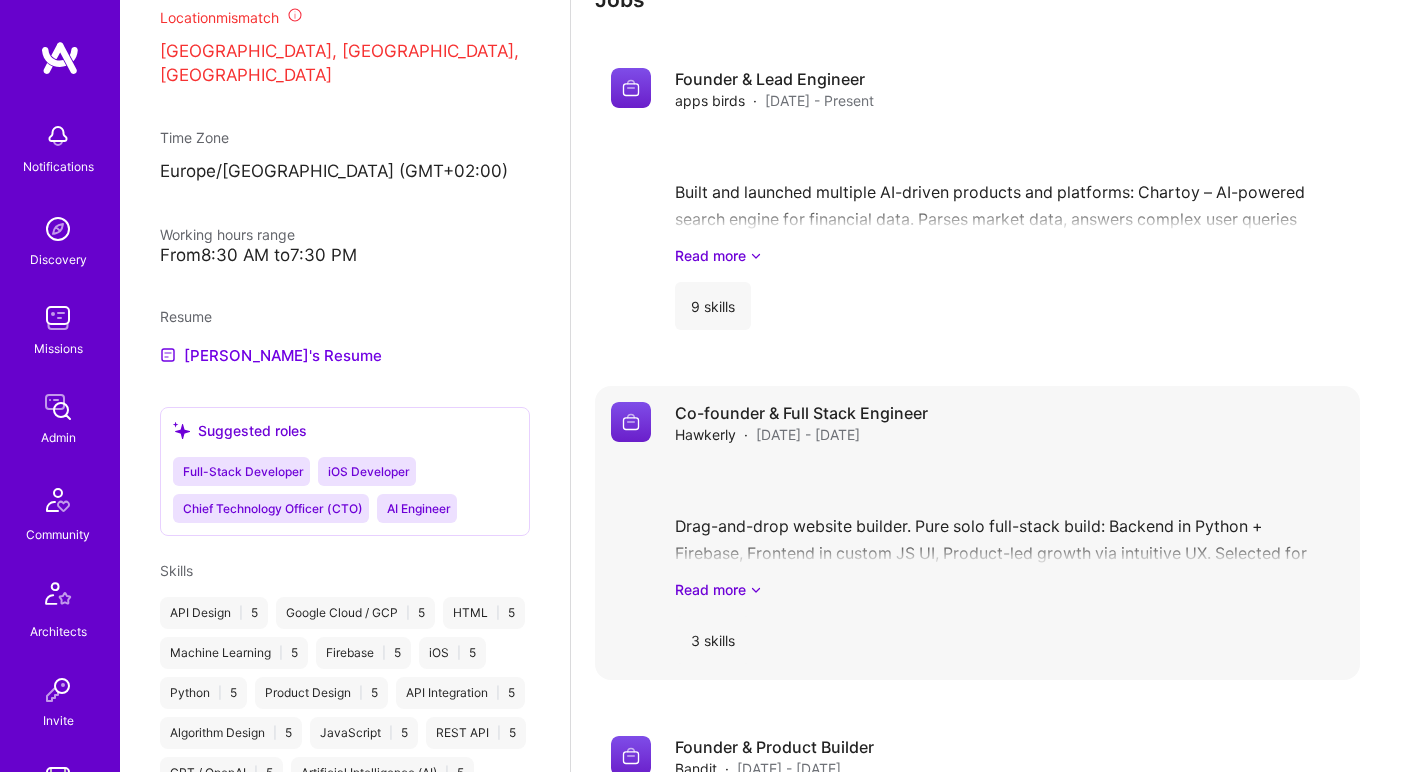 click on "Drag-and-drop website builder. Pure solo full-stack build: Backend in Python + Firebase, Frontend in custom JS UI, Product-led growth via intuitive UX. Selected for Estonia’s National Startup Program. Tech acquired during COVID. Read more" at bounding box center (1009, 530) 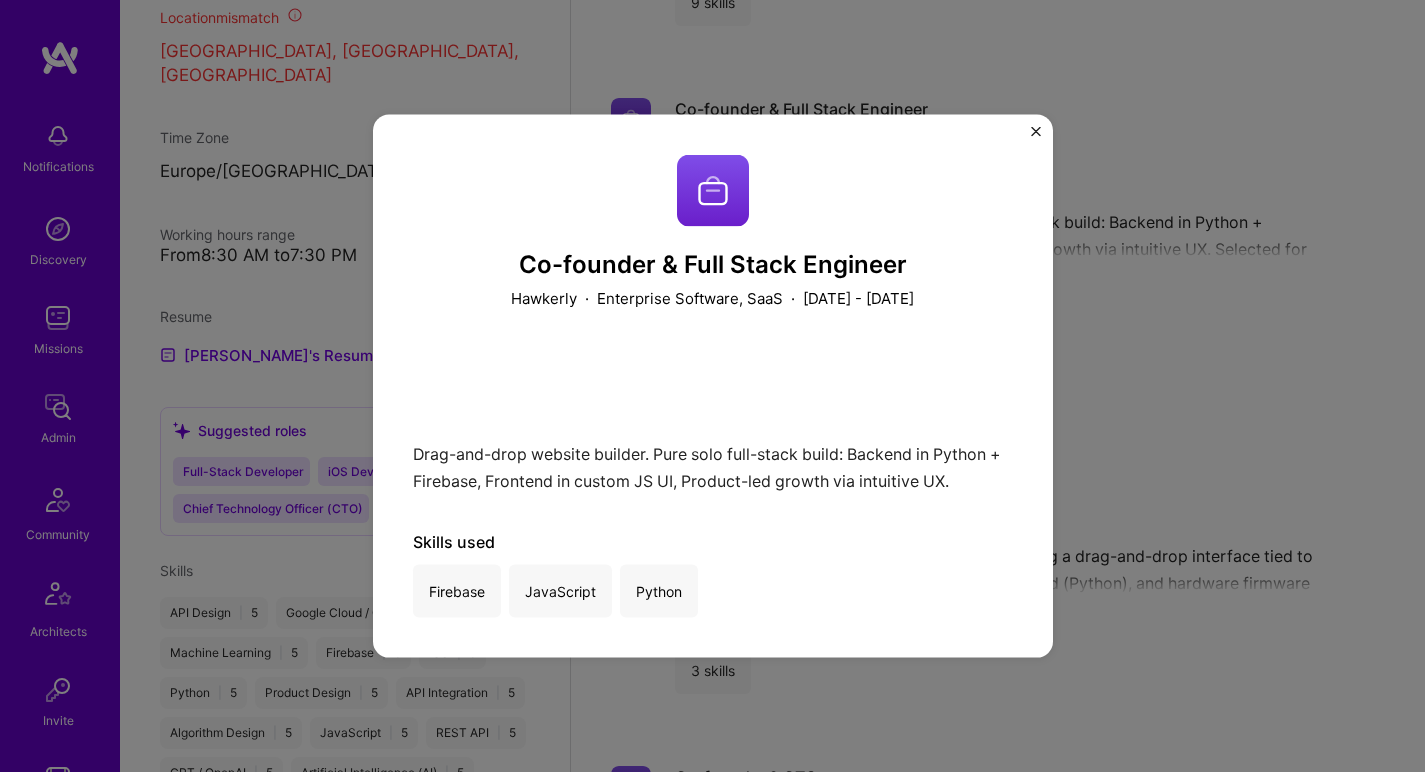click on "Co-founder & Full Stack Engineer Hawkerly   ·     Enterprise Software, SaaS     ·   January 2019 - January 2022   Drag-and-drop website builder. Pure solo full-stack build: Backend in Python + Firebase, Frontend in custom JS UI, Product-led growth via intuitive UX. Selected for Estonia’s National Startup Program. Tech acquired during COVID. Skills used Firebase JavaScript Python" at bounding box center (712, 386) 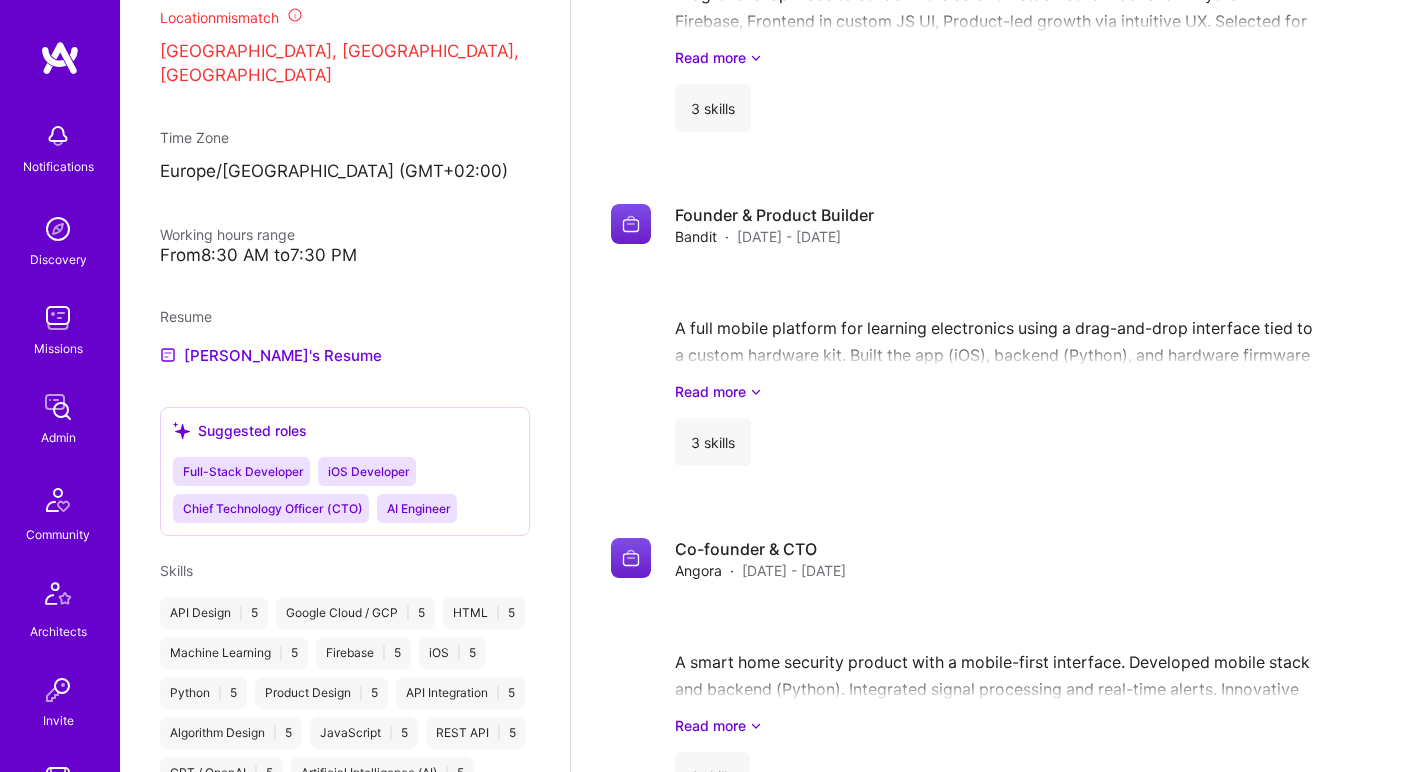 scroll, scrollTop: 1843, scrollLeft: 0, axis: vertical 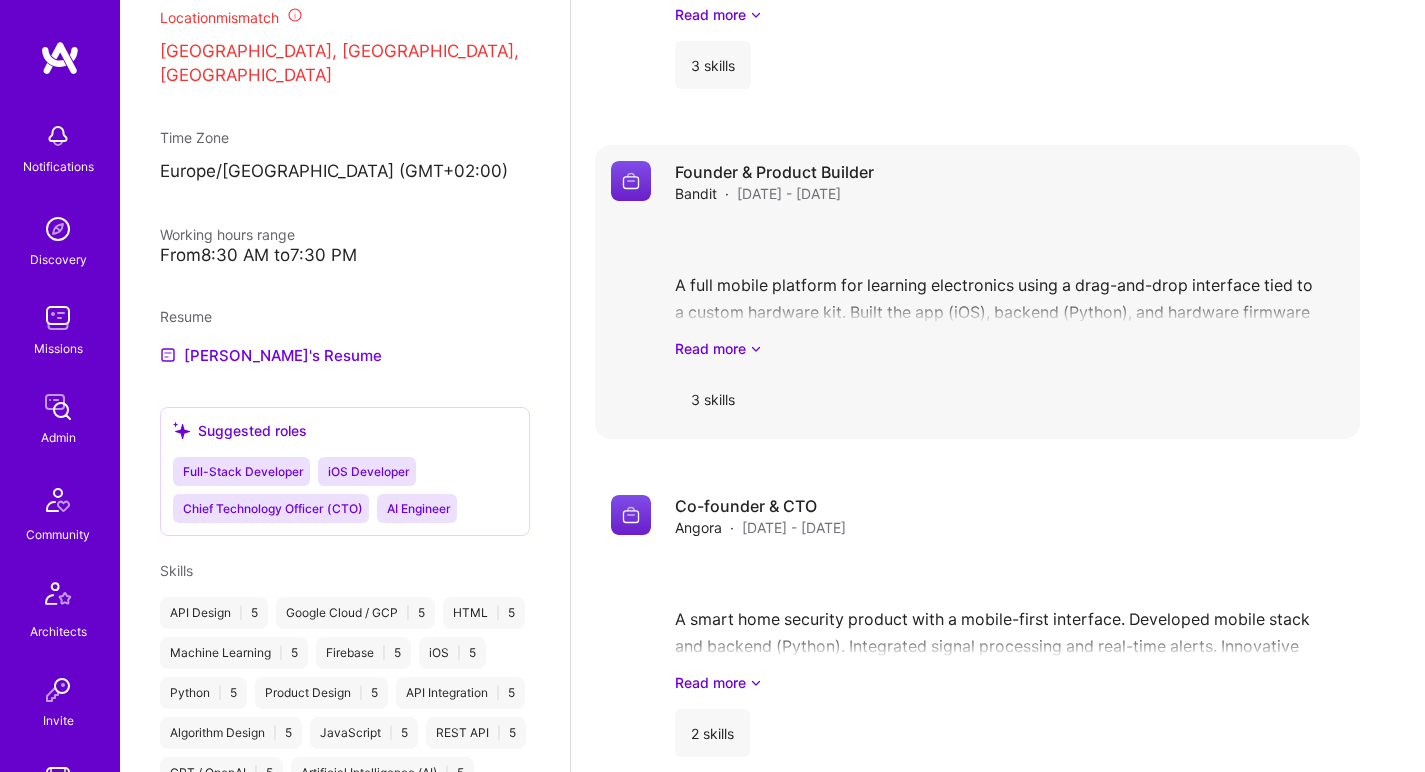 click on "Read more" at bounding box center (1009, 348) 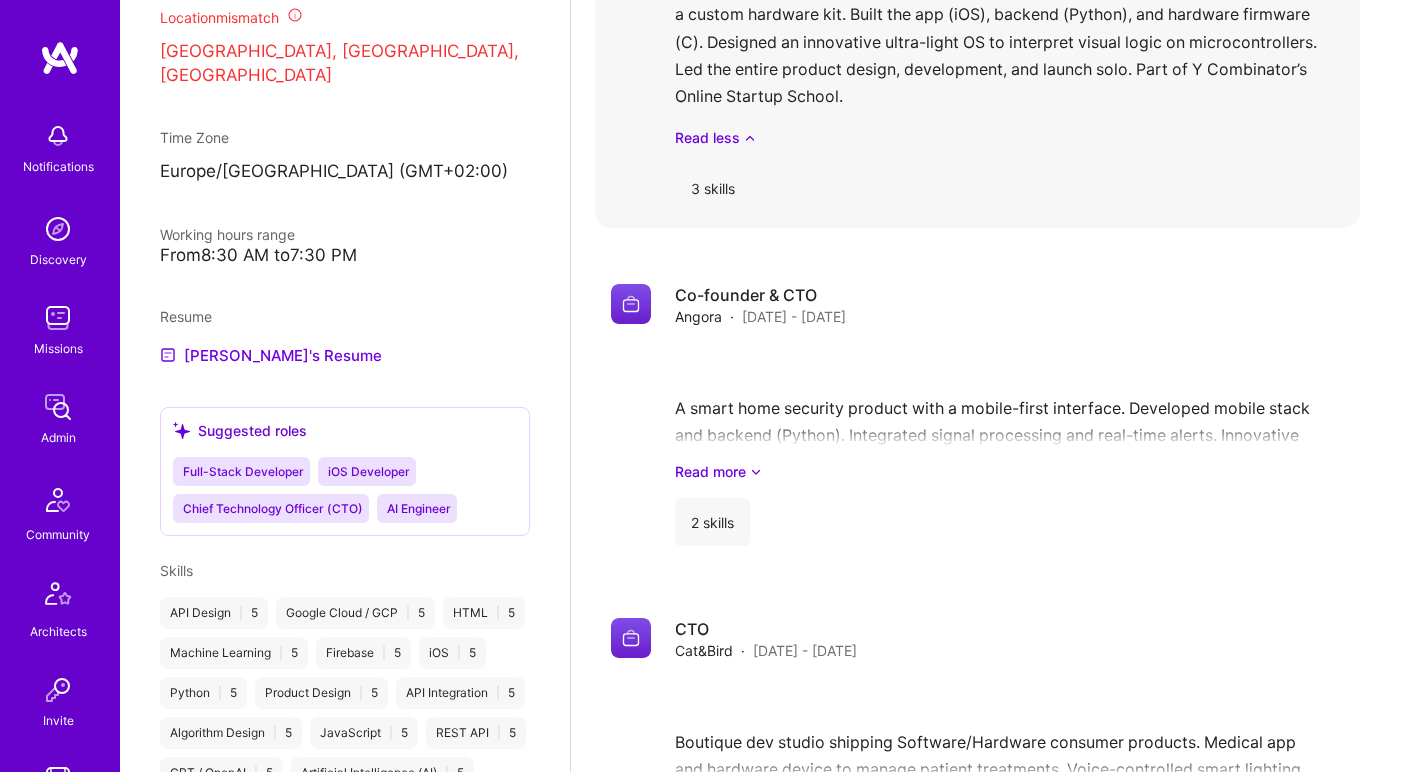 scroll, scrollTop: 2162, scrollLeft: 0, axis: vertical 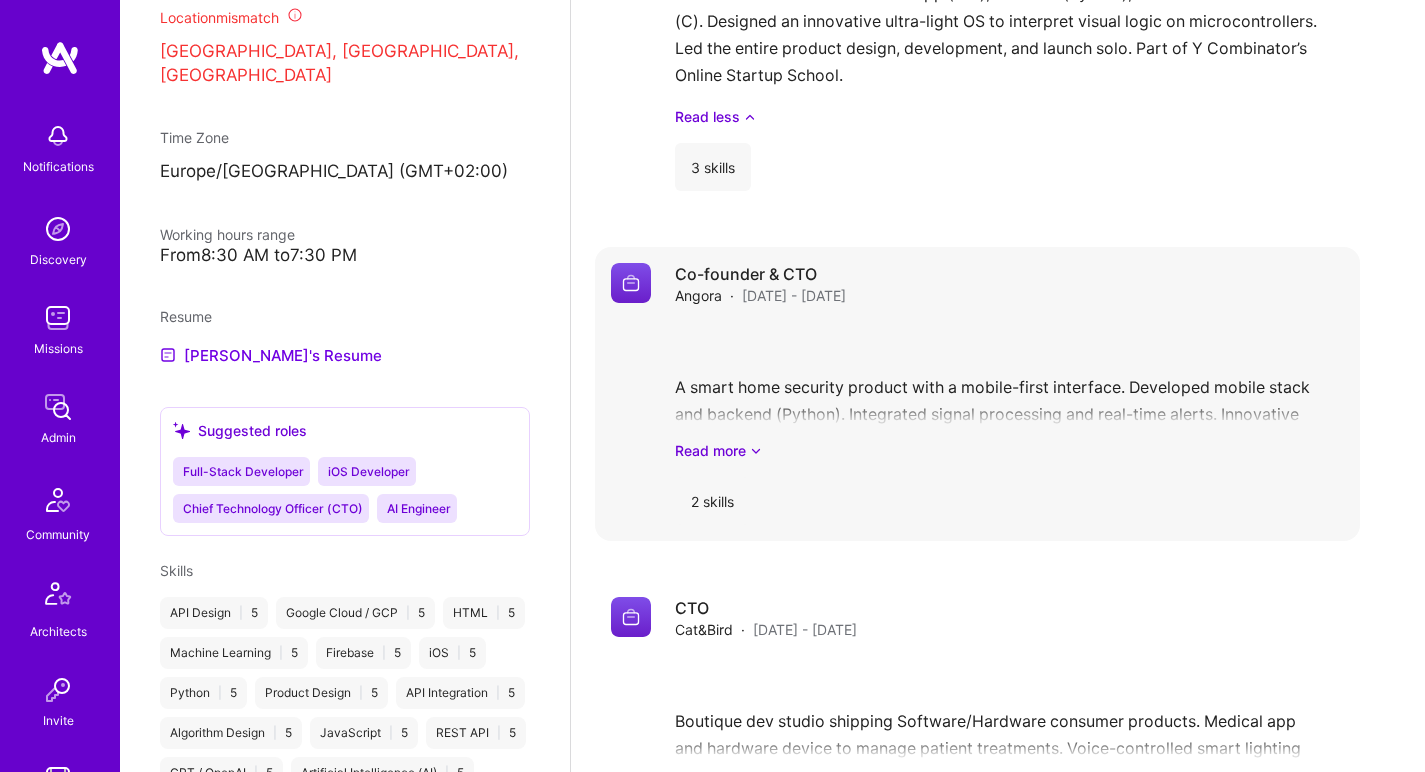 click on "A smart home security product with a mobile-first interface. Developed mobile stack and backend (Python). Integrated signal processing and real-time alerts. Innovative Wifi technology. Managed manufacturing, PCB design, packaging. Backed by VCs. Read more" at bounding box center (1009, 391) 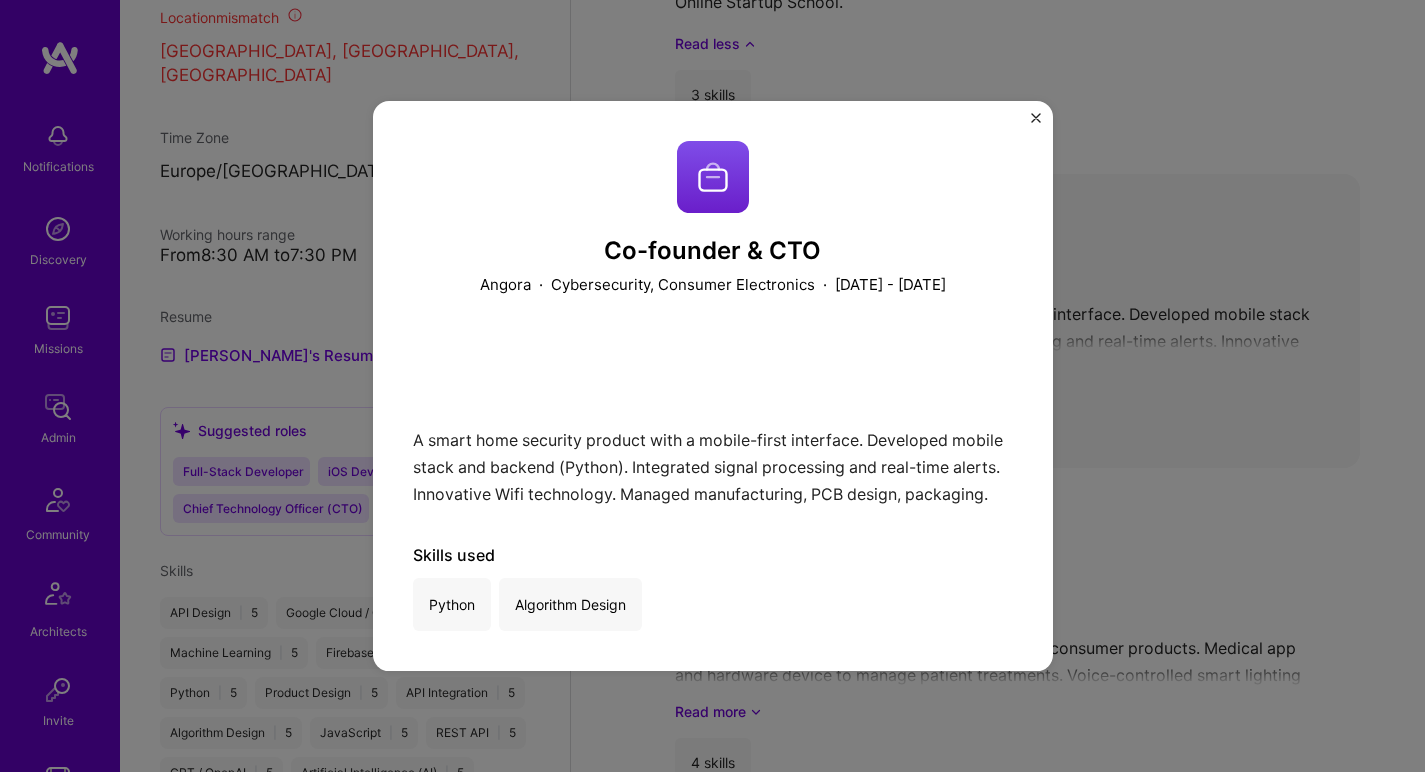 click on "Co-founder & CTO Angora   ·     Cybersecurity, Consumer Electronics     ·   January 2015 - January 2016   A smart home security product with a mobile-first interface. Developed mobile stack and backend (Python). Integrated signal processing and real-time alerts. Innovative Wifi technology. Managed manufacturing, PCB design, packaging. Backed by VCs. Skills used Python Algorithm Design" at bounding box center (712, 386) 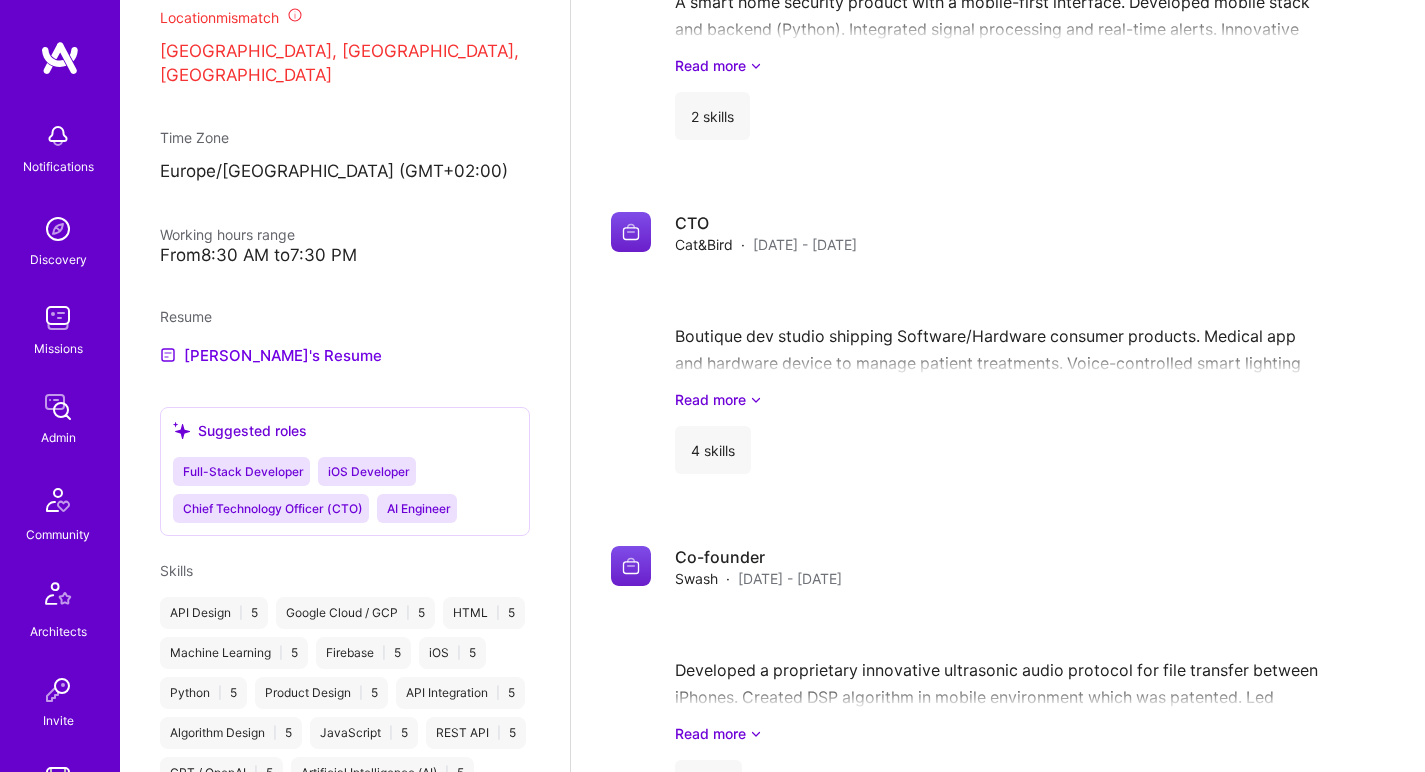 scroll, scrollTop: 2668, scrollLeft: 0, axis: vertical 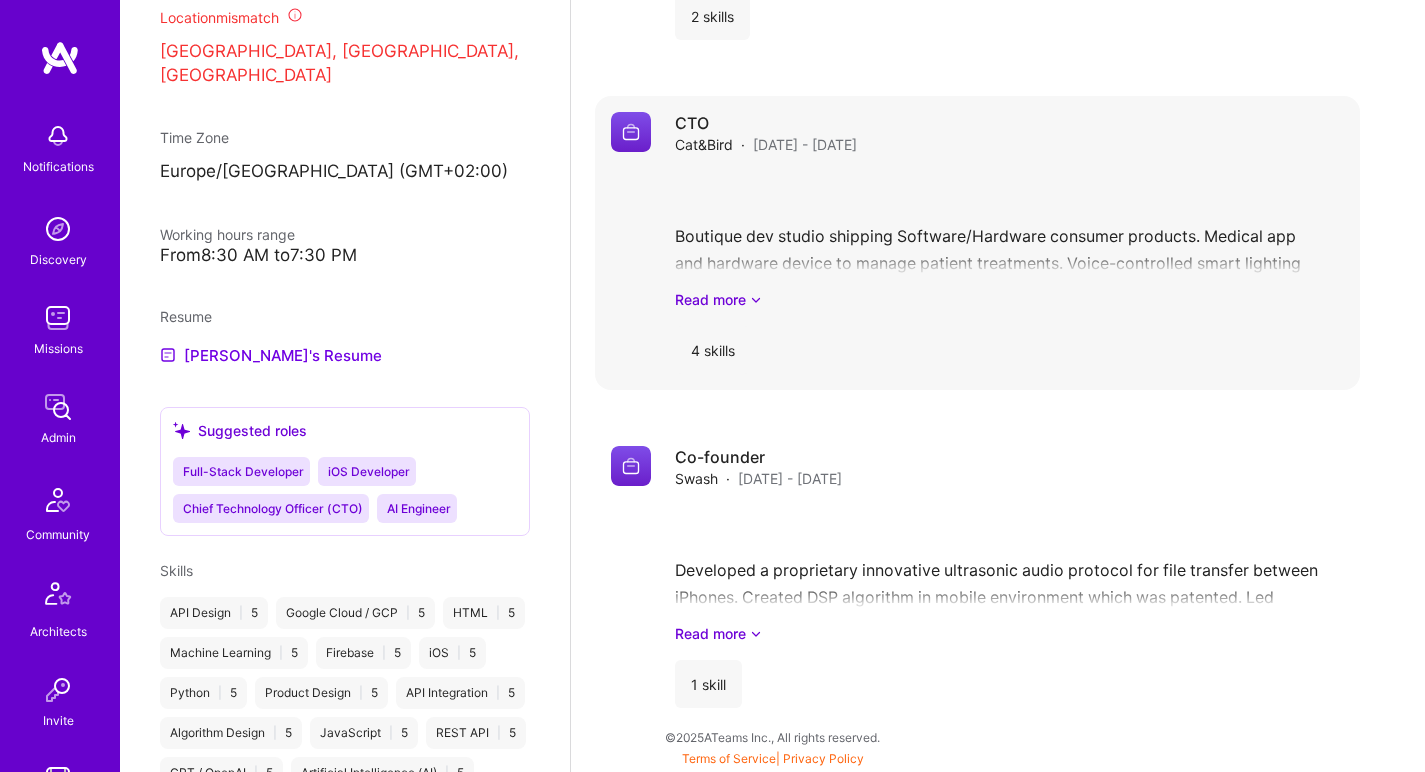 click on "Boutique dev studio shipping Software/Hardware consumer products. Medical app and hardware device to manage patient treatments. Voice-controlled smart lighting (AI + IoT). Basketball tracking system with ML-based motion detection. Built front-end, back-end, and ML layers across all projects. Created multiple Software educational apps (100k+ users). Read more" at bounding box center [1009, 240] 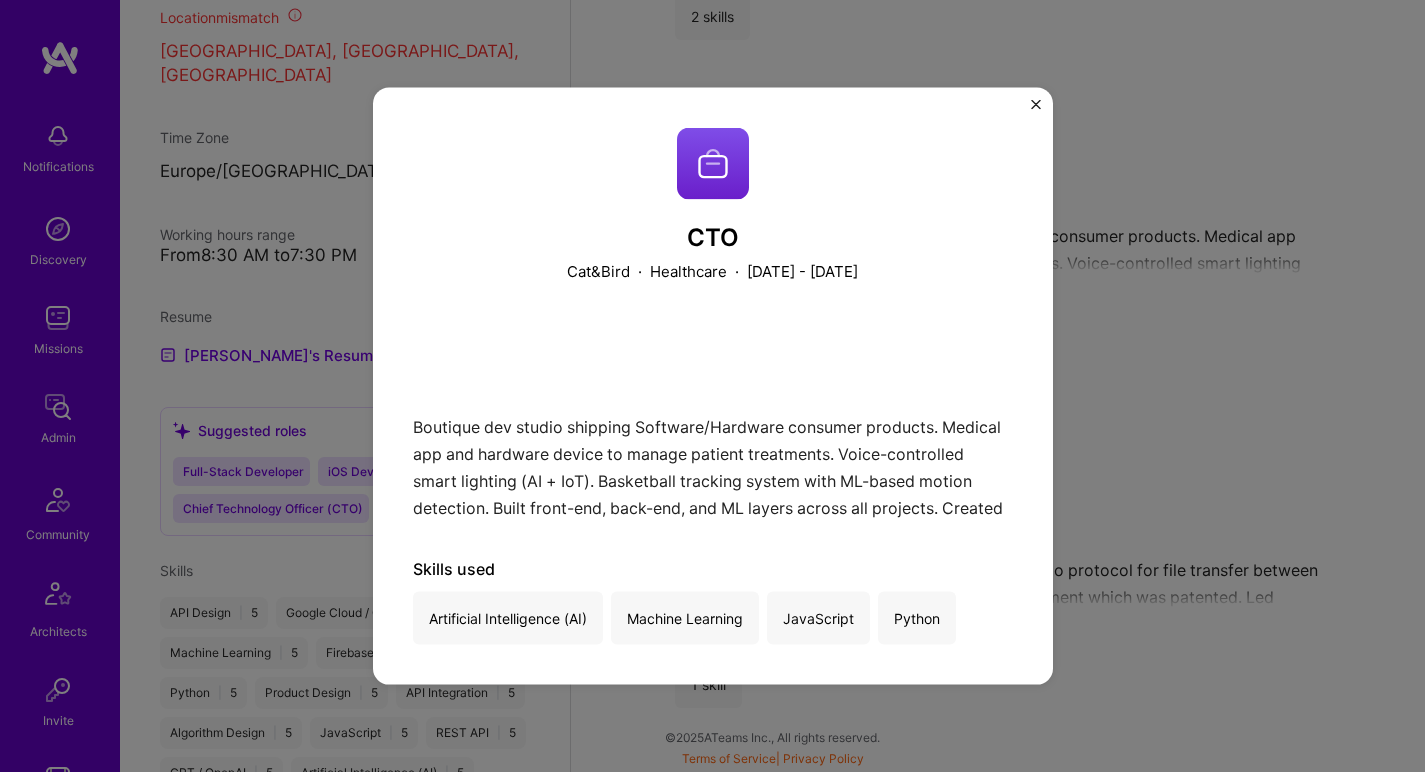 click on "CTO Cat&Bird   ·     Healthcare     ·   January 2013 - January 2015   Boutique dev studio shipping Software/Hardware consumer products. Medical app and hardware device to manage patient treatments. Voice-controlled smart lighting (AI + IoT). Basketball tracking system with ML-based motion detection. Built front-end, back-end, and ML layers across all projects. Created multiple Software educational apps (100k+ users). Skills used Artificial Intelligence (AI) Machine Learning JavaScript Python" at bounding box center [712, 386] 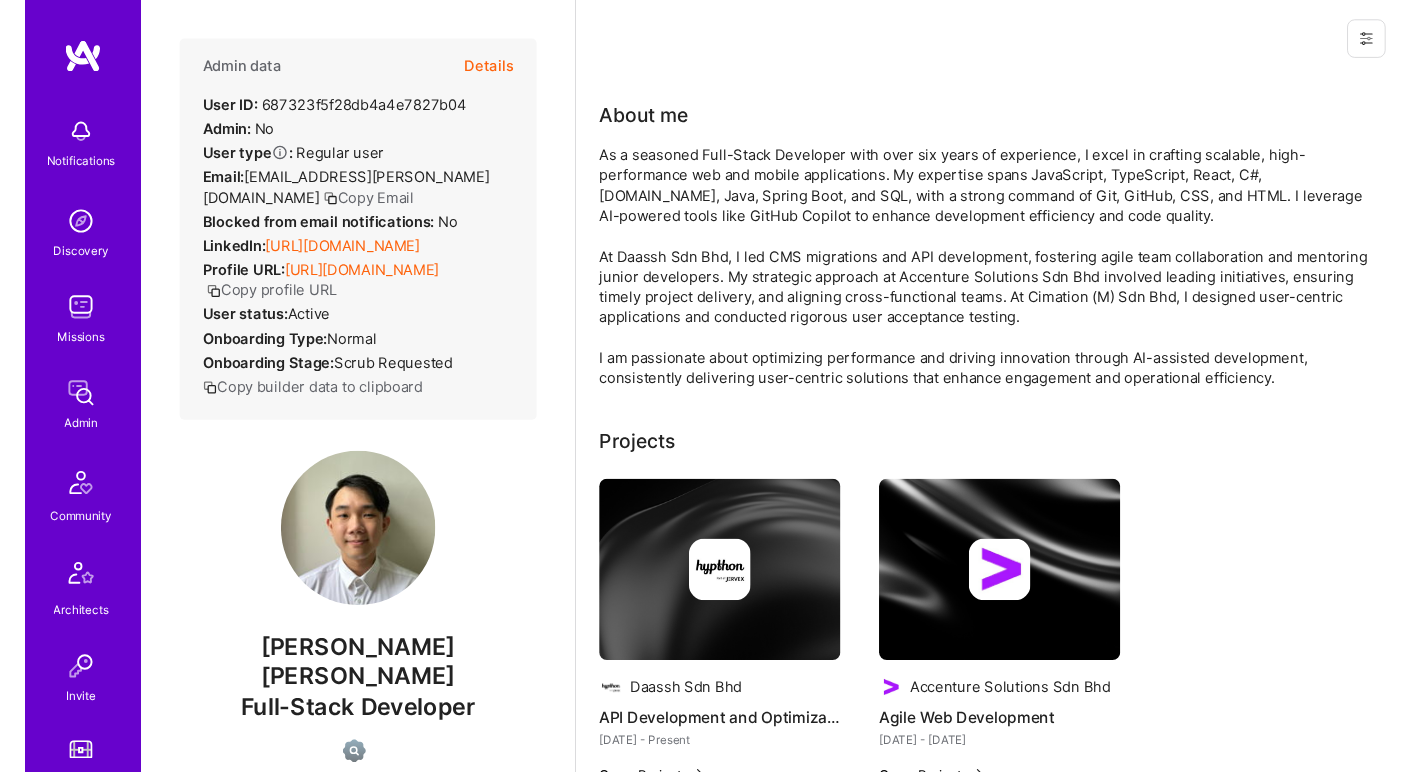 scroll, scrollTop: 0, scrollLeft: 0, axis: both 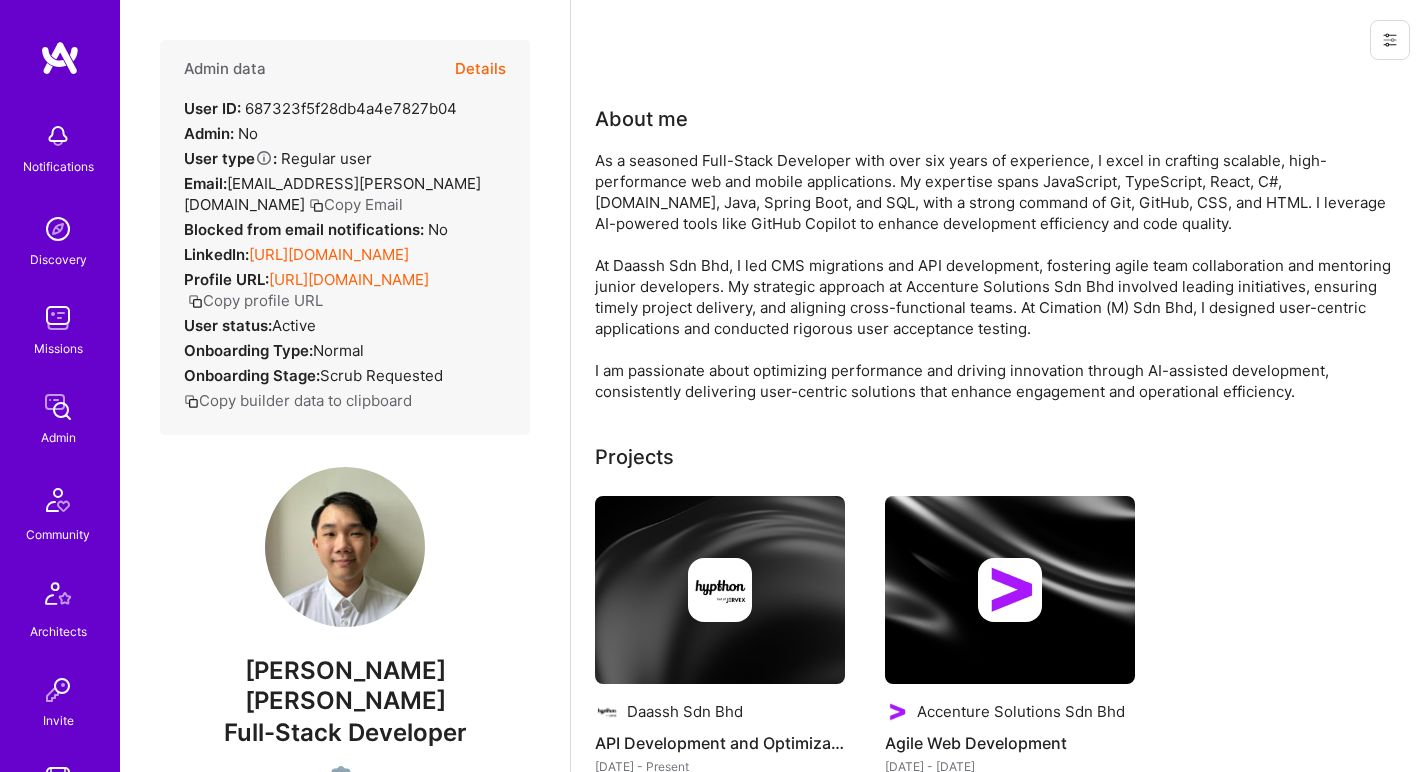 click on "[URL][DOMAIN_NAME]" at bounding box center [329, 254] 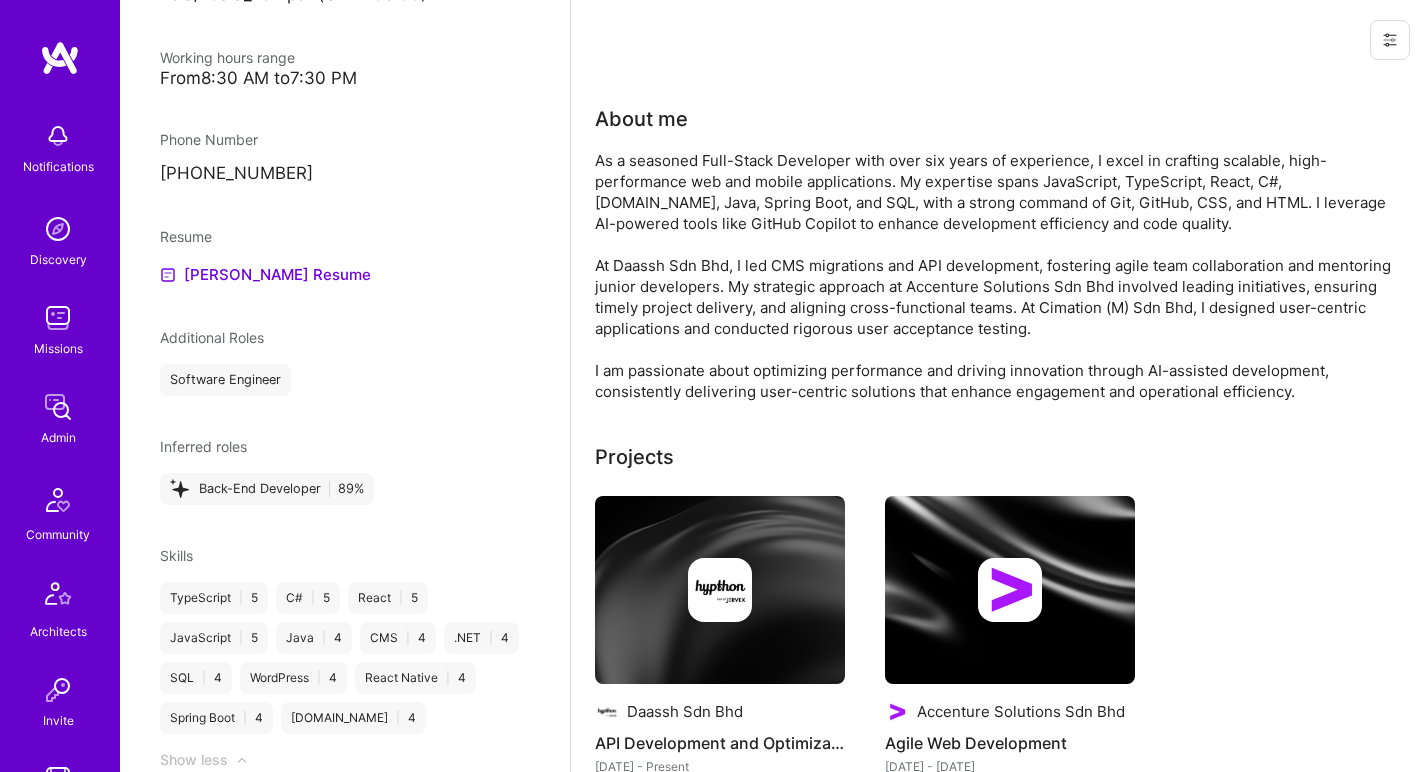 scroll, scrollTop: 1088, scrollLeft: 0, axis: vertical 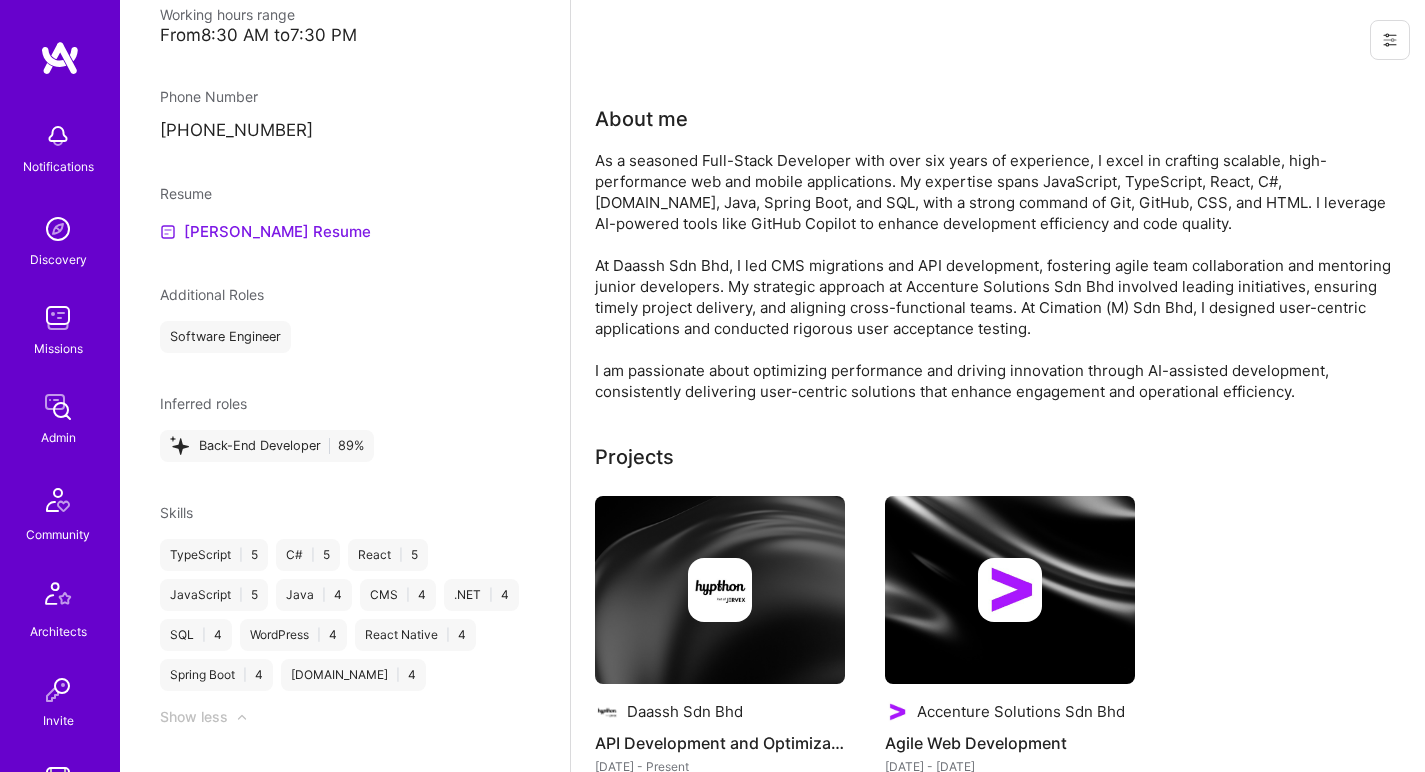 click on "[PERSON_NAME] Resume" at bounding box center (265, 232) 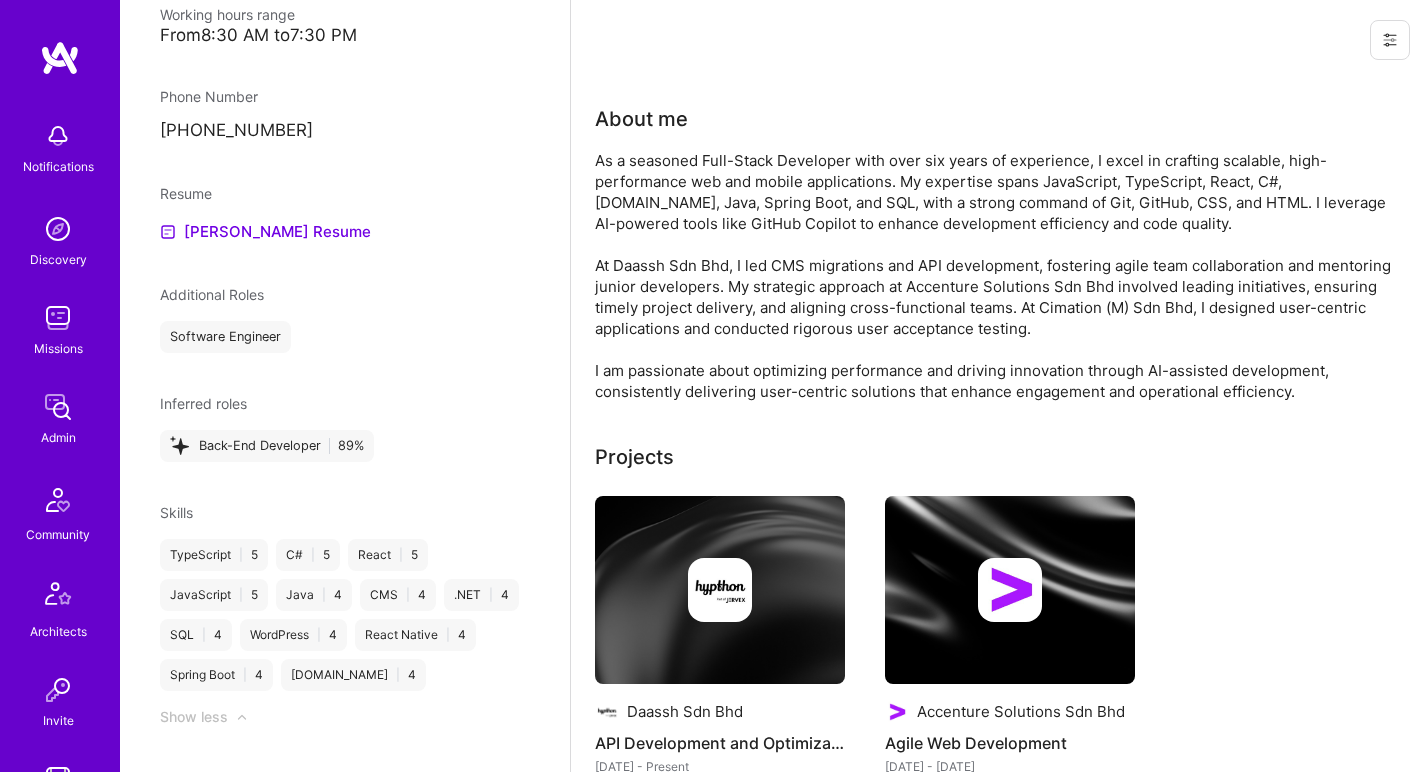click on "As a seasoned Full-Stack Developer with over six years of experience, I excel in crafting scalable, high-performance web and mobile applications. My expertise spans JavaScript, TypeScript, React, C#, ASP.NET, Java, Spring Boot, and SQL, with a strong command of Git, GitHub, CSS, and HTML. I leverage AI-powered tools like GitHub Copilot to enhance development efficiency and code quality.
At Daassh Sdn Bhd, I led CMS migrations and API development, fostering agile team collaboration and mentoring junior developers. My strategic approach at Accenture Solutions Sdn Bhd involved leading initiatives, ensuring timely project delivery, and aligning cross-functional teams. At Cimation (M) Sdn Bhd, I designed user-centric applications and conducted rigorous user acceptance testing.
I am passionate about optimizing performance and driving innovation through AI-assisted development, consistently delivering user-centric solutions that enhance engagement and operational efficiency." at bounding box center (995, 276) 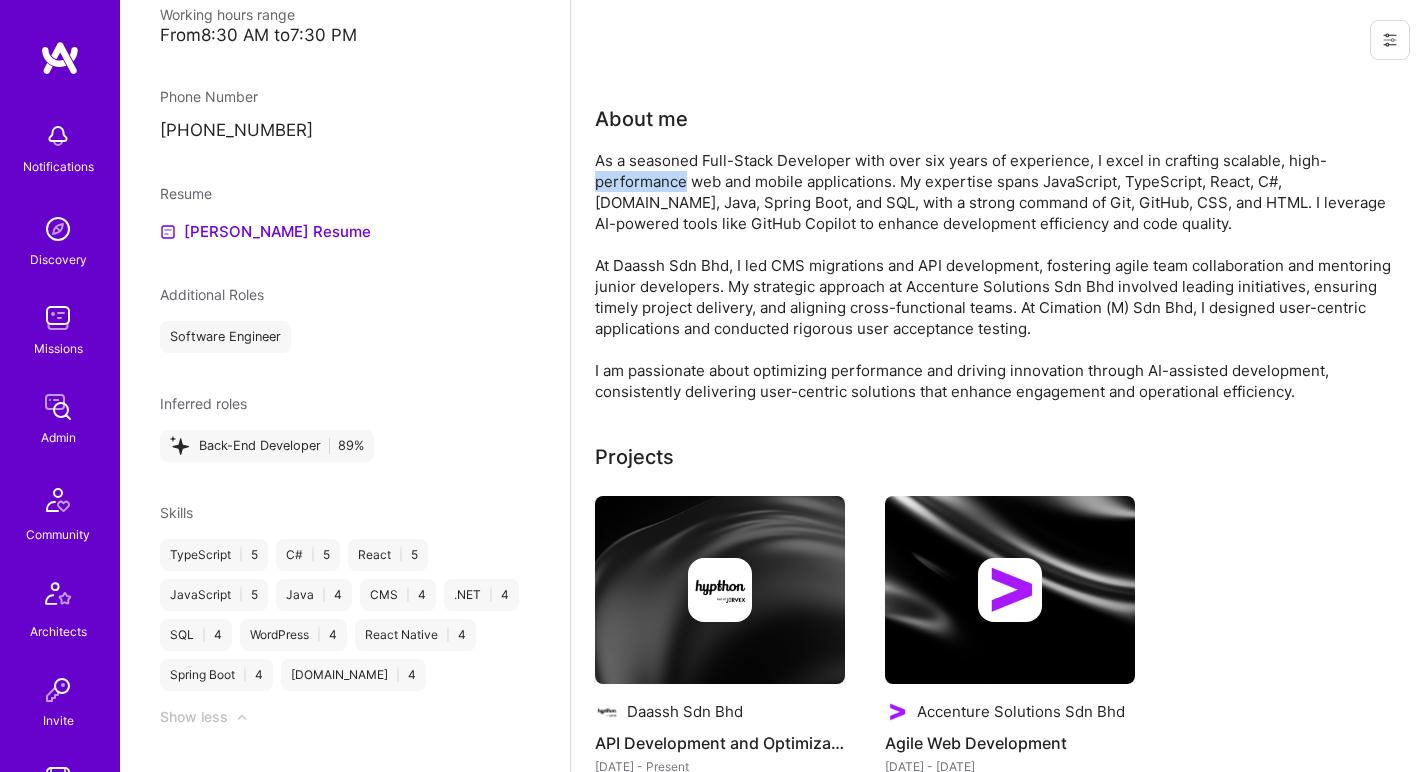 click on "As a seasoned Full-Stack Developer with over six years of experience, I excel in crafting scalable, high-performance web and mobile applications. My expertise spans JavaScript, TypeScript, React, C#, ASP.NET, Java, Spring Boot, and SQL, with a strong command of Git, GitHub, CSS, and HTML. I leverage AI-powered tools like GitHub Copilot to enhance development efficiency and code quality.
At Daassh Sdn Bhd, I led CMS migrations and API development, fostering agile team collaboration and mentoring junior developers. My strategic approach at Accenture Solutions Sdn Bhd involved leading initiatives, ensuring timely project delivery, and aligning cross-functional teams. At Cimation (M) Sdn Bhd, I designed user-centric applications and conducted rigorous user acceptance testing.
I am passionate about optimizing performance and driving innovation through AI-assisted development, consistently delivering user-centric solutions that enhance engagement and operational efficiency." at bounding box center (995, 276) 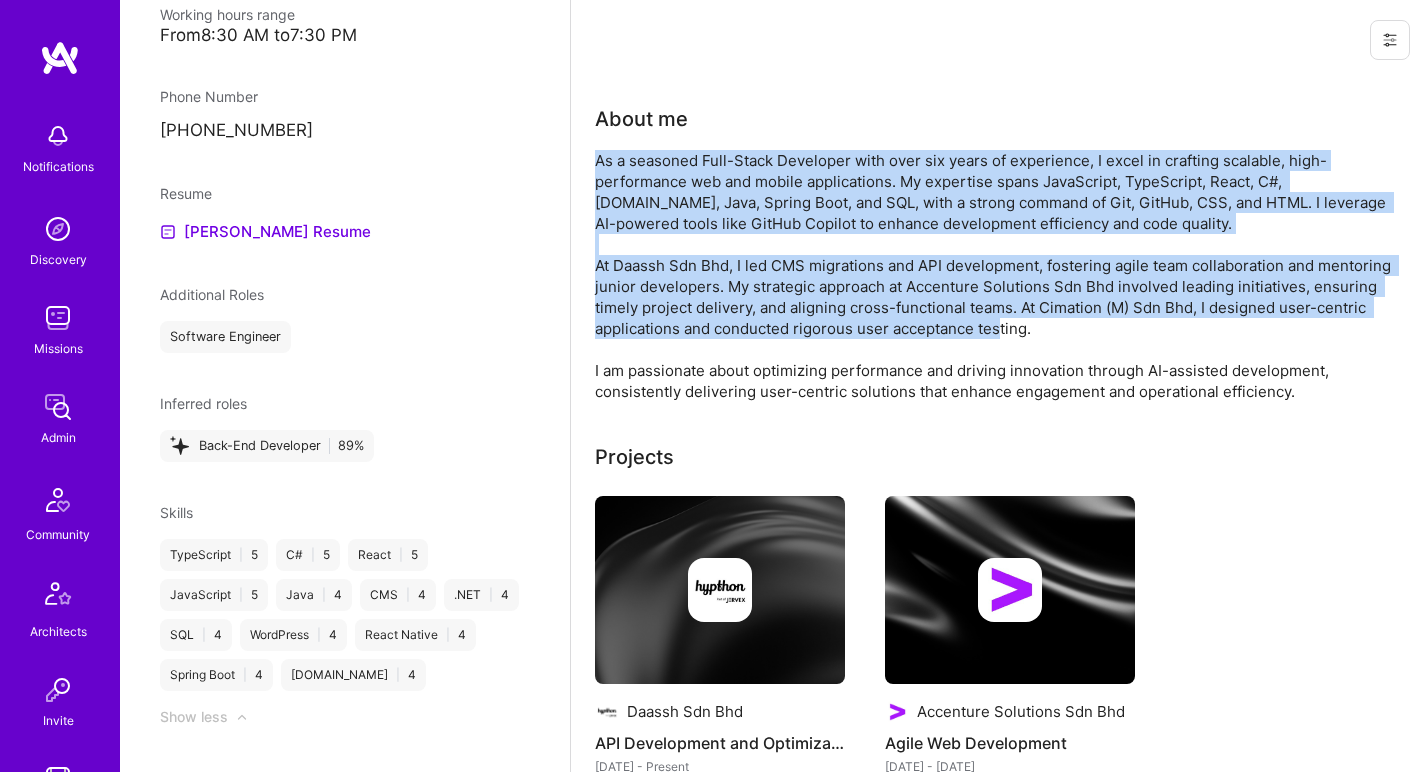 drag, startPoint x: 640, startPoint y: 179, endPoint x: 595, endPoint y: 264, distance: 96.17692 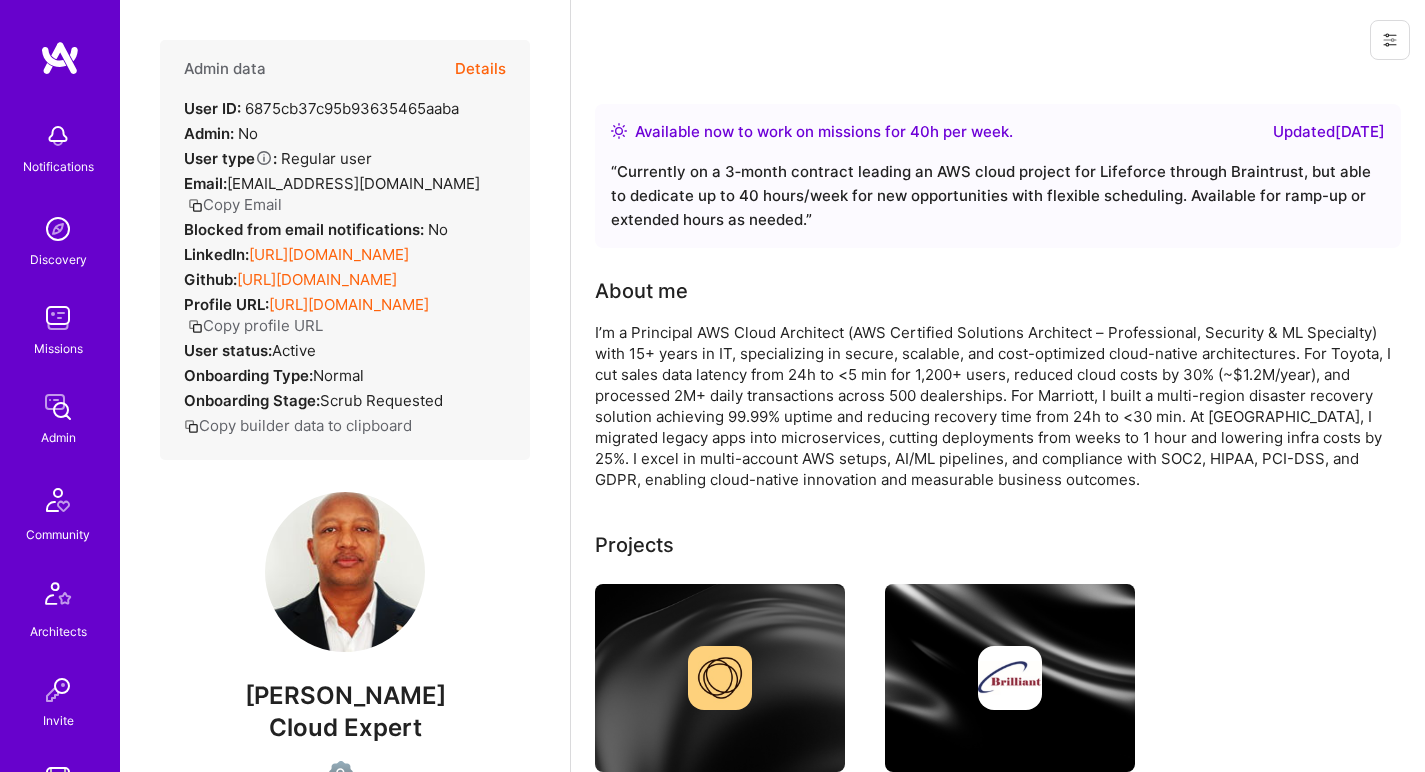 scroll, scrollTop: 0, scrollLeft: 0, axis: both 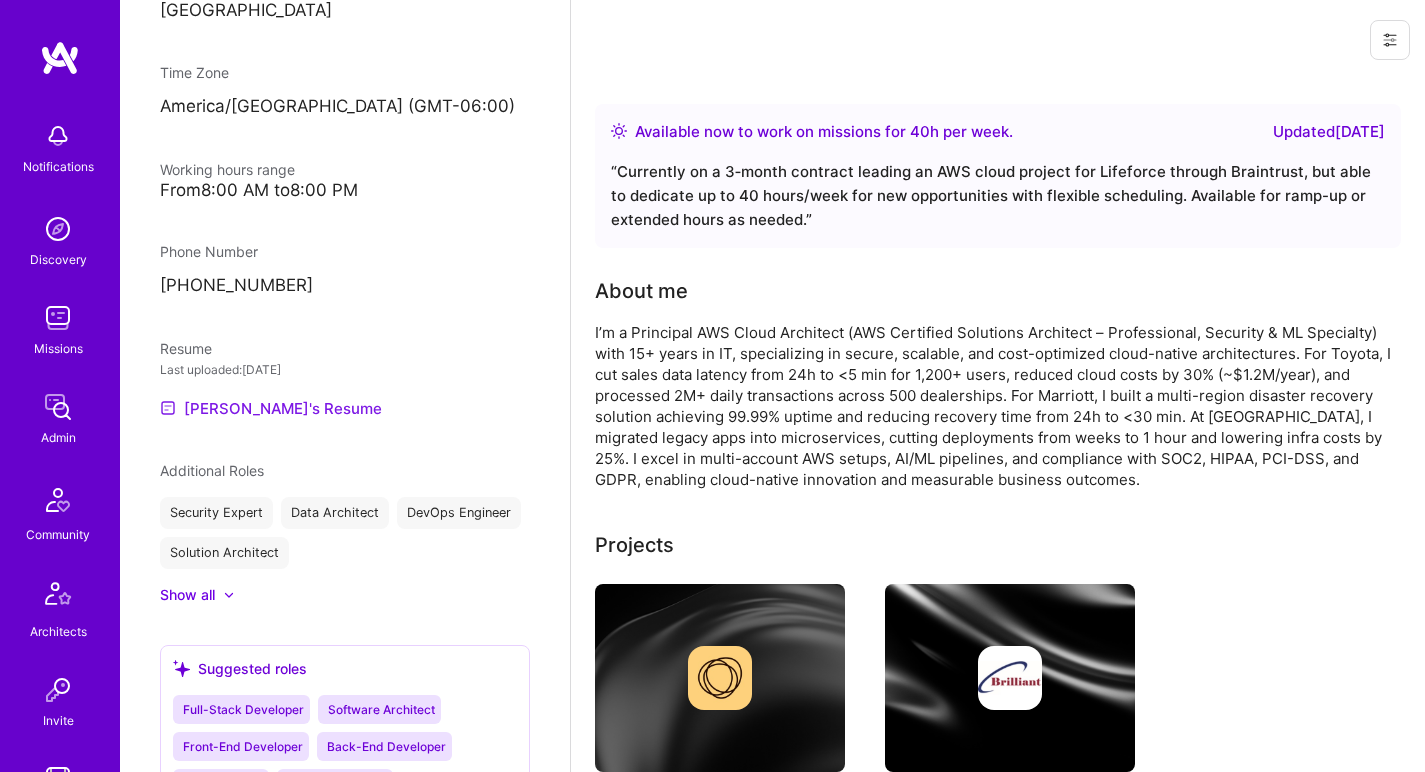 click on "[PERSON_NAME]'s Resume" at bounding box center (271, 408) 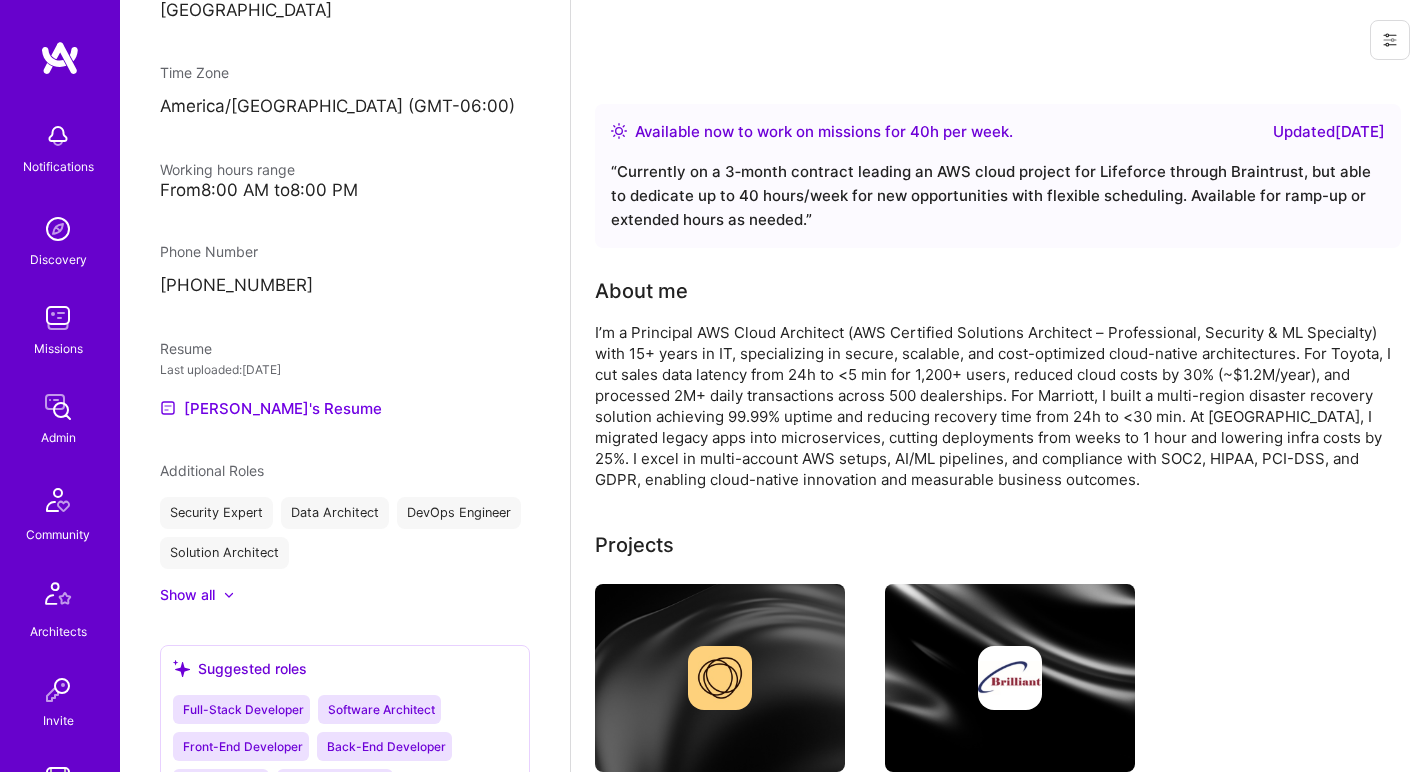 click on "I’m a Principal AWS Cloud Architect (AWS Certified Solutions Architect – Professional, Security & ML Specialty) with 15+ years in IT, specializing in secure, scalable, and cost-optimized cloud-native architectures. For Toyota, I cut sales data latency from 24h to <5 min for 1,200+ users, reduced cloud costs by 30% (~$1.2M/year), and processed 2M+ daily transactions across 500 dealerships. For Marriott, I built a multi-region disaster recovery solution achieving 99.99% uptime and reducing recovery time from 24h to <30 min. At [GEOGRAPHIC_DATA], I migrated legacy apps into microservices, cutting deployments from weeks to 1 hour and lowering infra costs by 25%. I excel in multi-account AWS setups, AI/ML pipelines, and compliance with SOC2, HIPAA, PCI-DSS, and GDPR, enabling cloud-native innovation and measurable business outcomes." at bounding box center [995, 406] 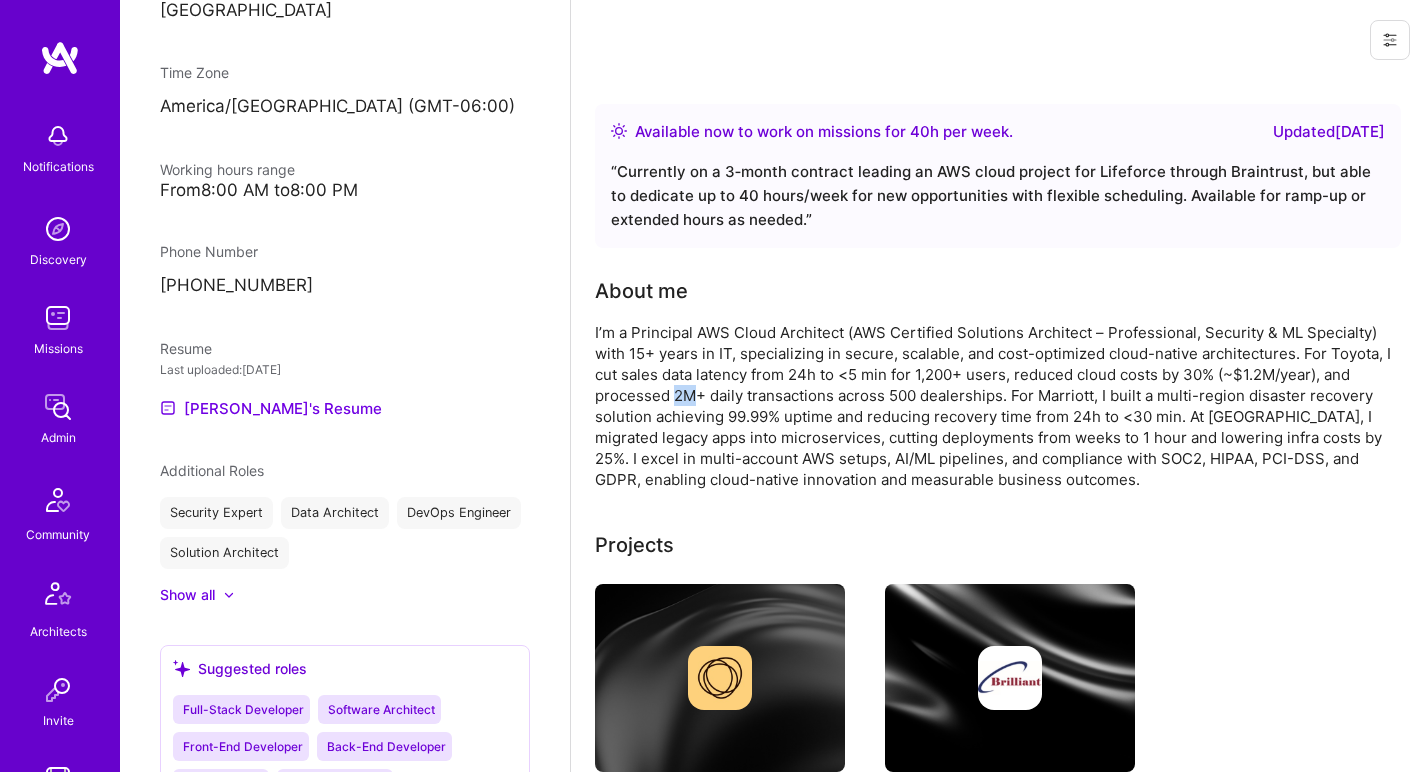 click on "I’m a Principal AWS Cloud Architect (AWS Certified Solutions Architect – Professional, Security & ML Specialty) with 15+ years in IT, specializing in secure, scalable, and cost-optimized cloud-native architectures. For Toyota, I cut sales data latency from 24h to <5 min for 1,200+ users, reduced cloud costs by 30% (~$1.2M/year), and processed 2M+ daily transactions across 500 dealerships. For Marriott, I built a multi-region disaster recovery solution achieving 99.99% uptime and reducing recovery time from 24h to <30 min. At [GEOGRAPHIC_DATA], I migrated legacy apps into microservices, cutting deployments from weeks to 1 hour and lowering infra costs by 25%. I excel in multi-account AWS setups, AI/ML pipelines, and compliance with SOC2, HIPAA, PCI-DSS, and GDPR, enabling cloud-native innovation and measurable business outcomes." at bounding box center (995, 406) 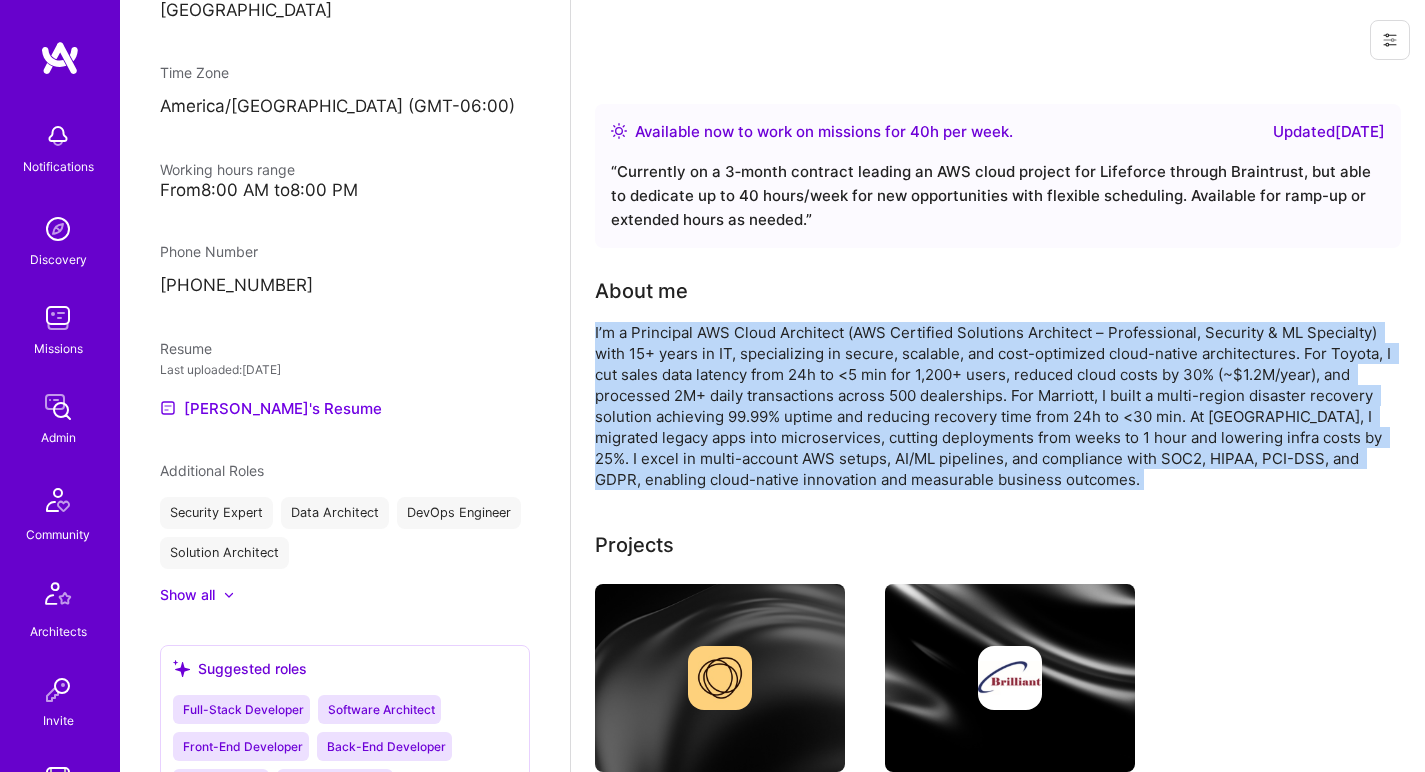 click on "I’m a Principal AWS Cloud Architect (AWS Certified Solutions Architect – Professional, Security & ML Specialty) with 15+ years in IT, specializing in secure, scalable, and cost-optimized cloud-native architectures. For Toyota, I cut sales data latency from 24h to <5 min for 1,200+ users, reduced cloud costs by 30% (~$1.2M/year), and processed 2M+ daily transactions across 500 dealerships. For Marriott, I built a multi-region disaster recovery solution achieving 99.99% uptime and reducing recovery time from 24h to <30 min. At [GEOGRAPHIC_DATA], I migrated legacy apps into microservices, cutting deployments from weeks to 1 hour and lowering infra costs by 25%. I excel in multi-account AWS setups, AI/ML pipelines, and compliance with SOC2, HIPAA, PCI-DSS, and GDPR, enabling cloud-native innovation and measurable business outcomes." at bounding box center (995, 406) 